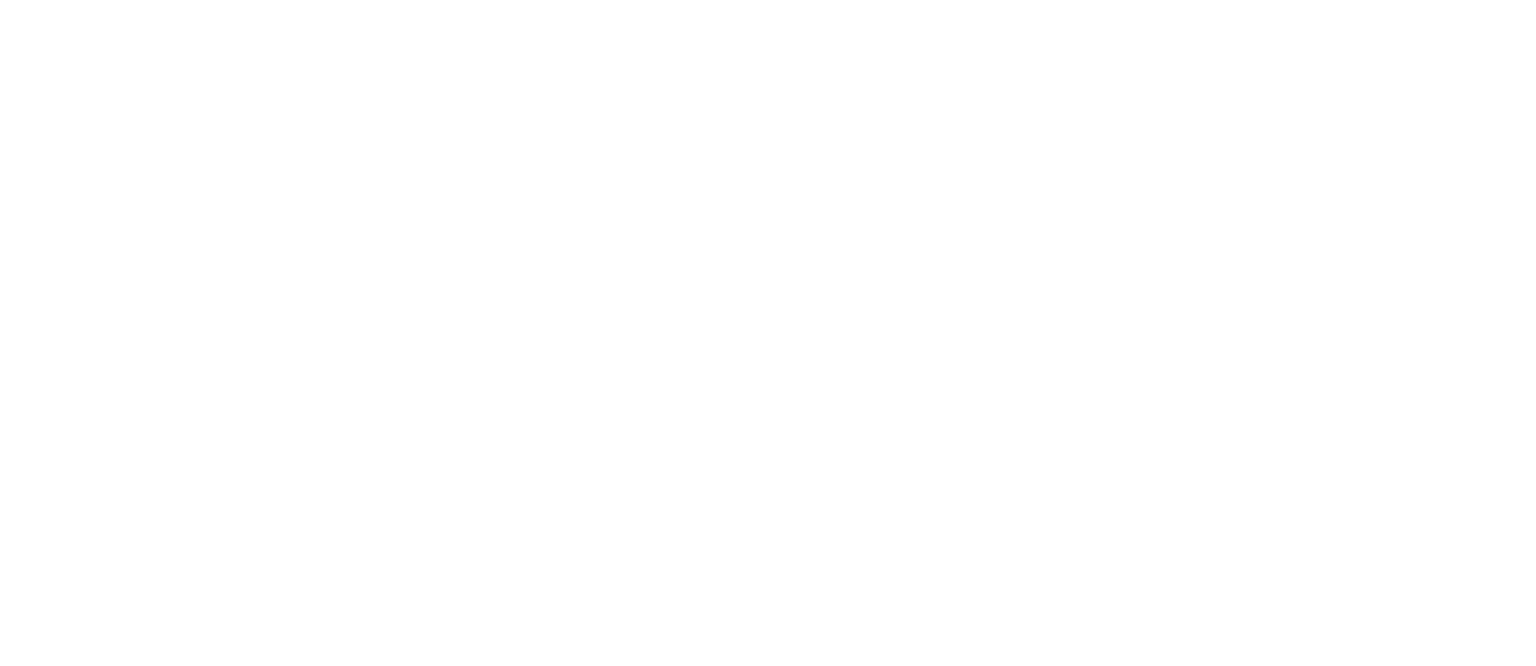 scroll, scrollTop: 0, scrollLeft: 0, axis: both 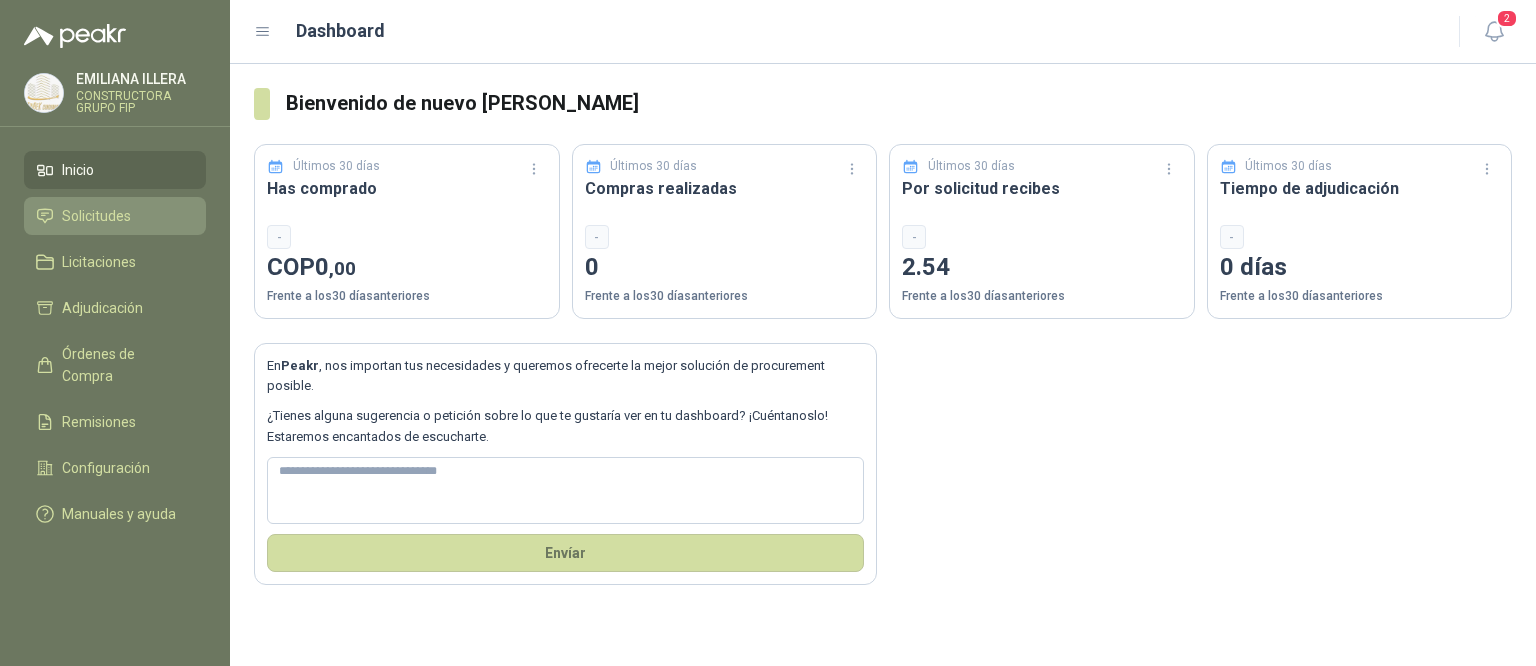 click on "Solicitudes" at bounding box center [96, 216] 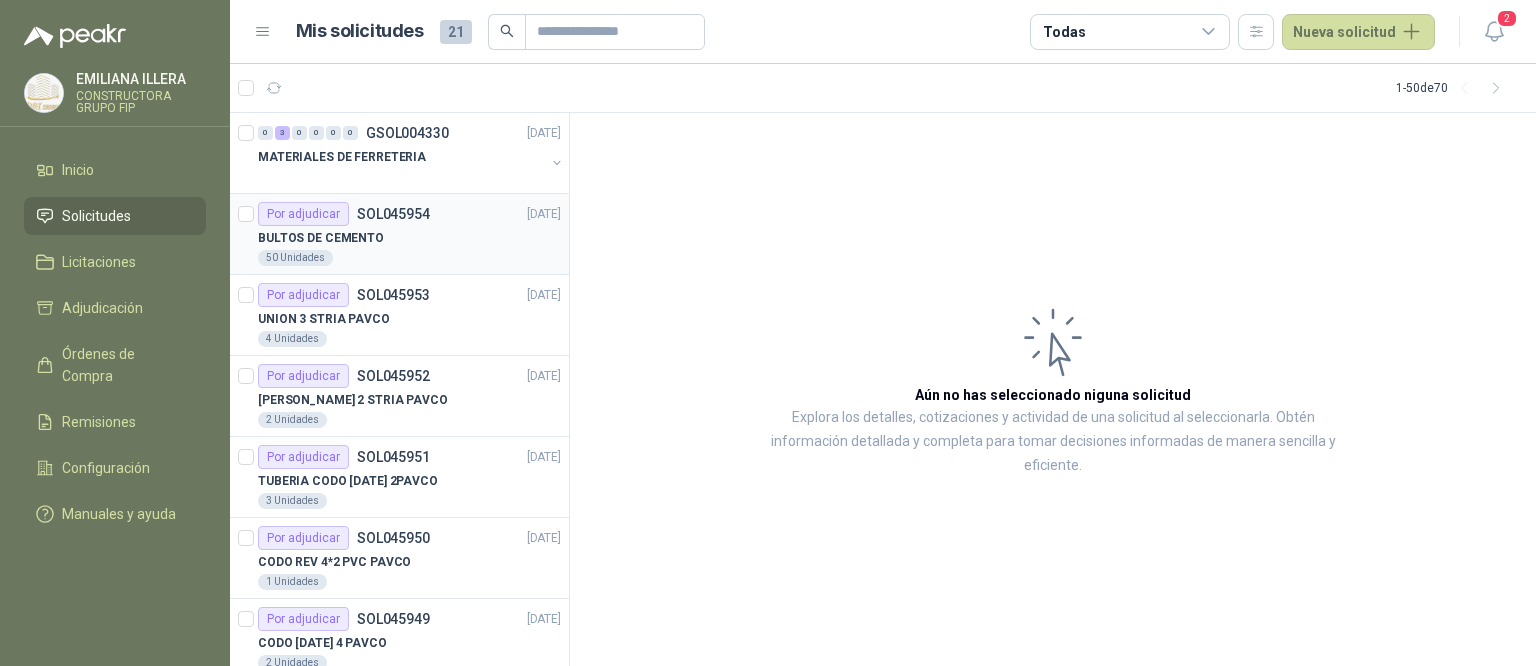 click on "BULTOS DE CEMENTO" at bounding box center (321, 238) 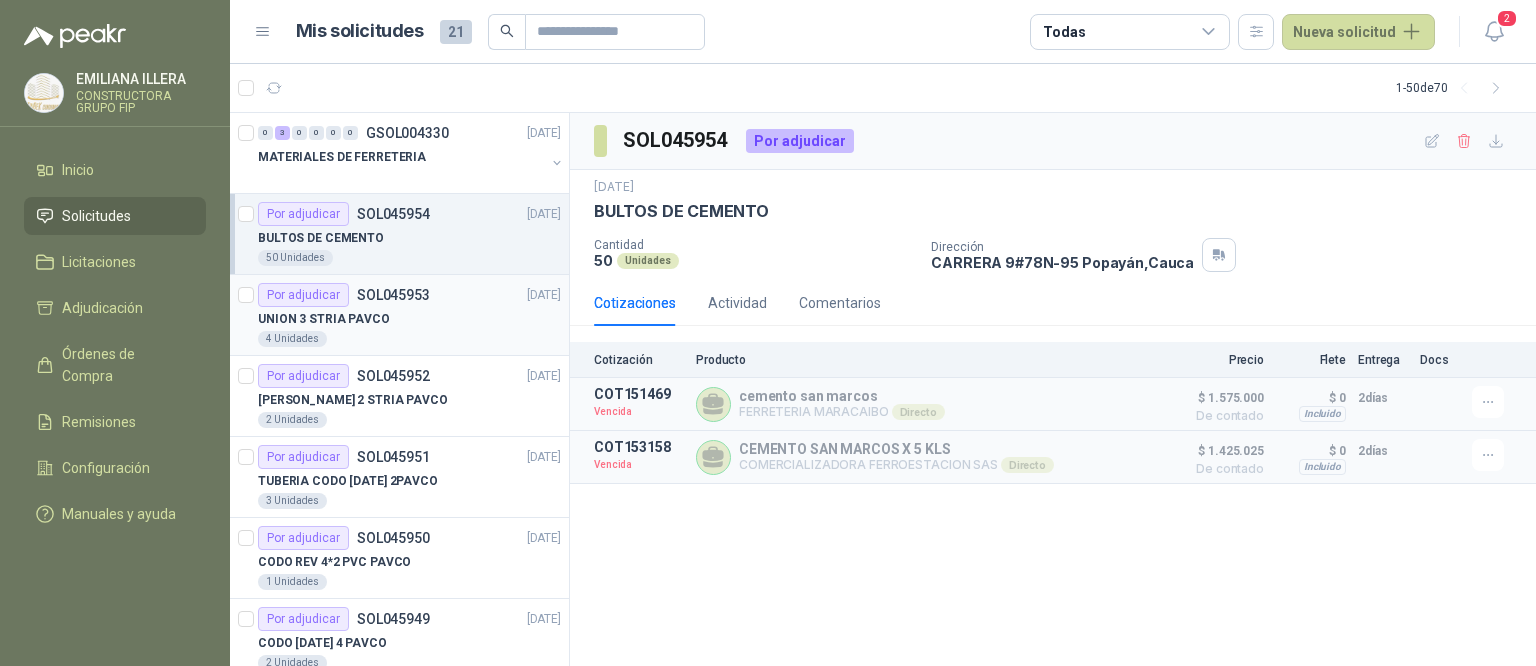 click on "UNION 3 STRIA PAVCO" at bounding box center (409, 319) 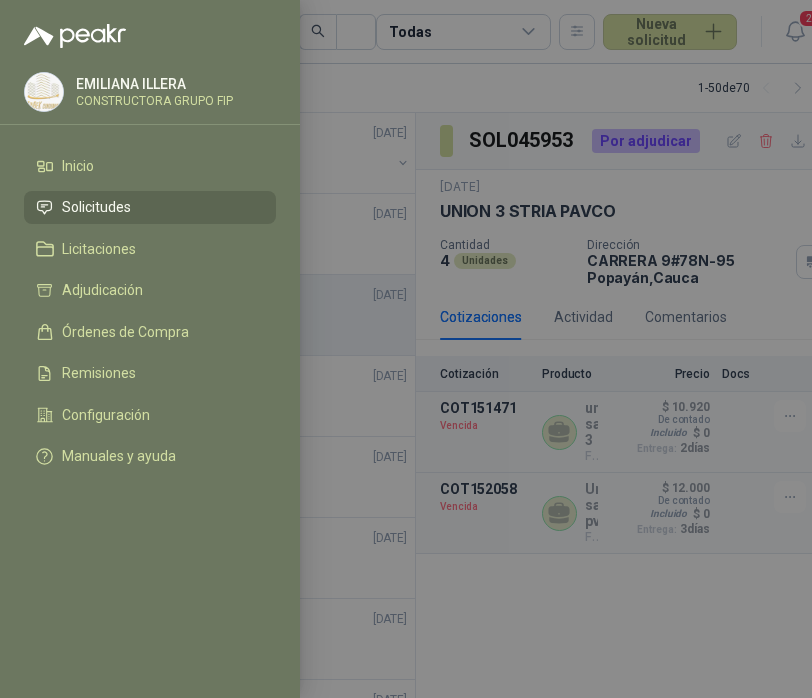 drag, startPoint x: 712, startPoint y: 208, endPoint x: 710, endPoint y: 195, distance: 13.152946 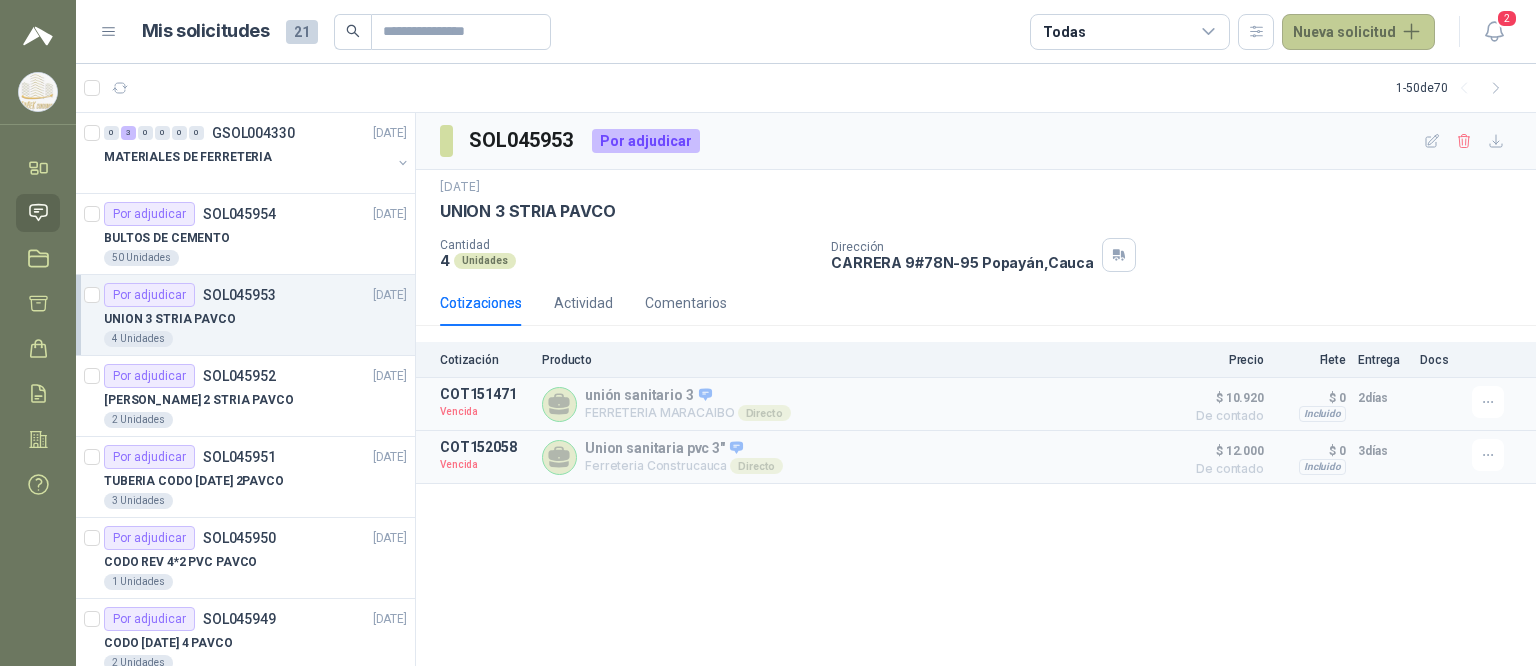 click on "Nueva solicitud" at bounding box center (1358, 32) 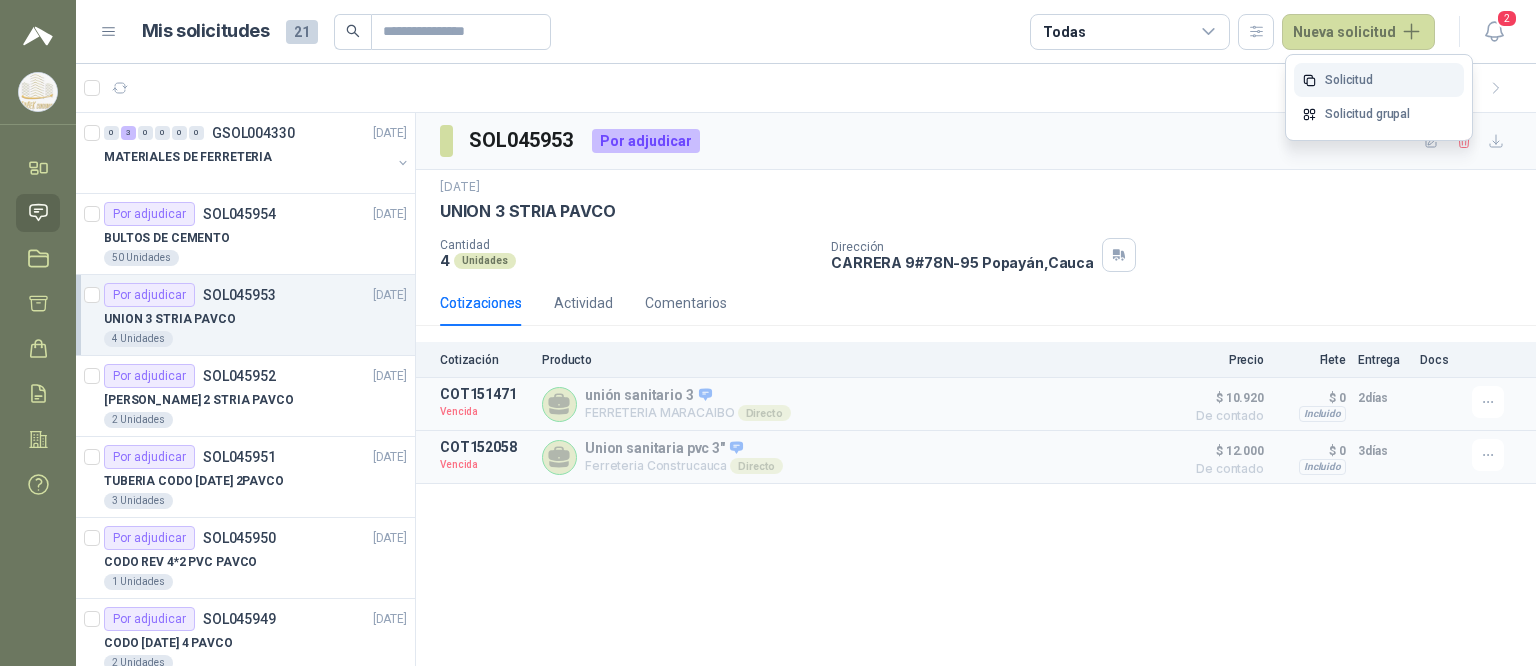 click on "Solicitud" at bounding box center (1379, 80) 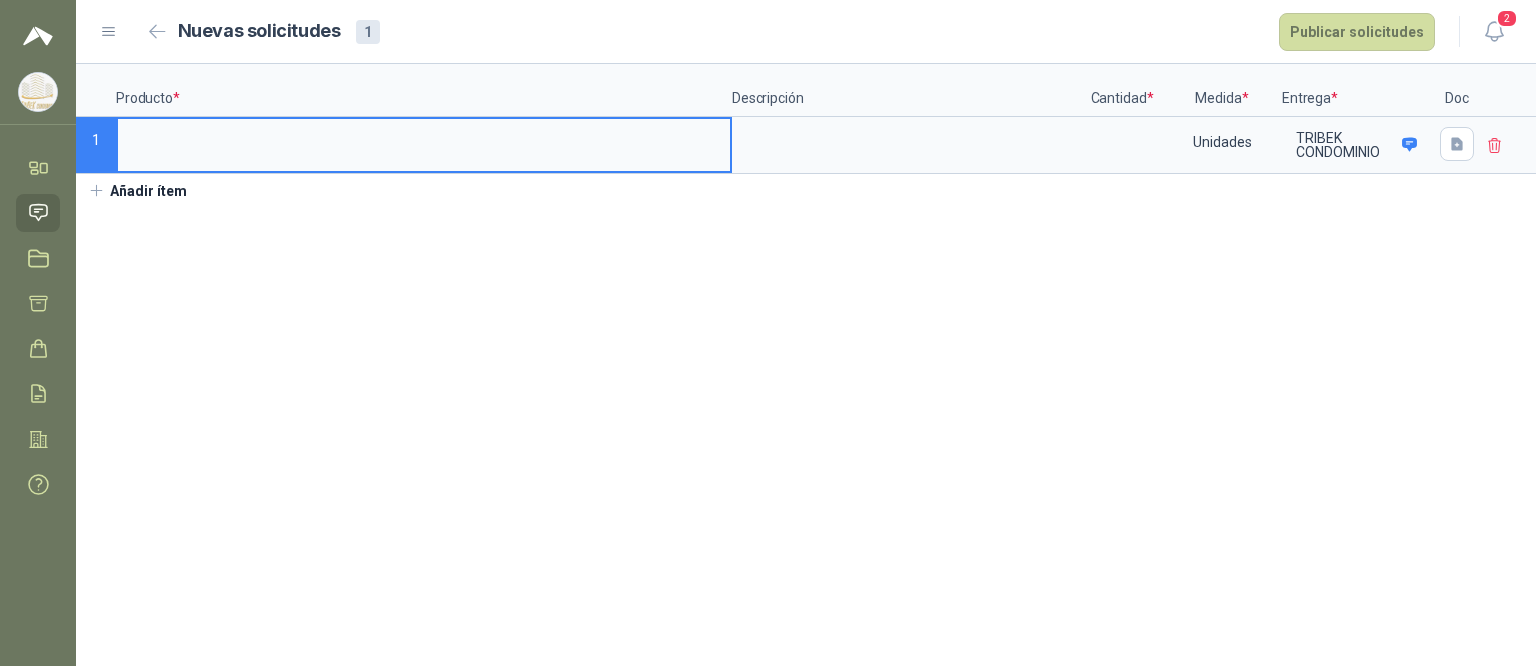click at bounding box center [424, 138] 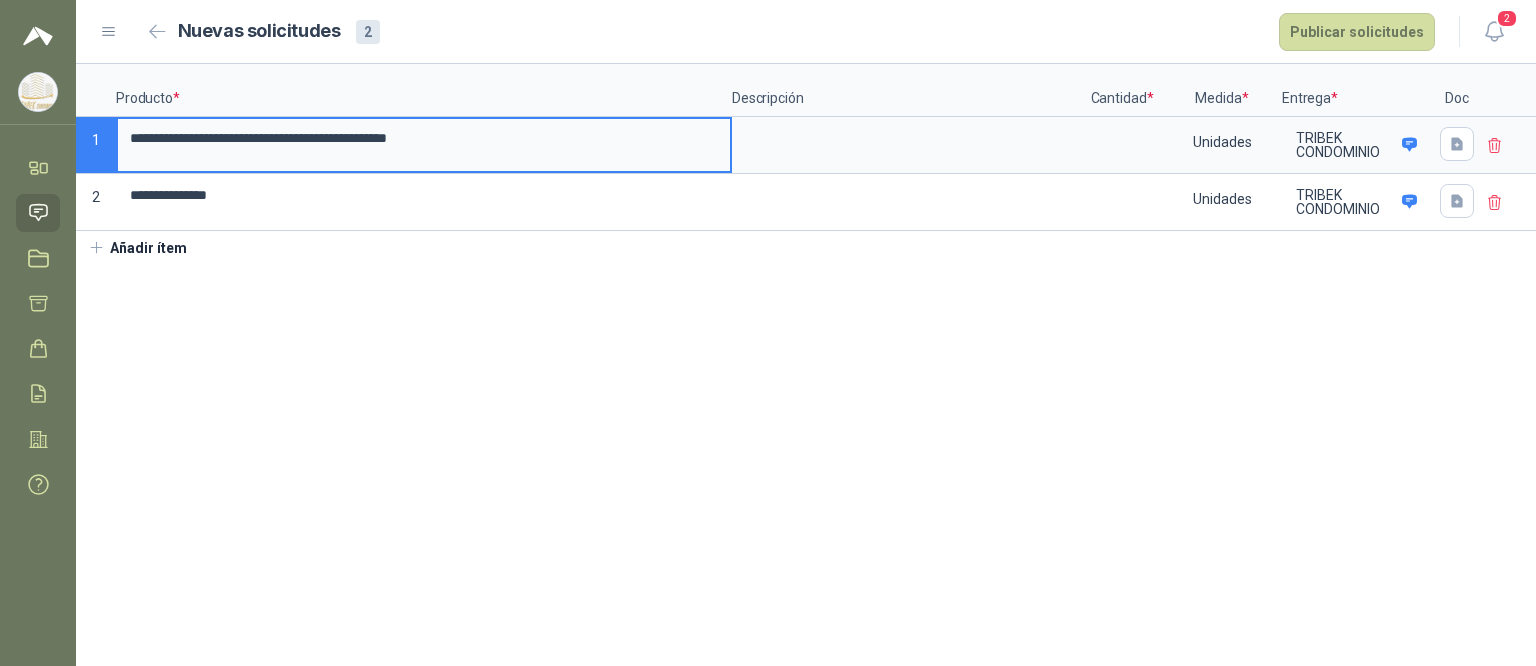 type 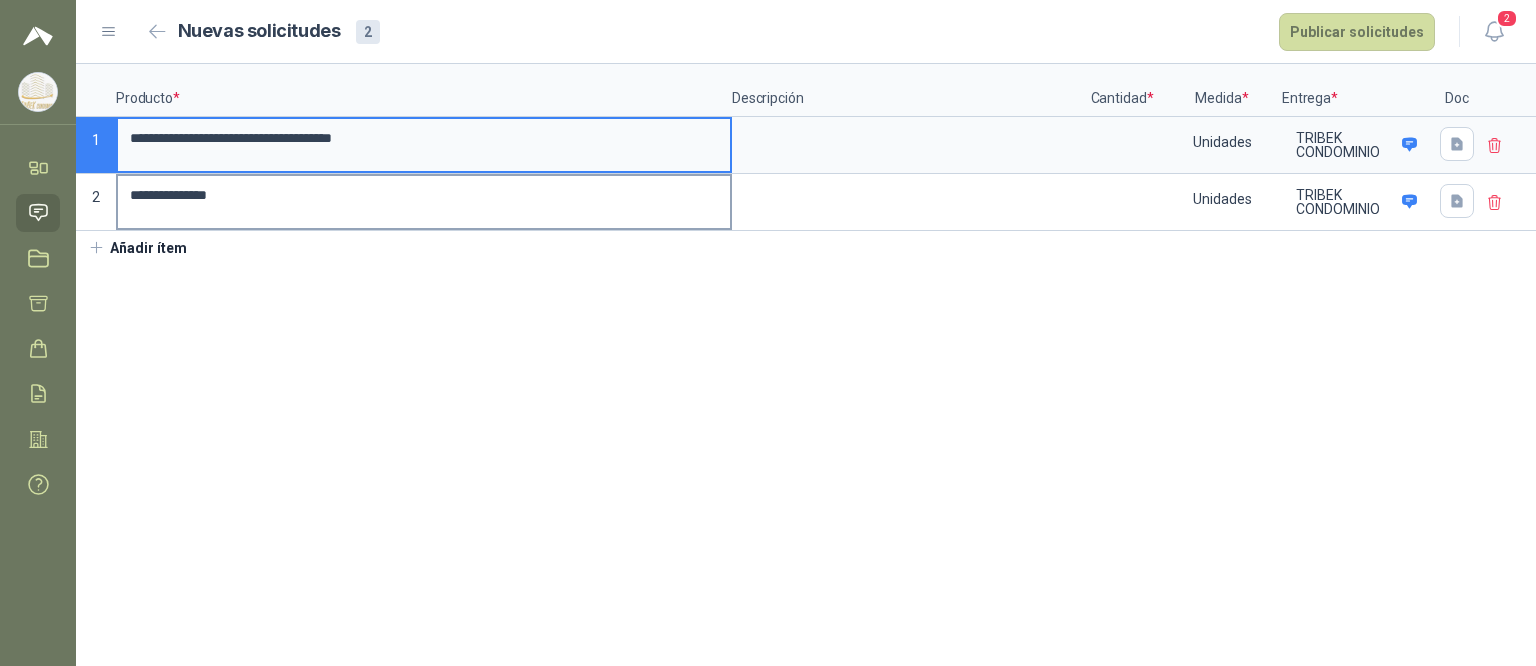 type on "**********" 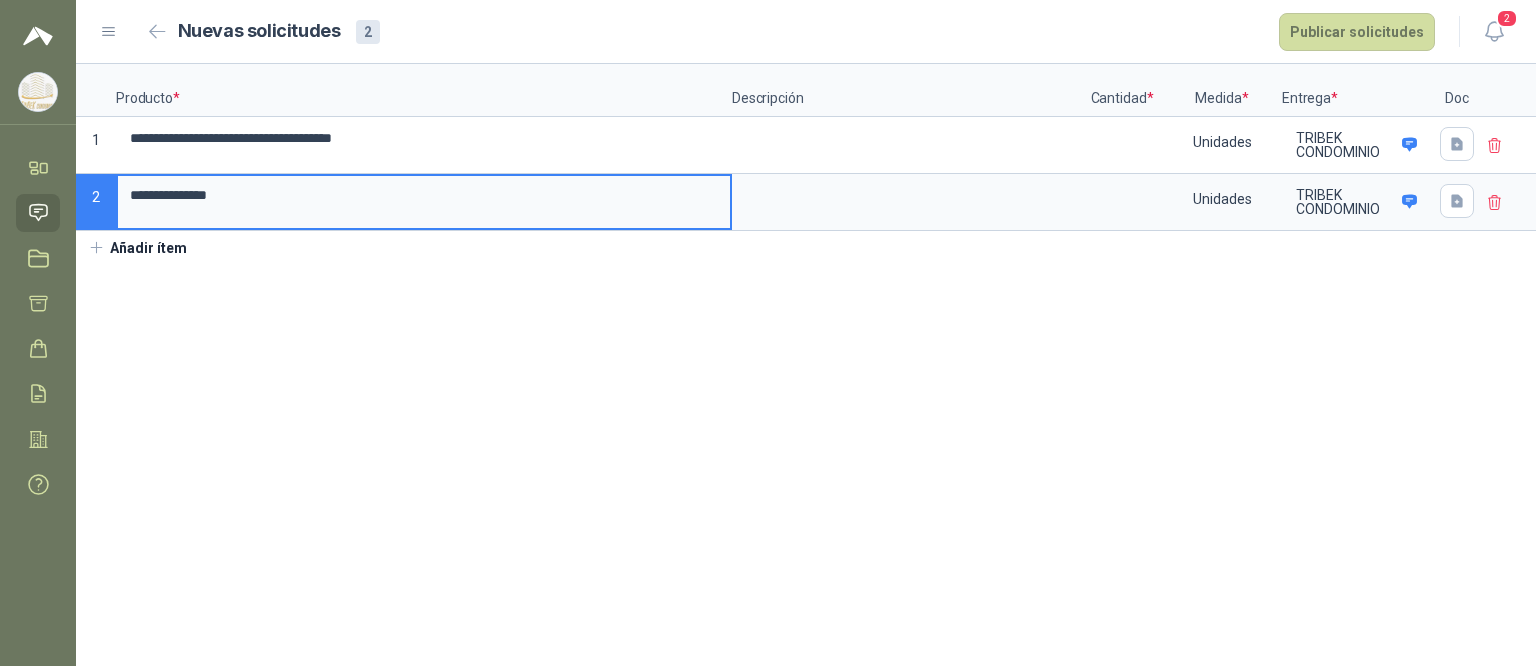 drag, startPoint x: 251, startPoint y: 200, endPoint x: 89, endPoint y: 190, distance: 162.30835 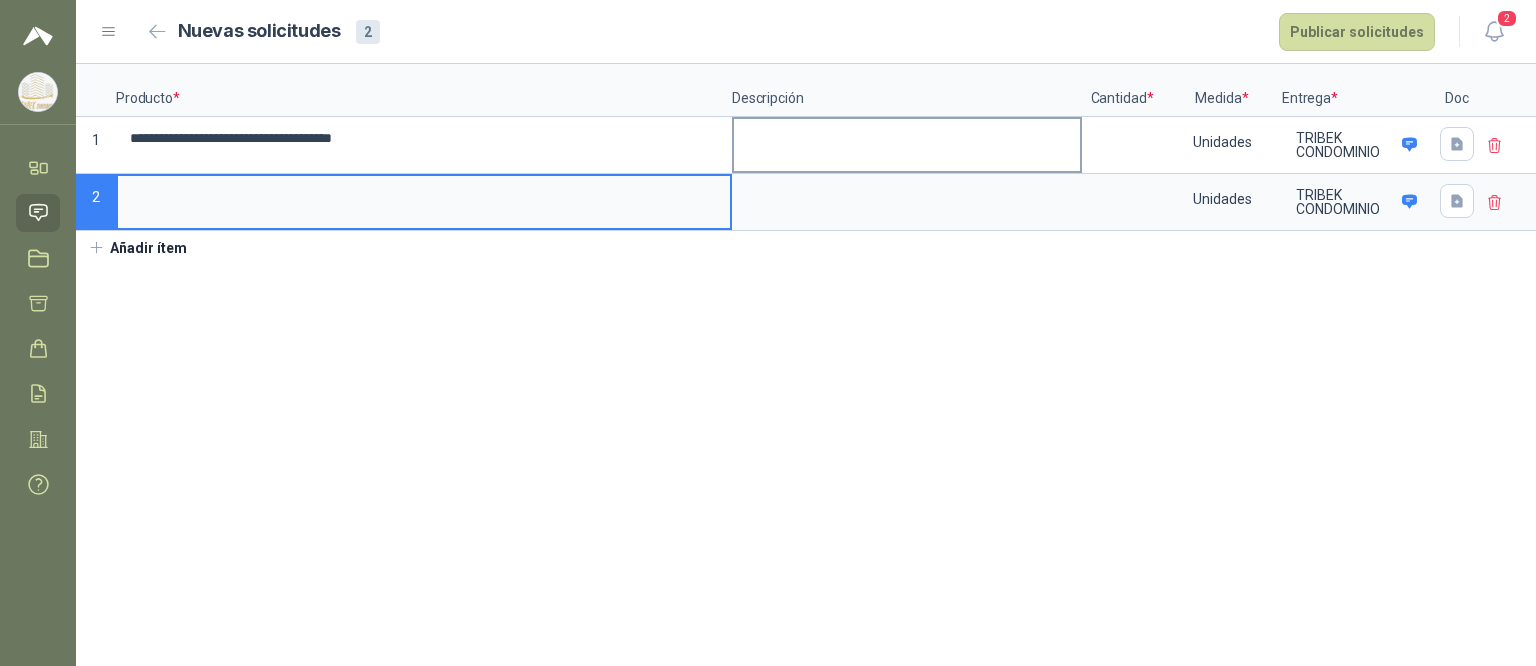 type 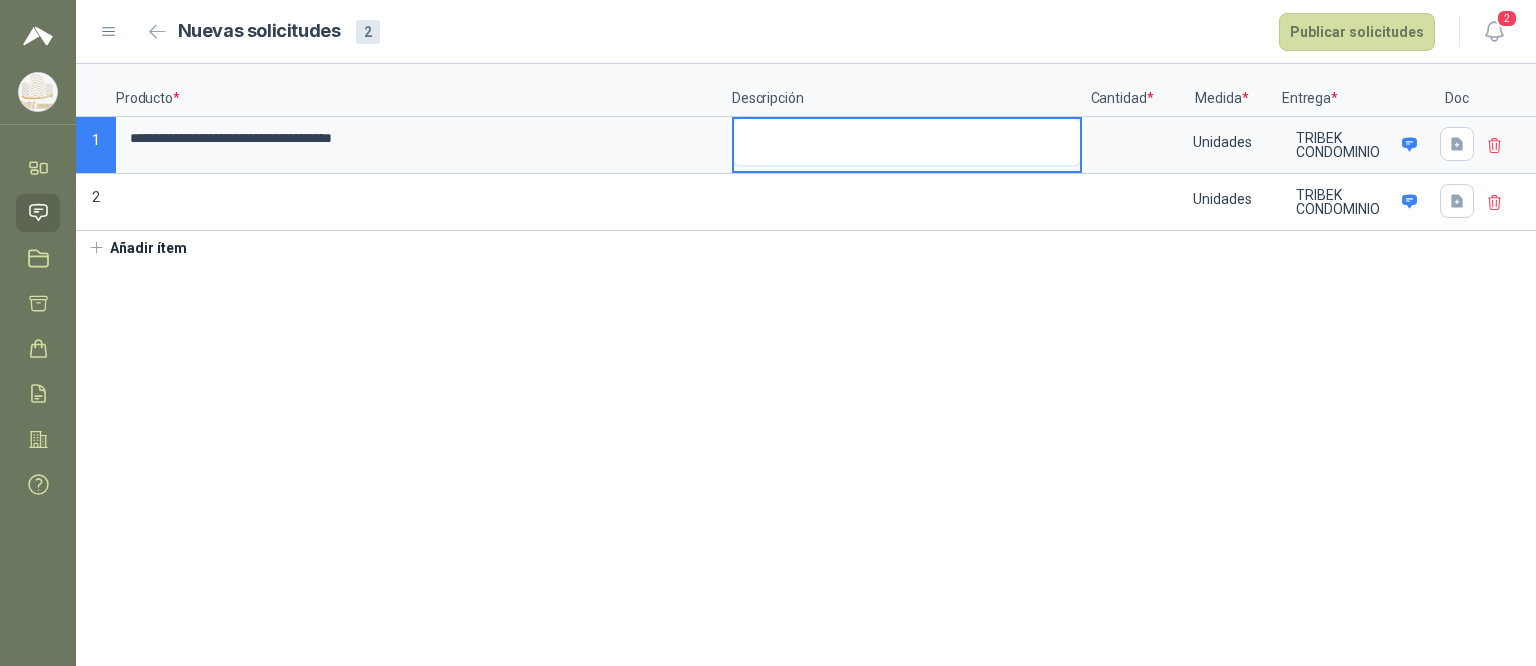 click at bounding box center (907, 142) 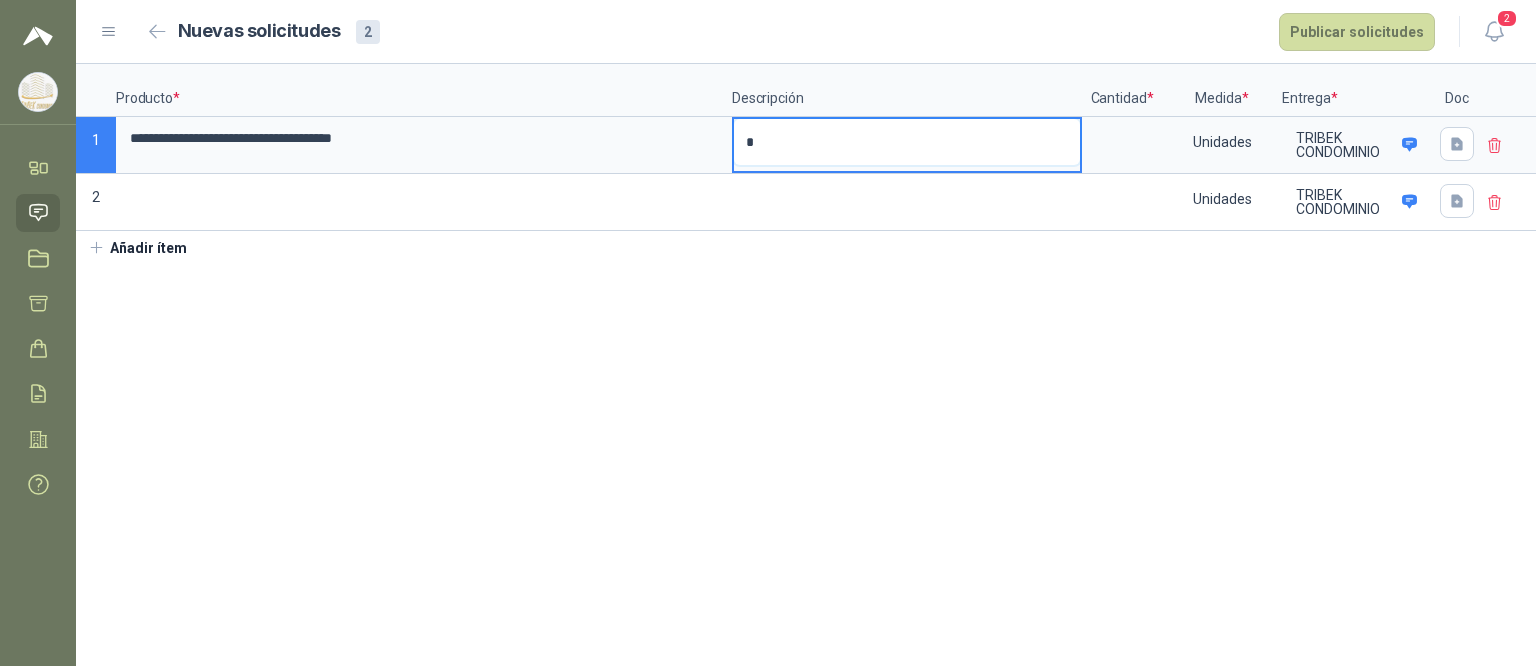 type 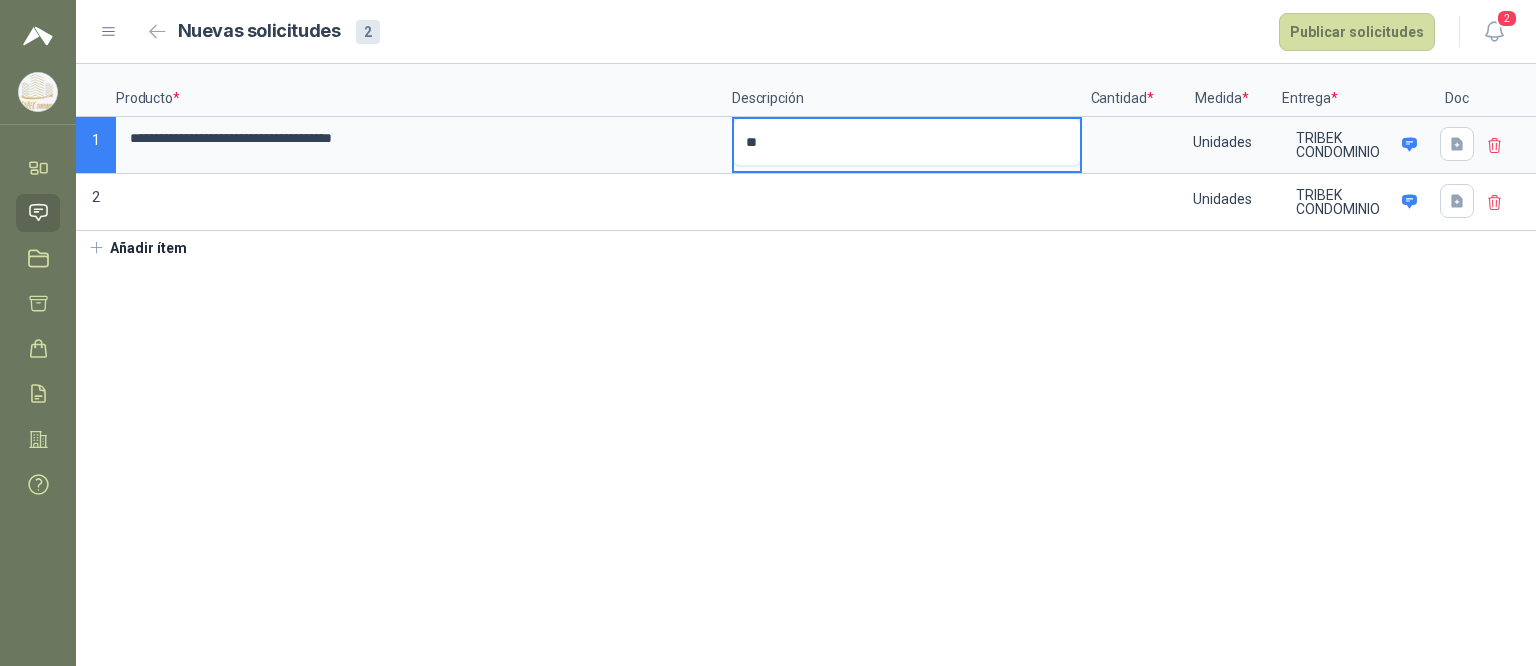 type 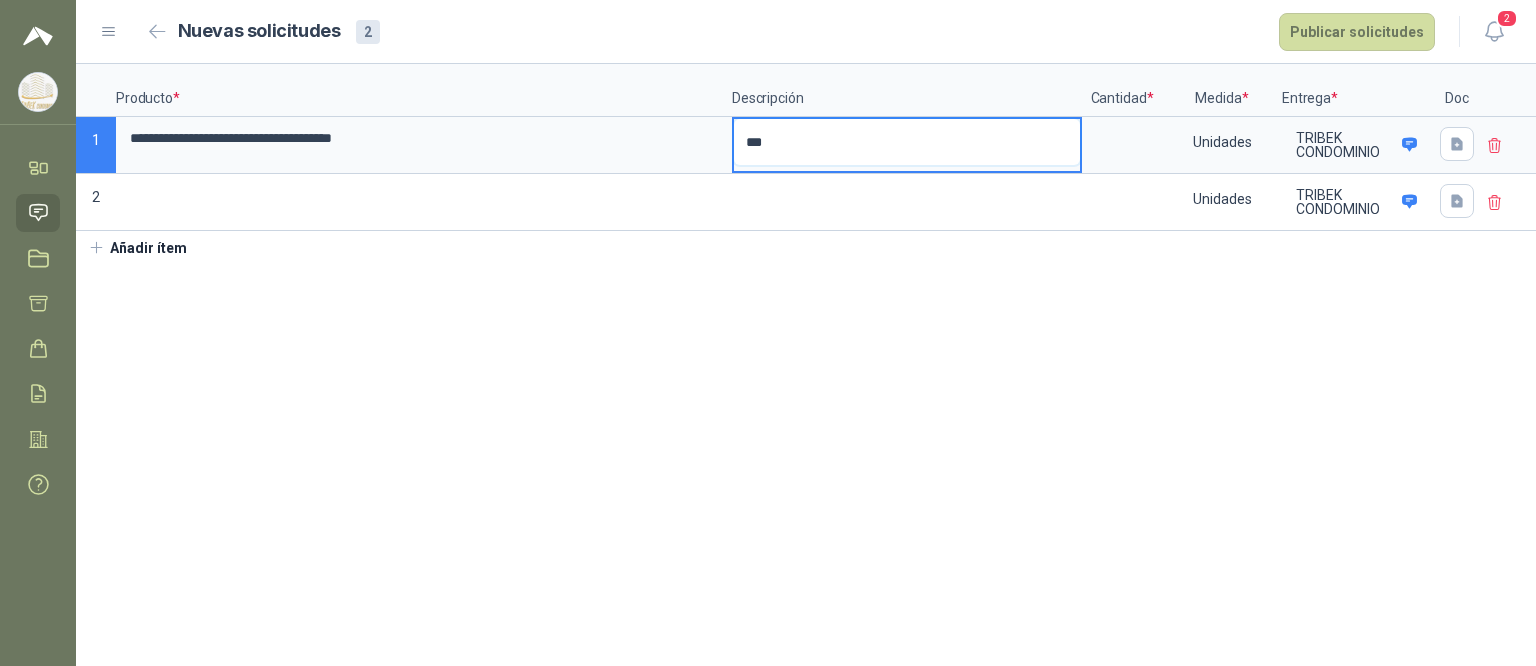 type 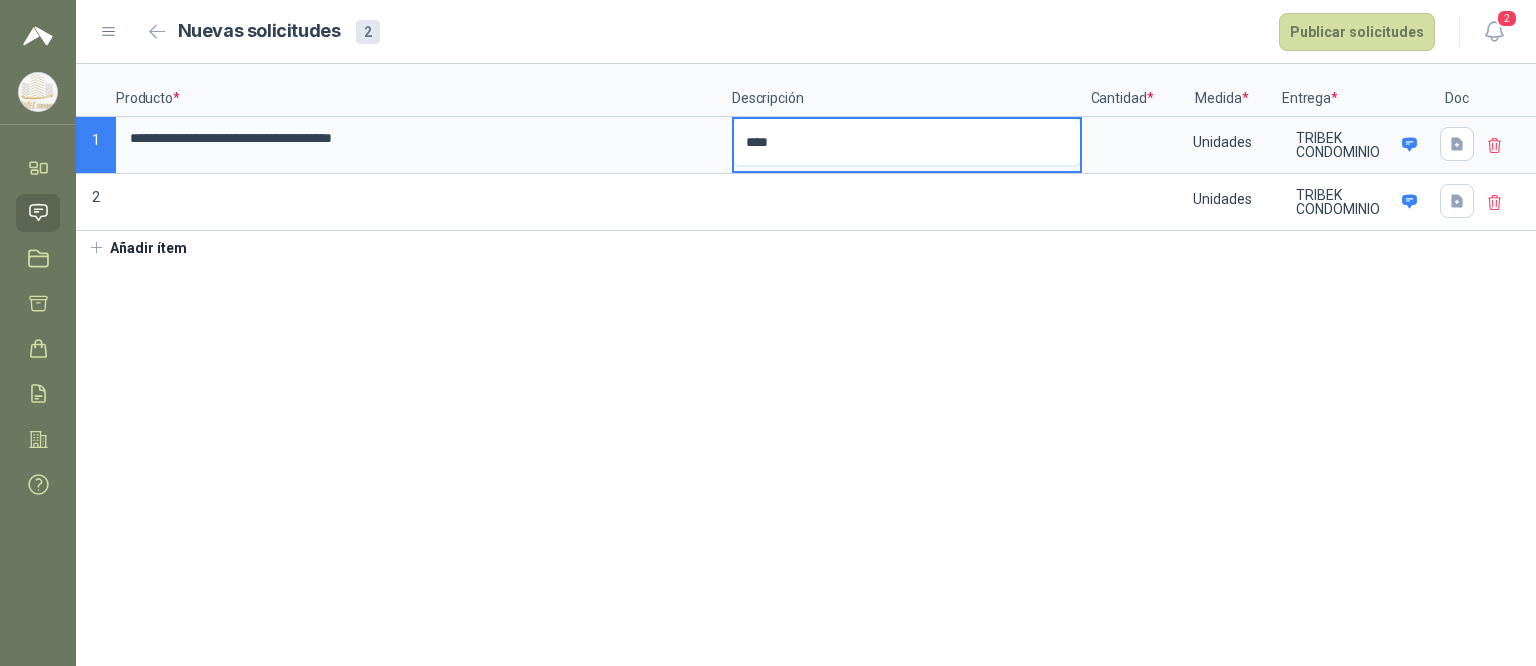 type 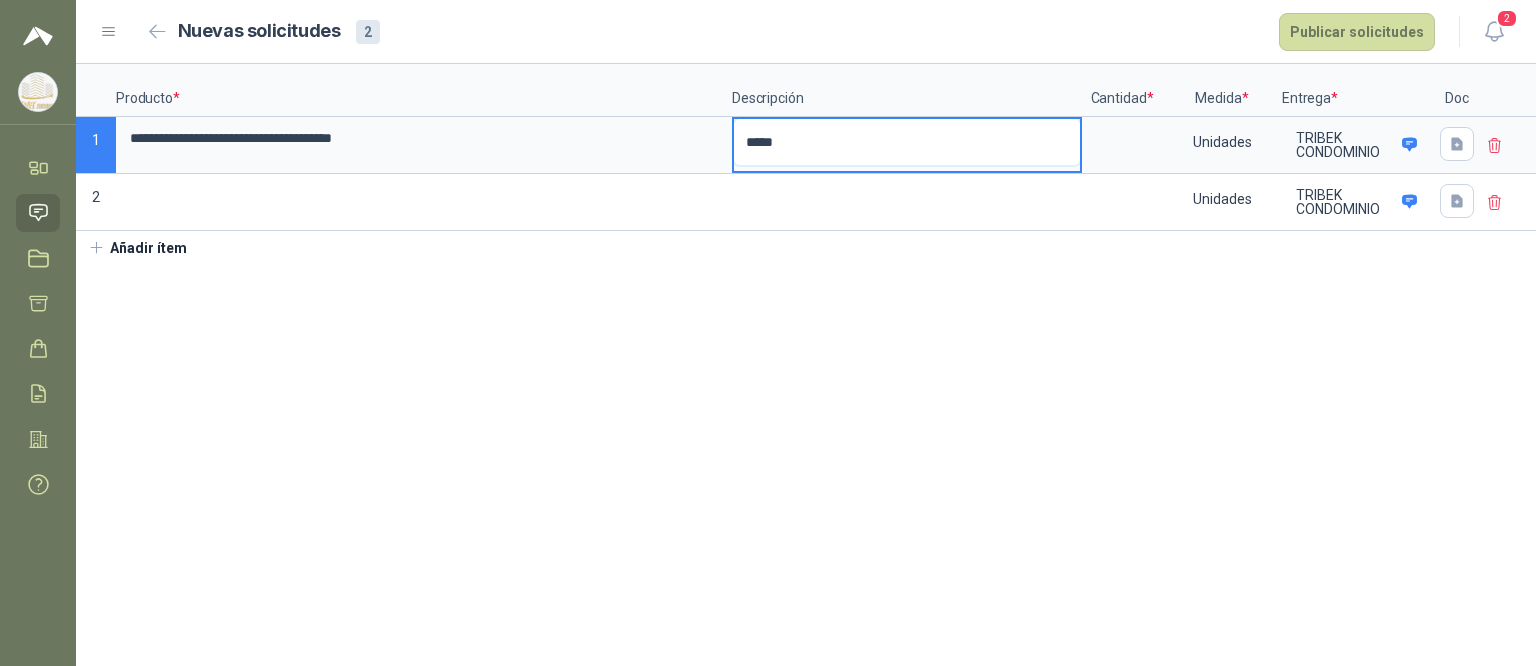 type 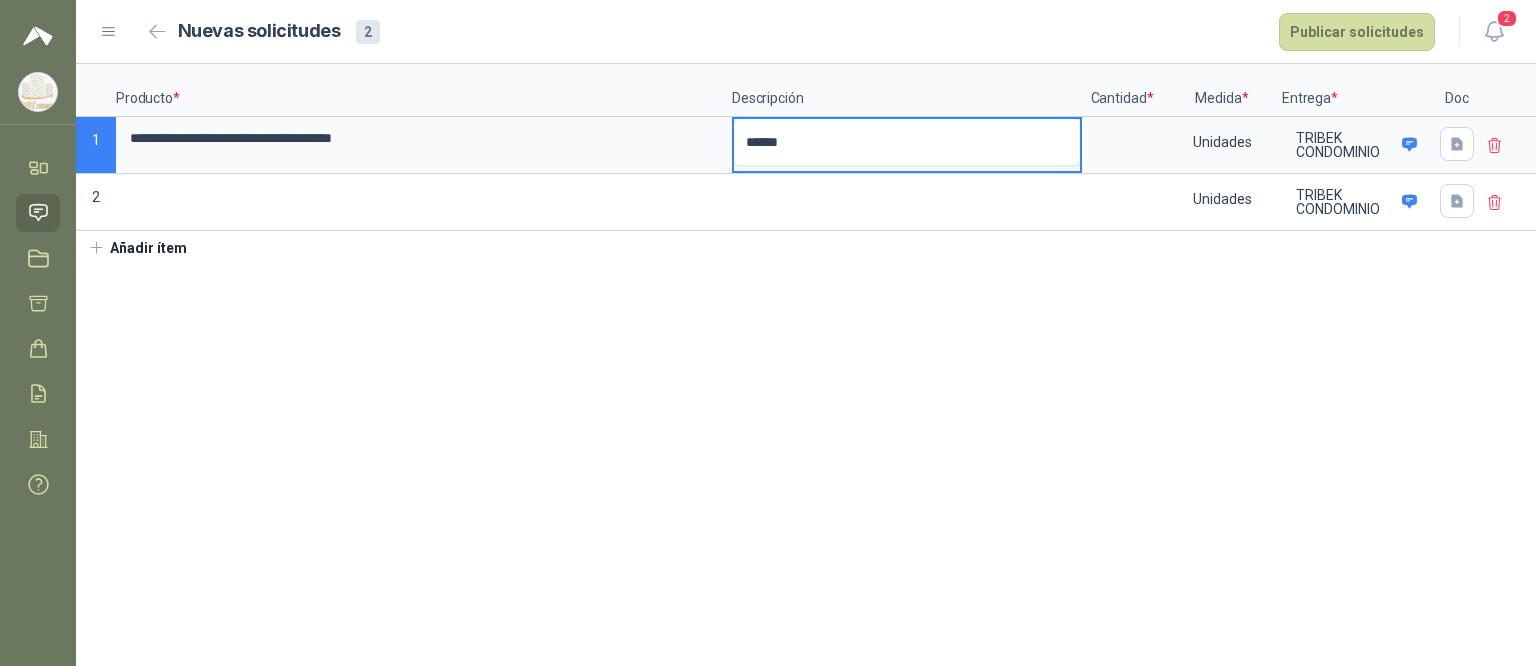type 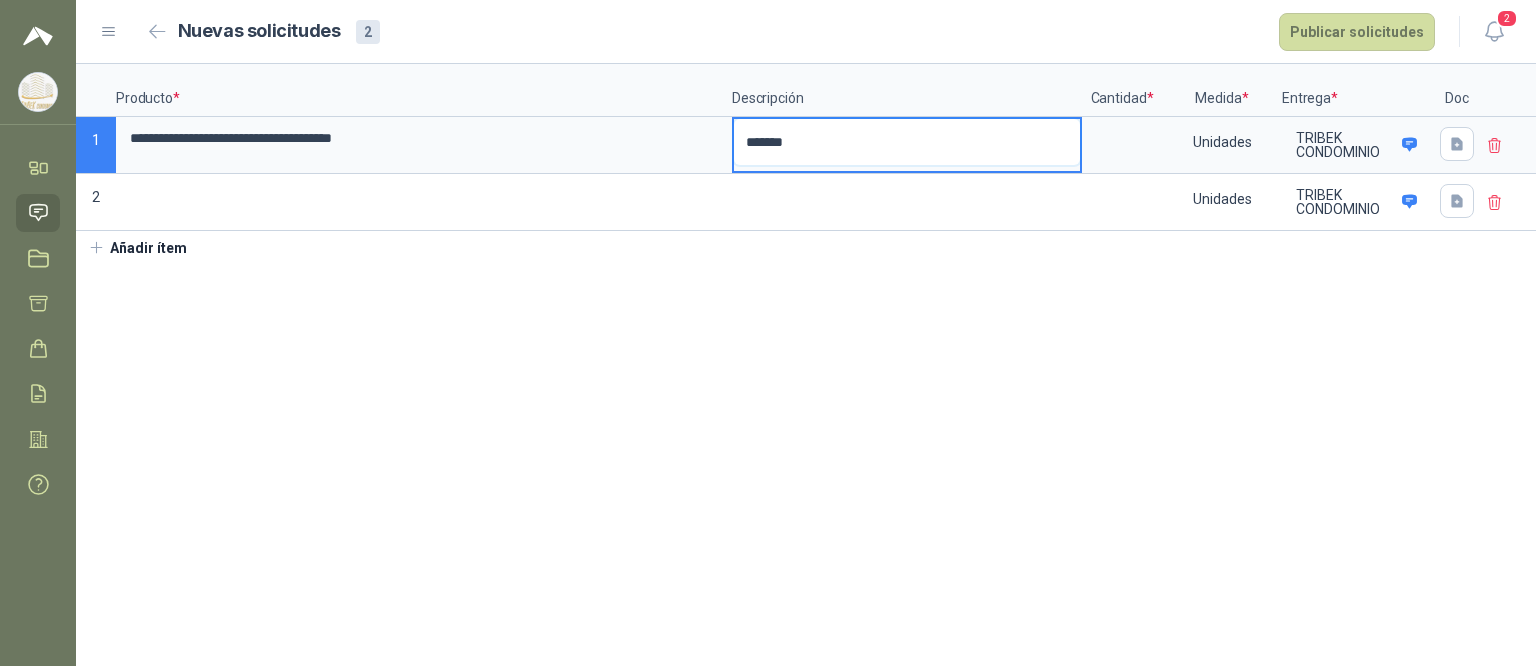 type 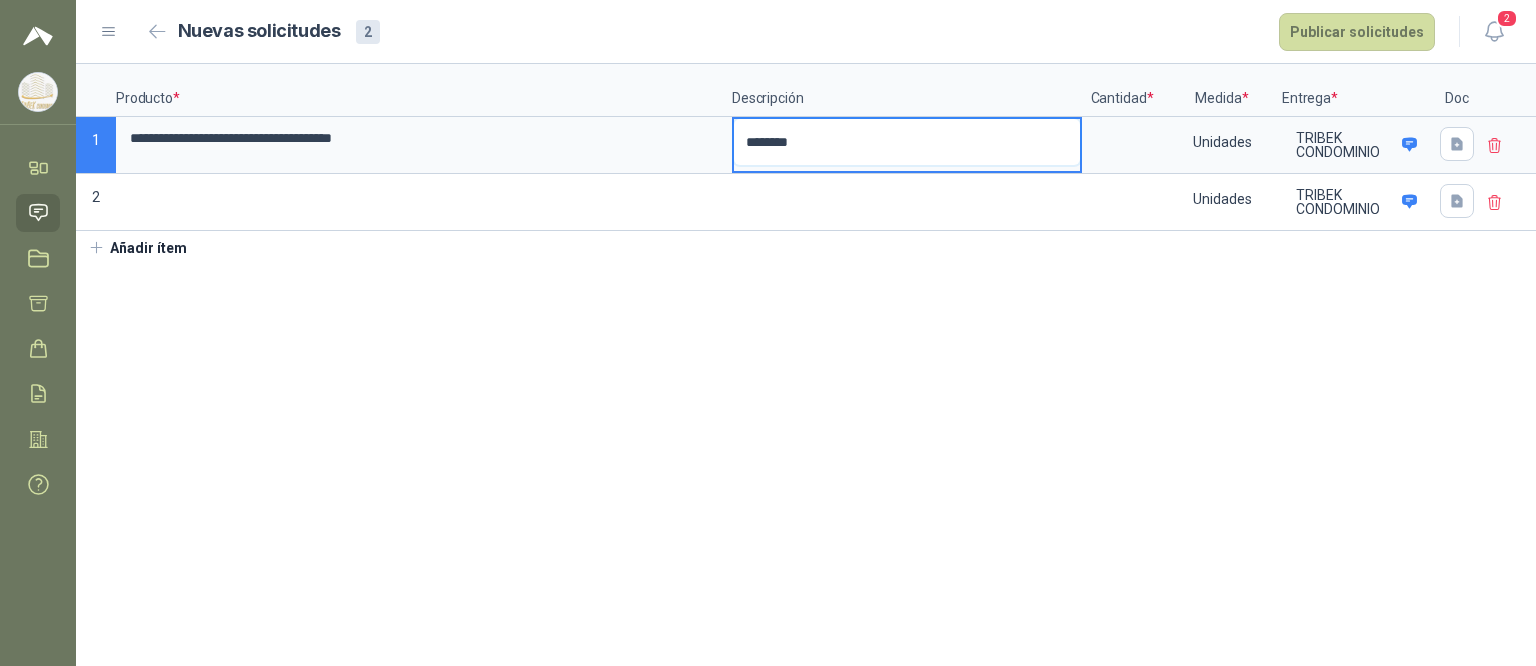 type 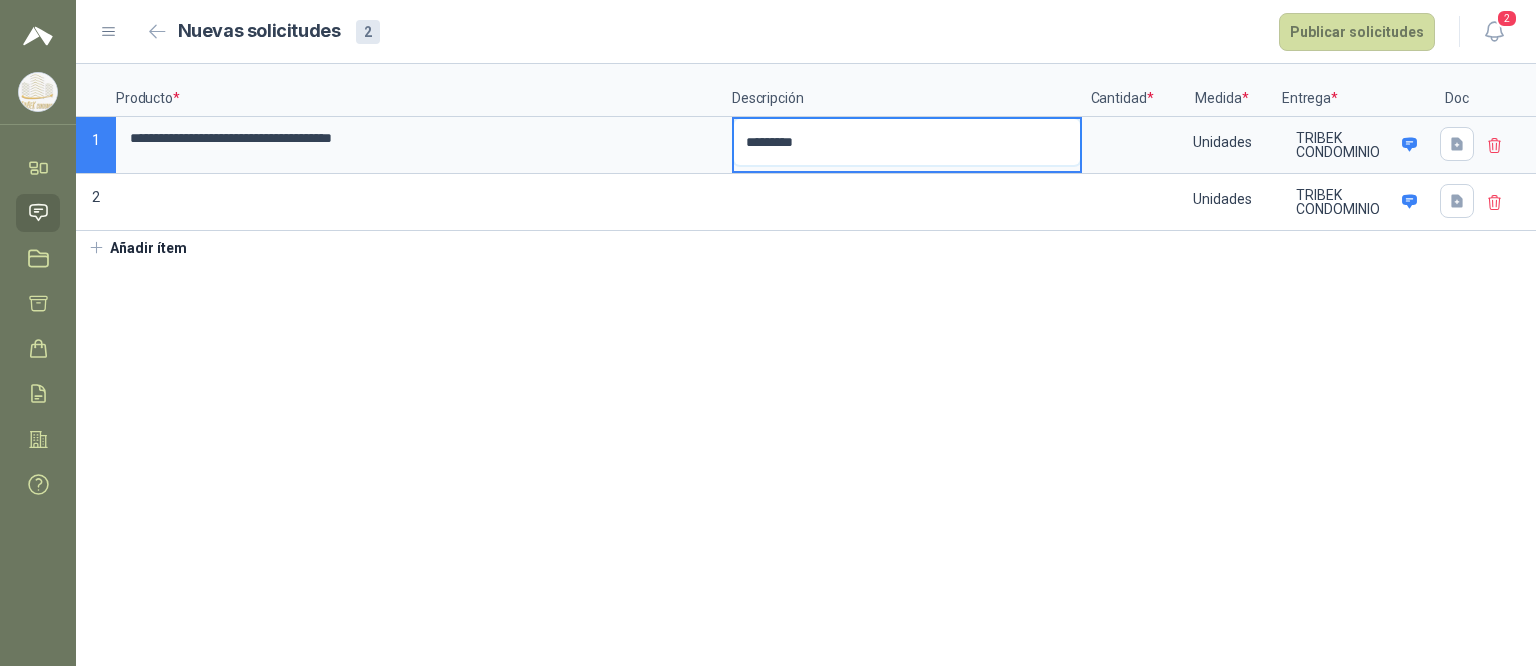type 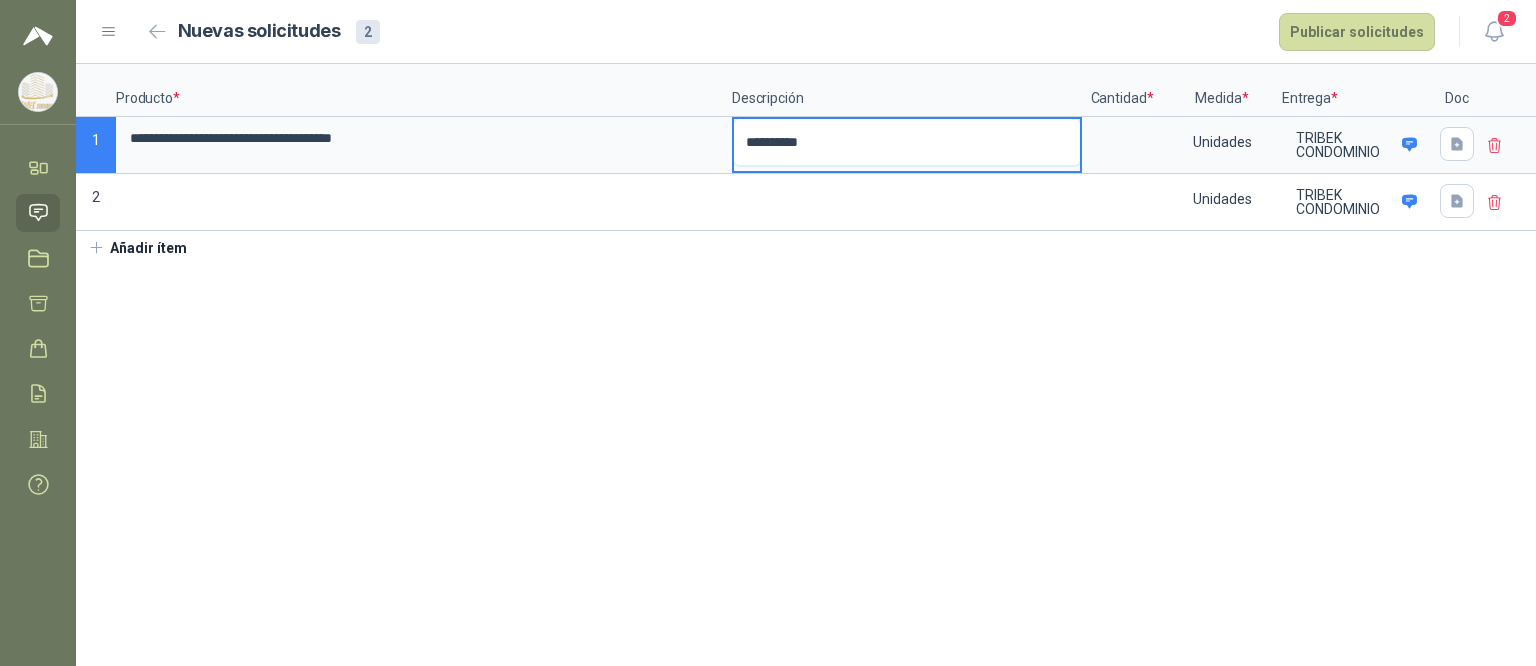 type 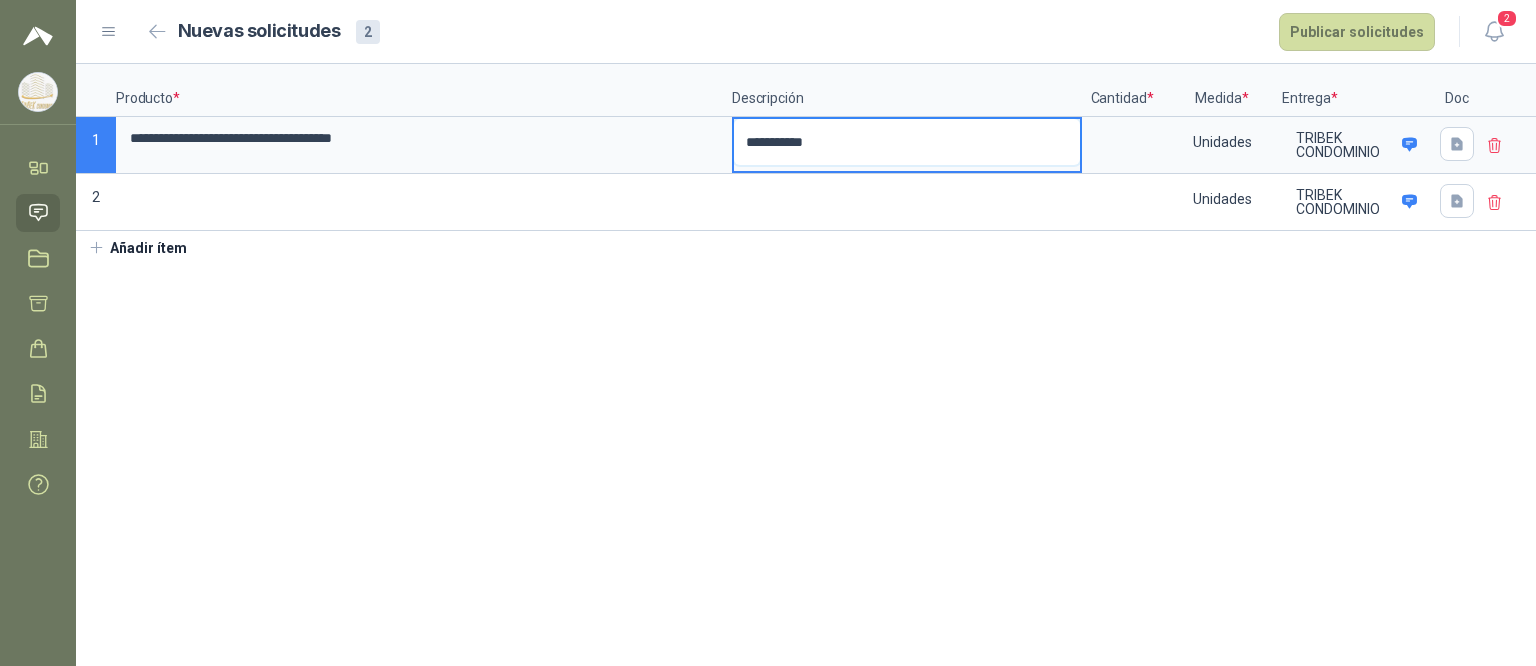 type 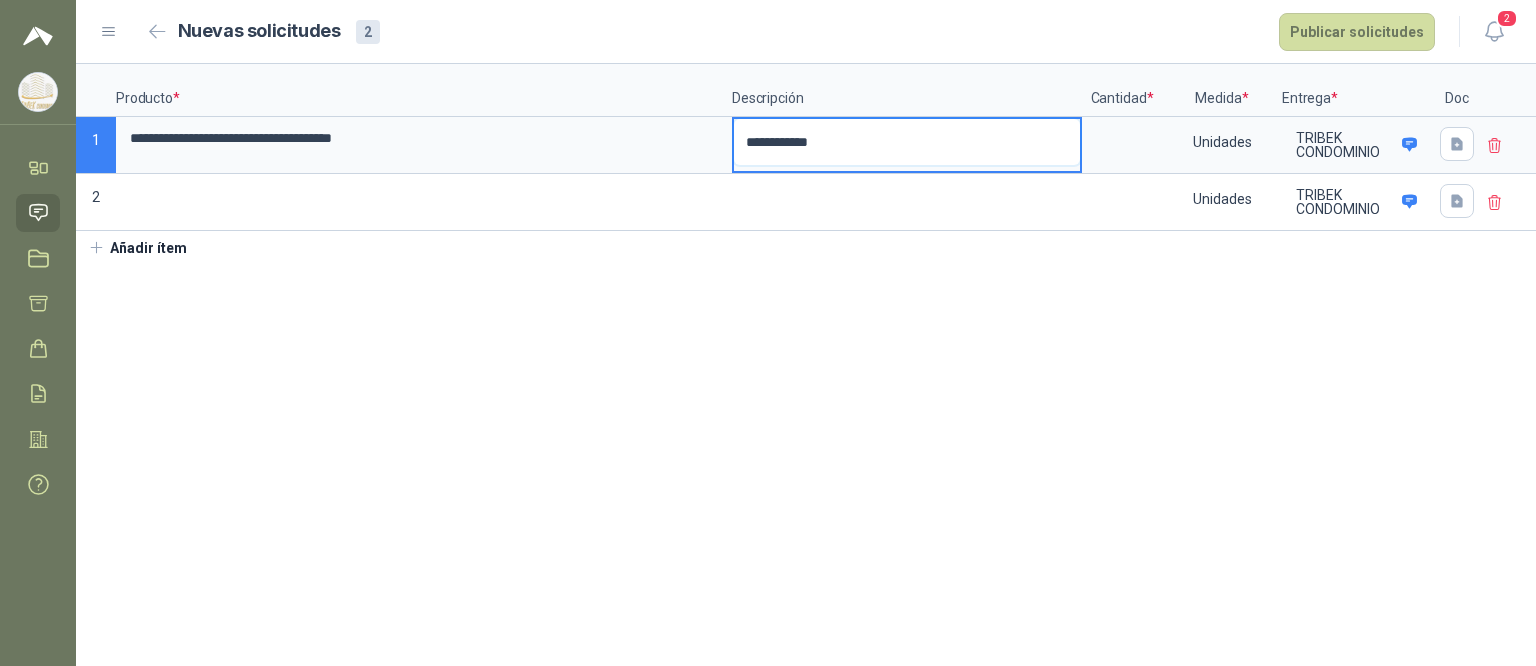 type 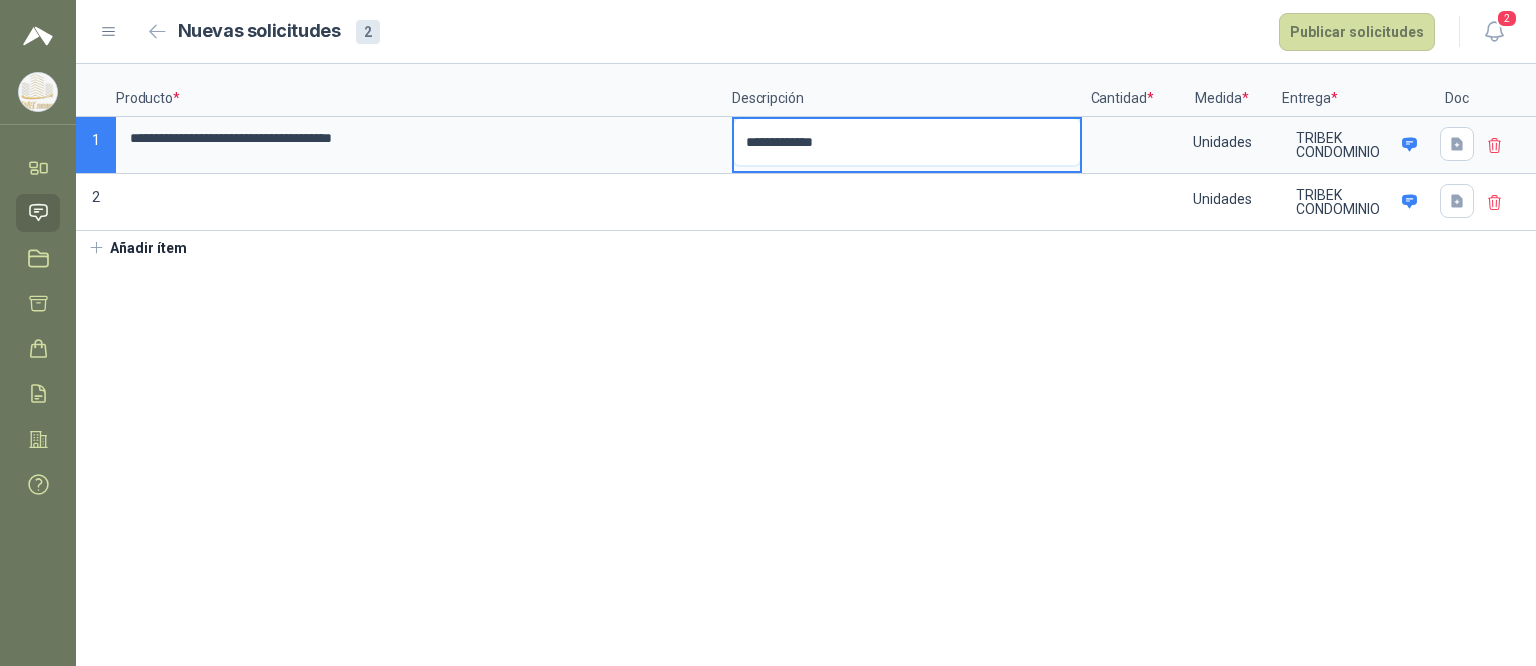 type 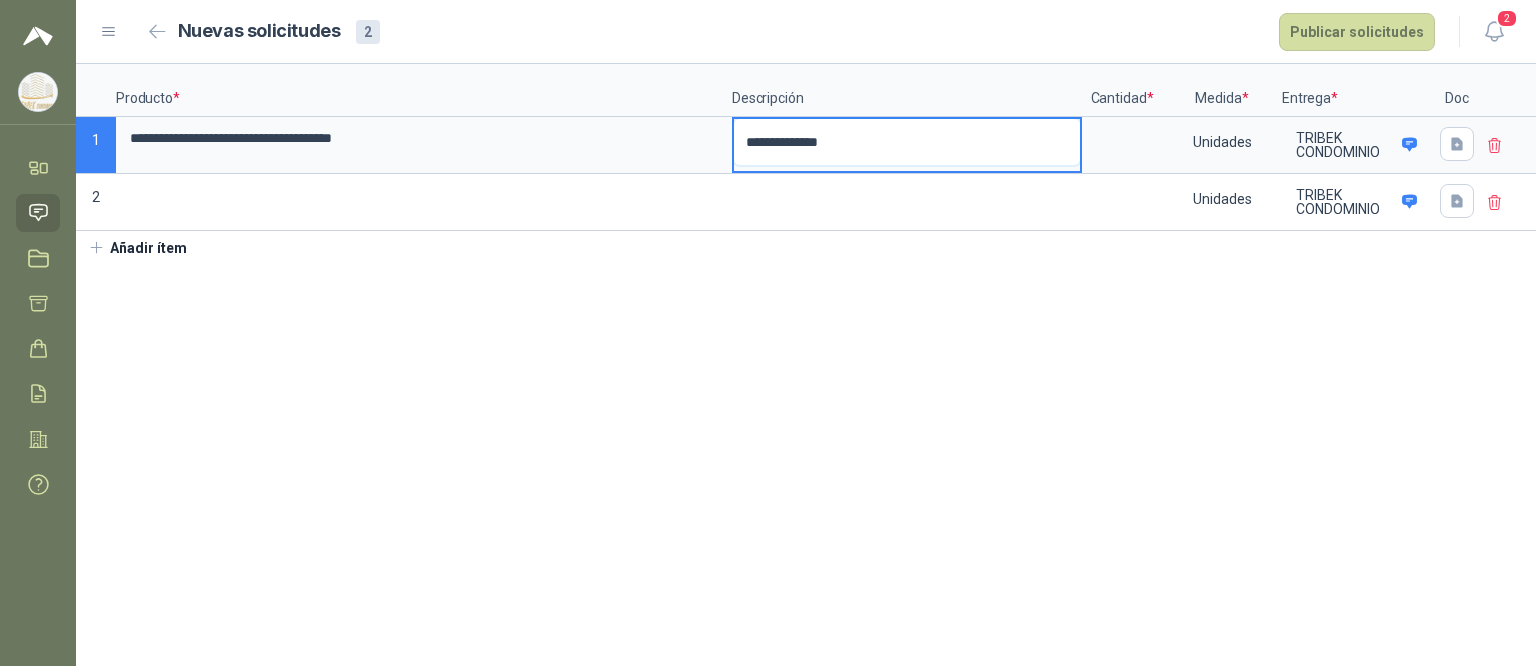 type 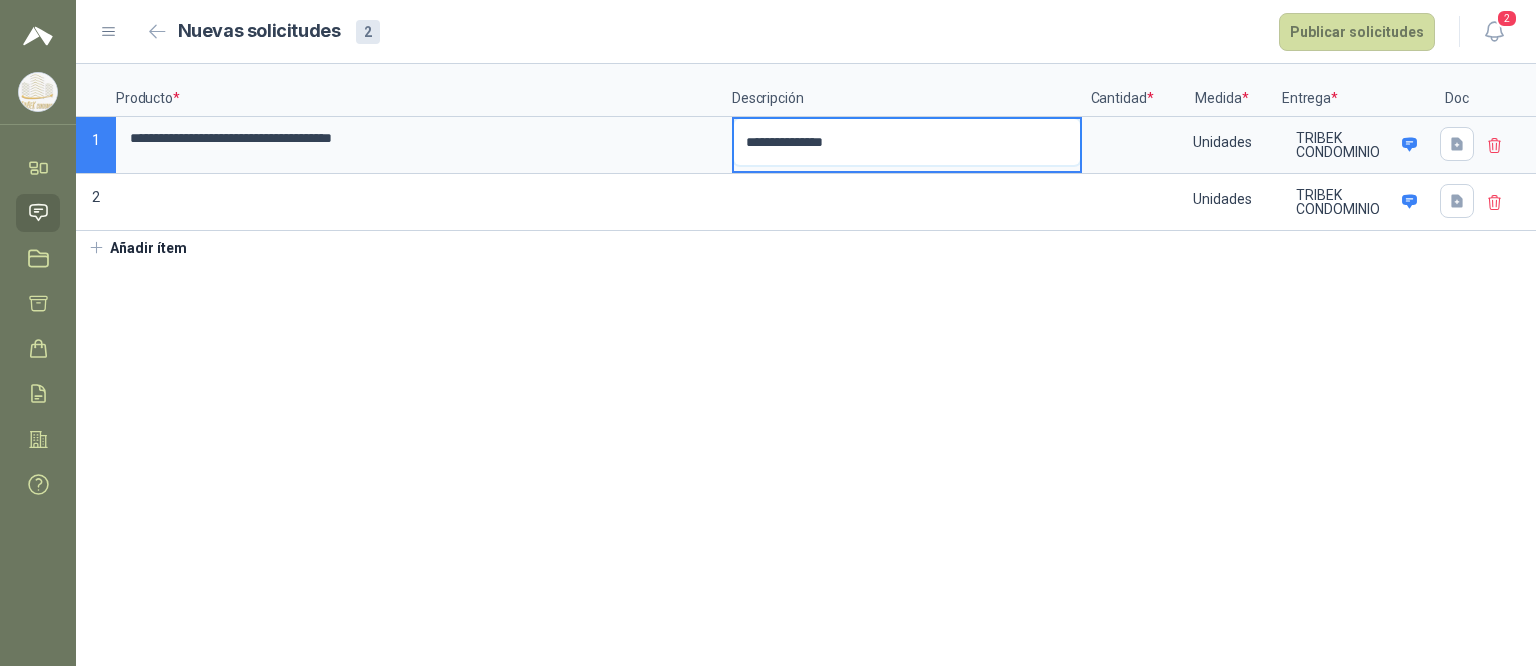 type 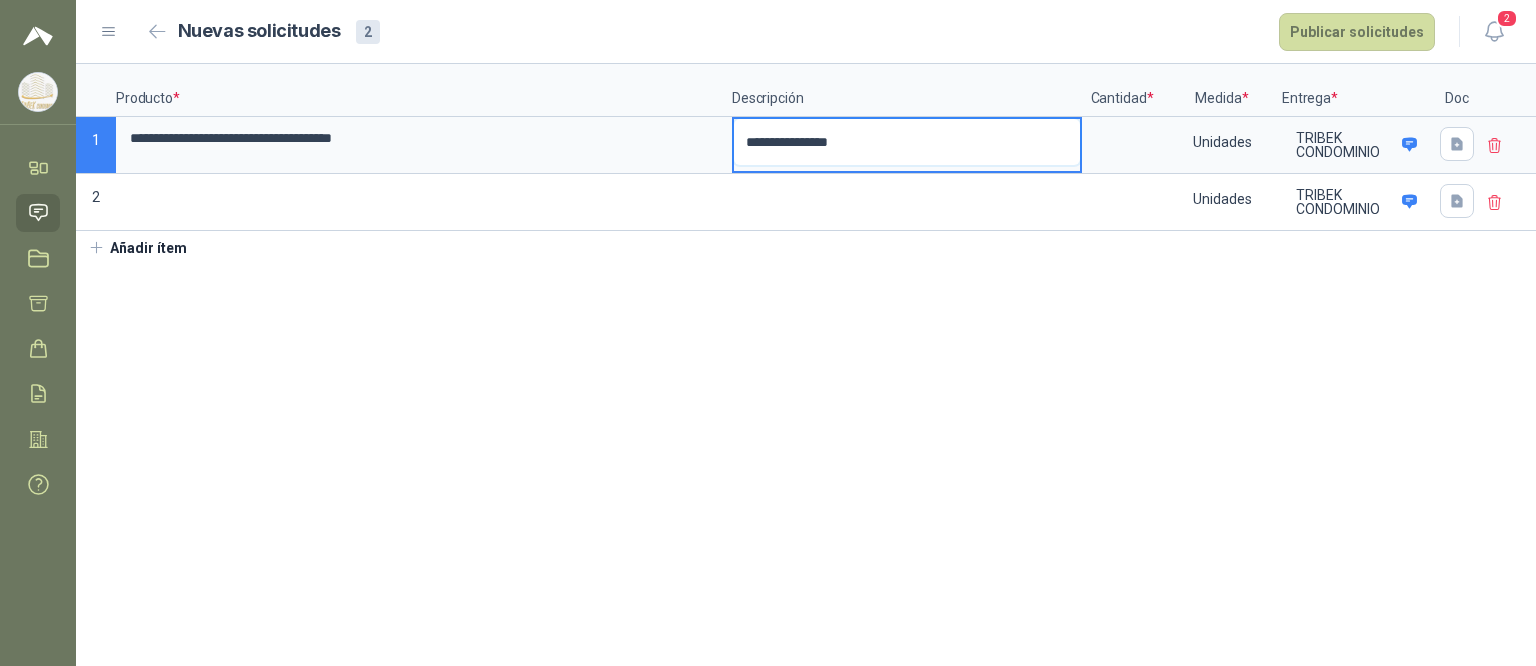 type 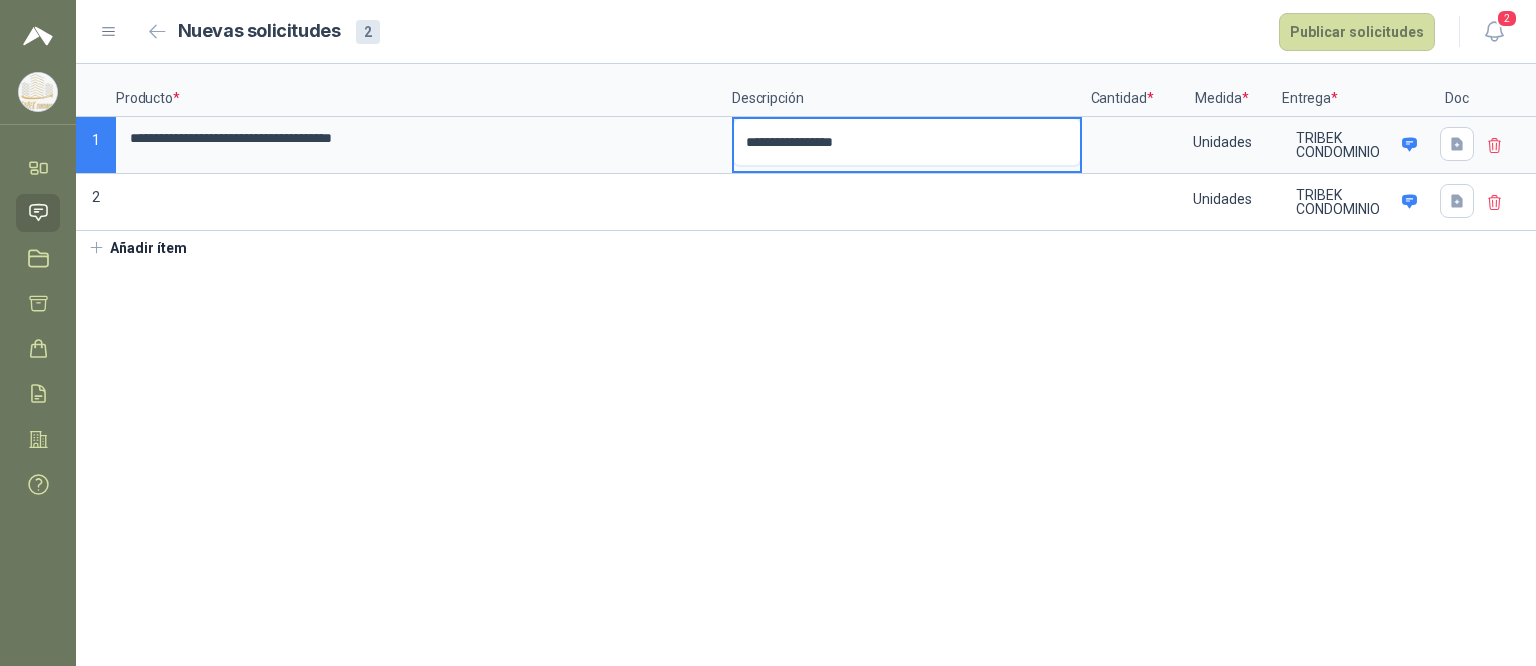 type 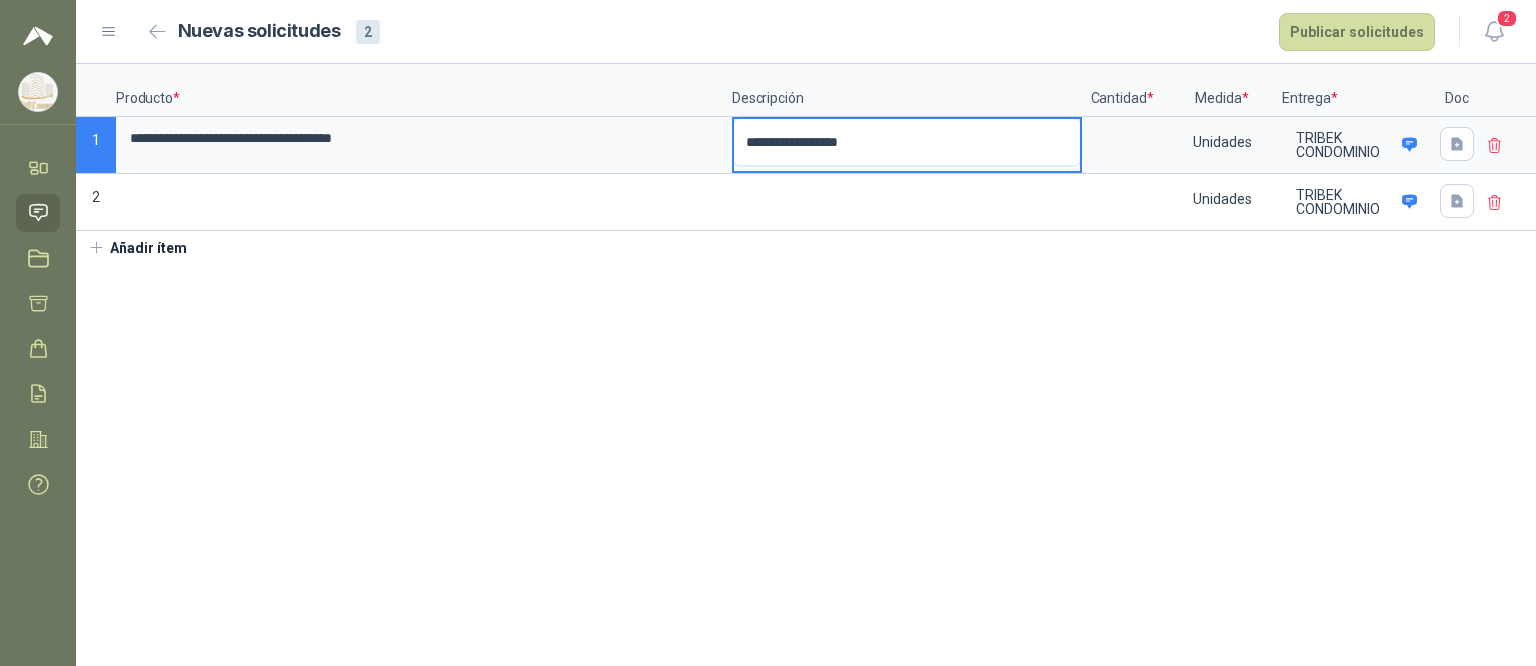 type 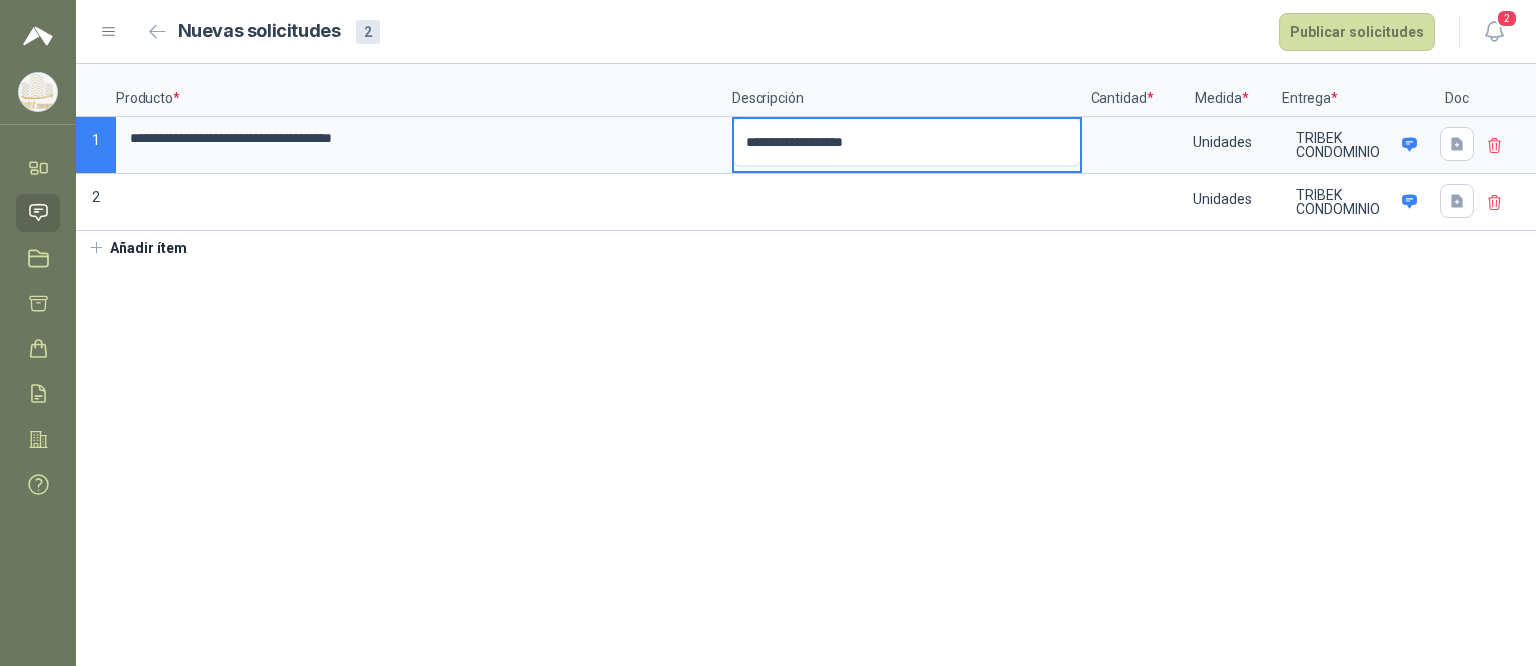 type 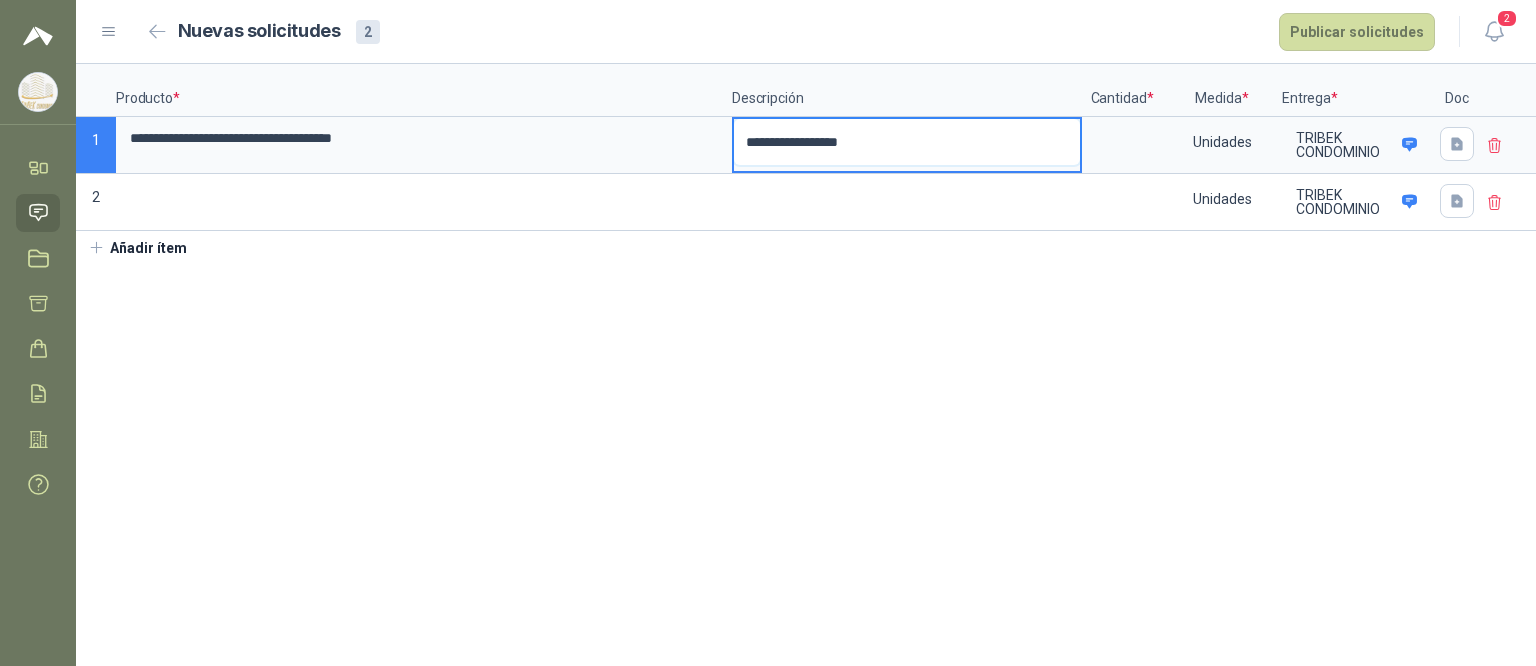 type 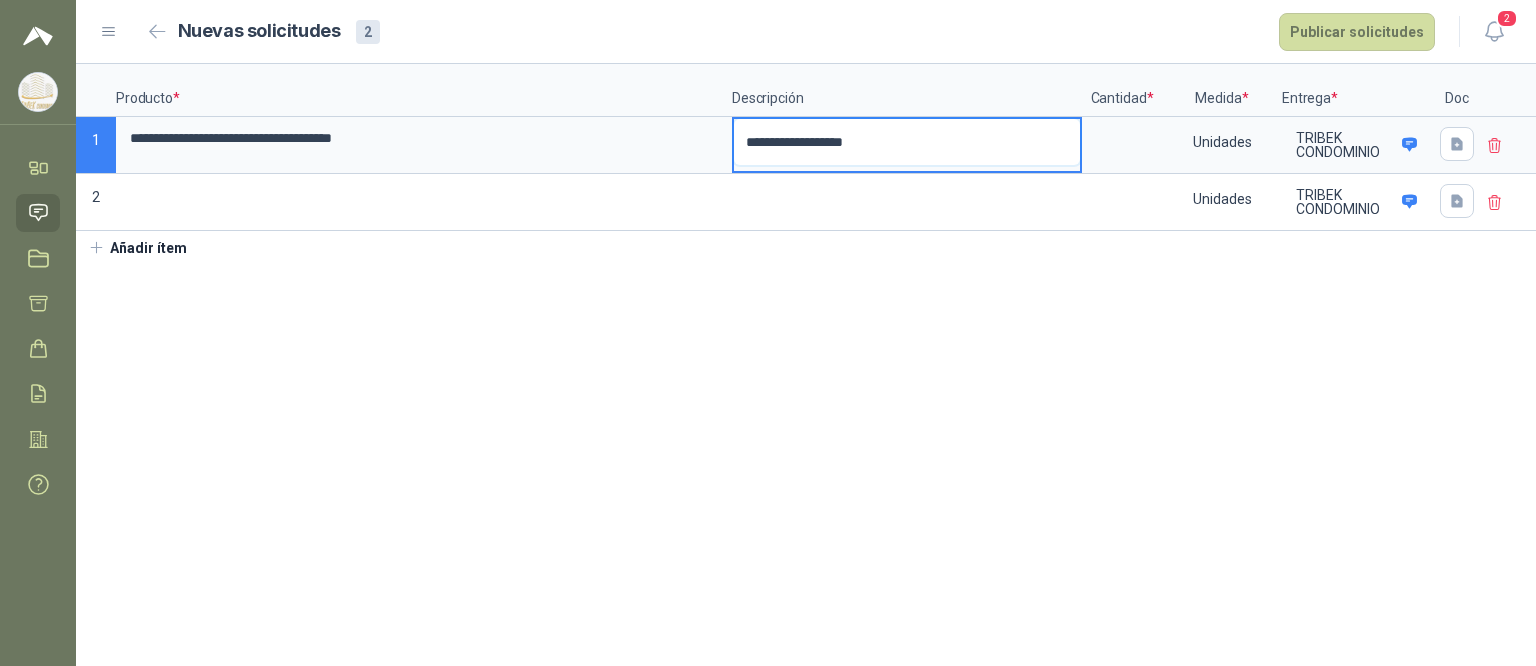 type 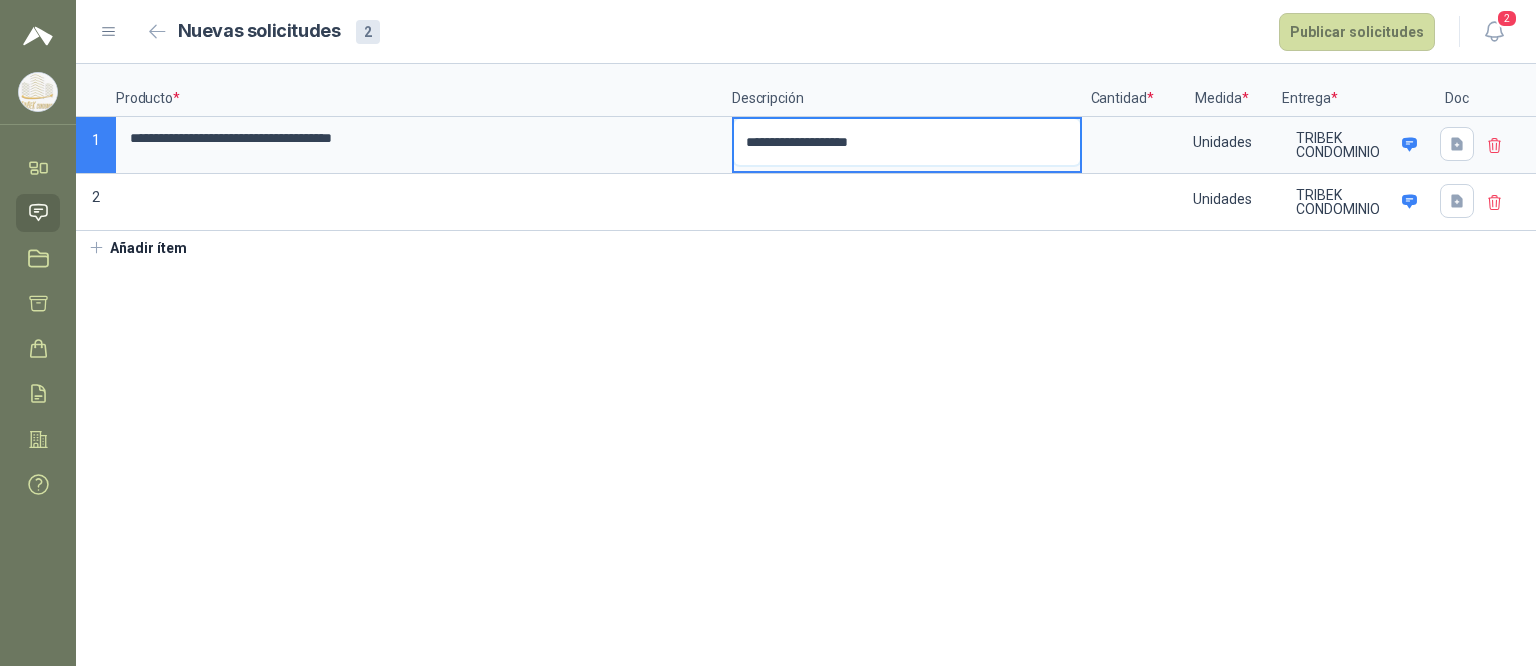 type 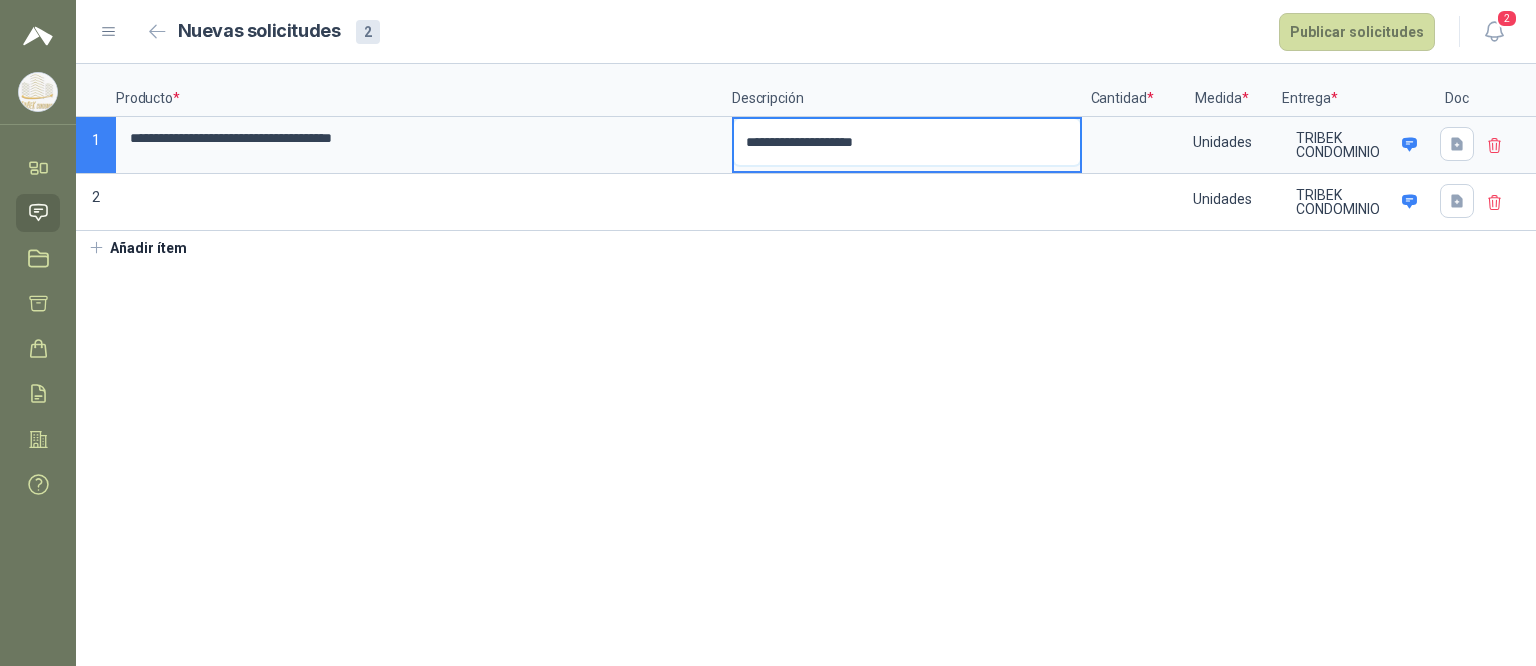 type 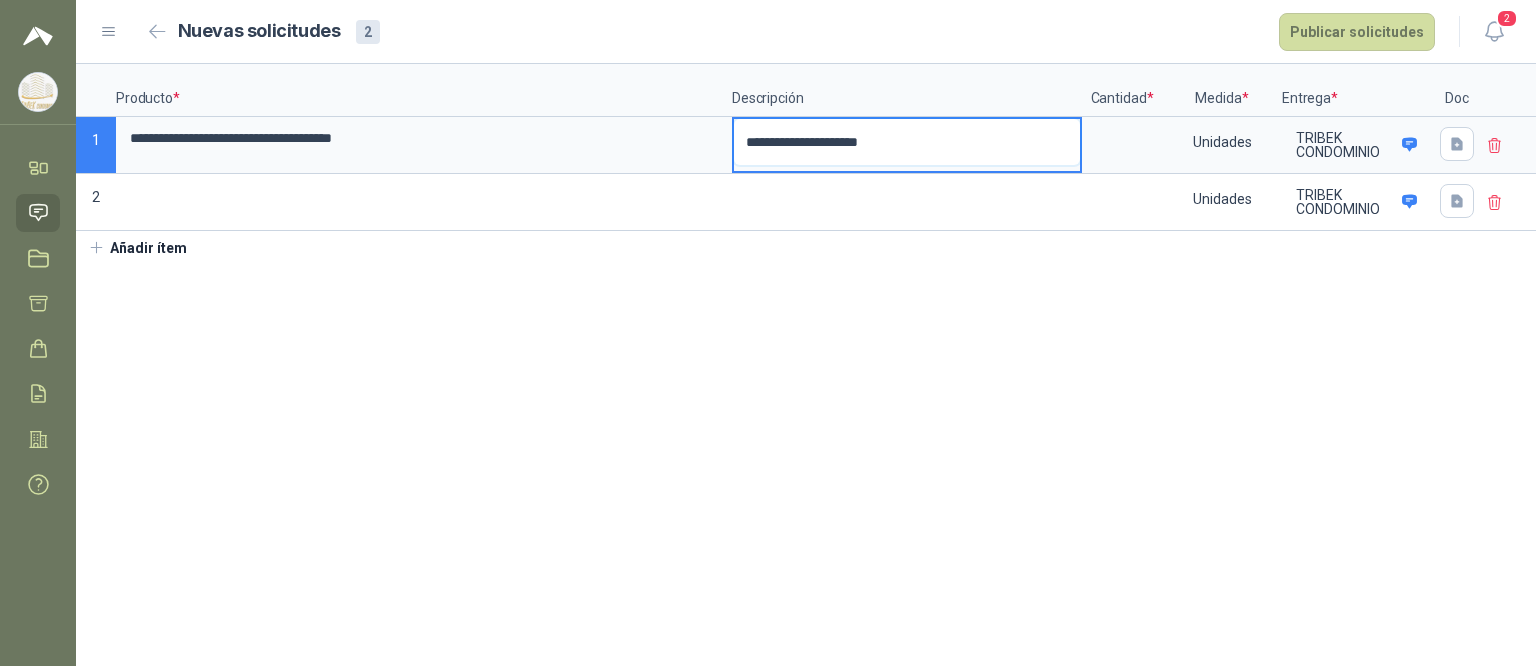 type 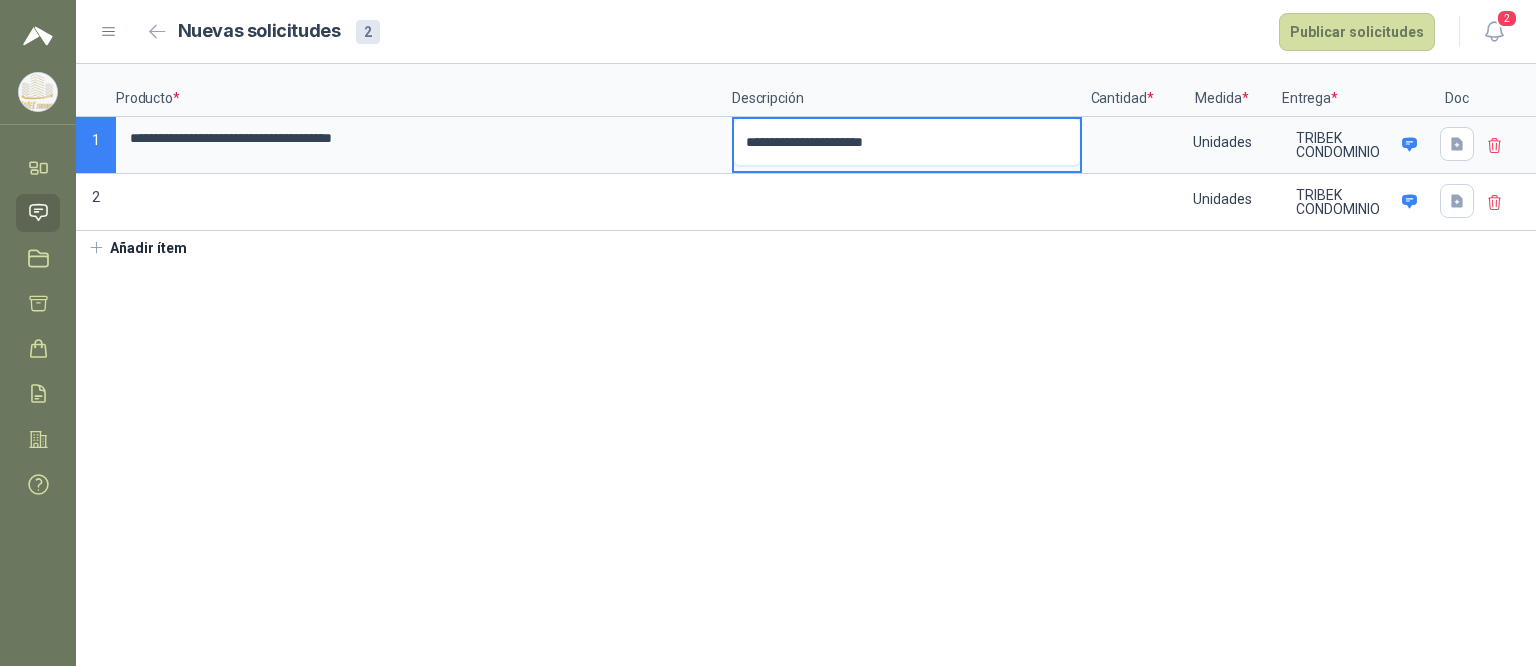 type 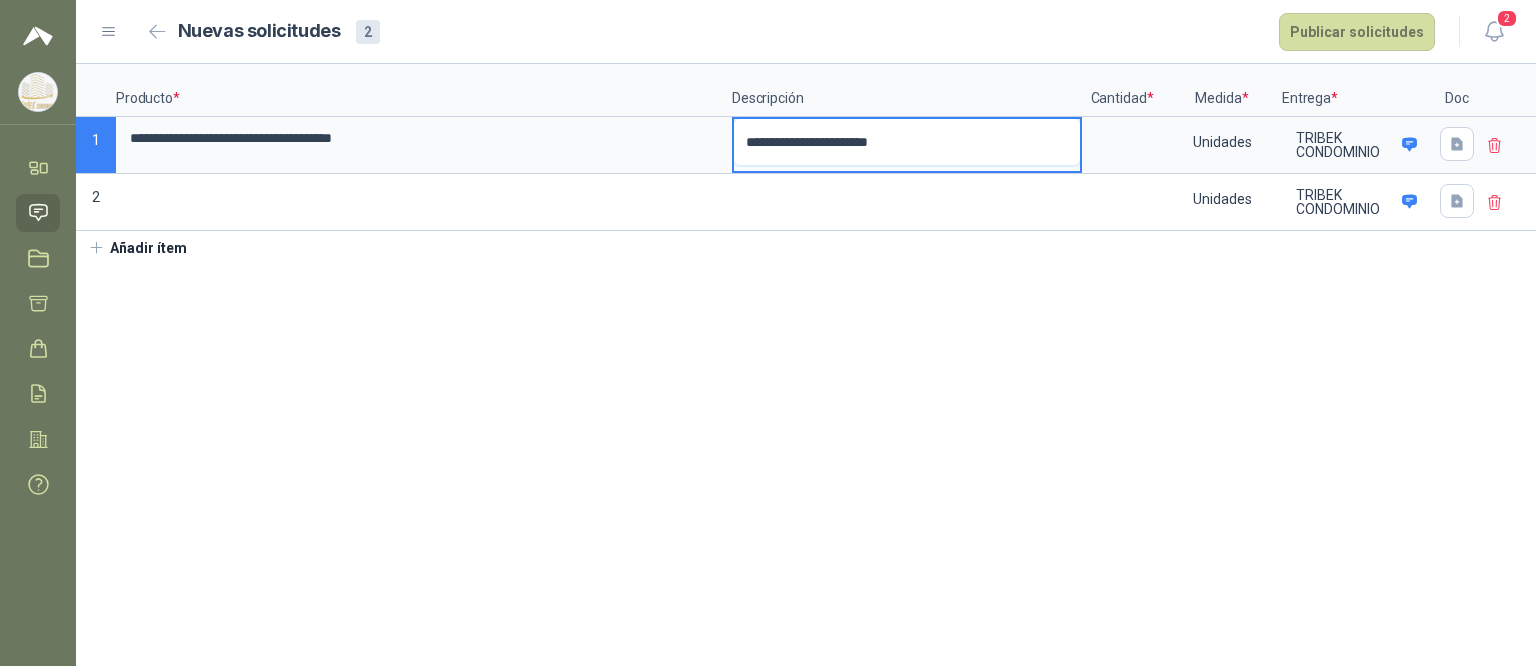 type 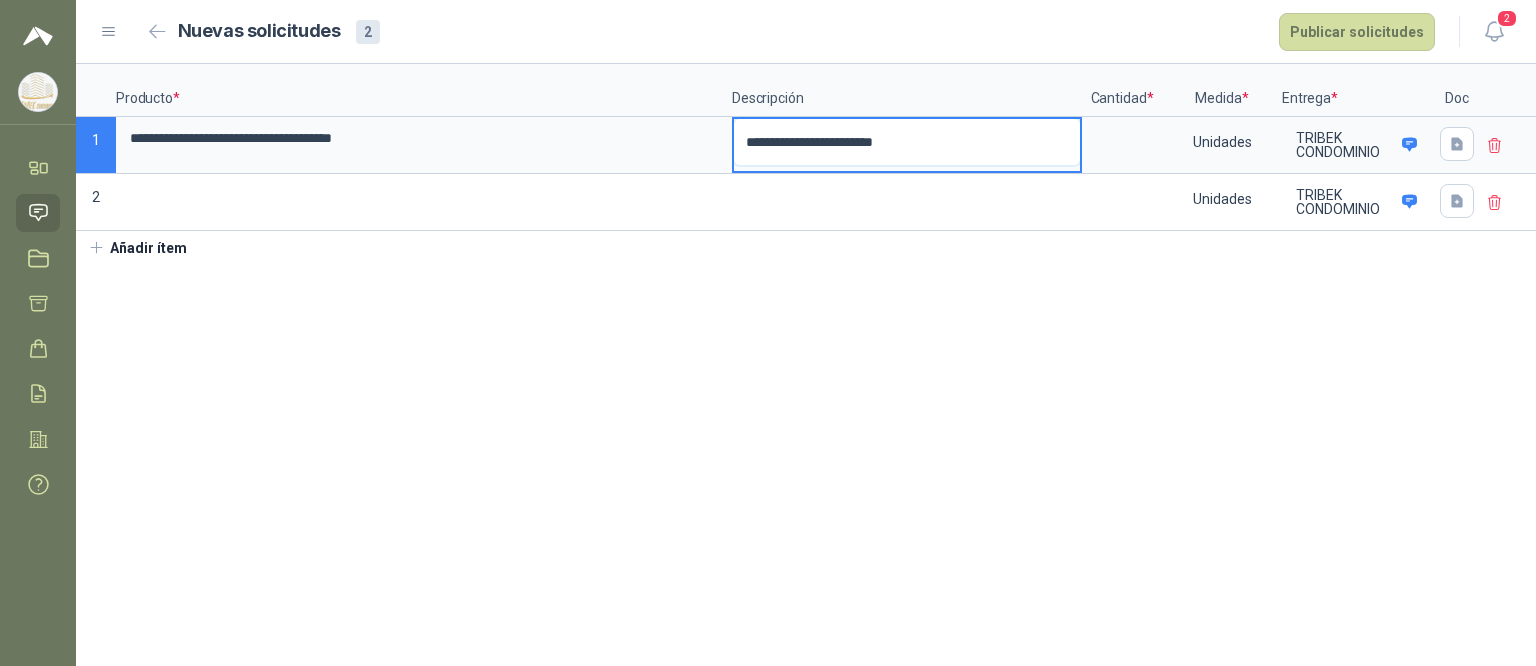 type 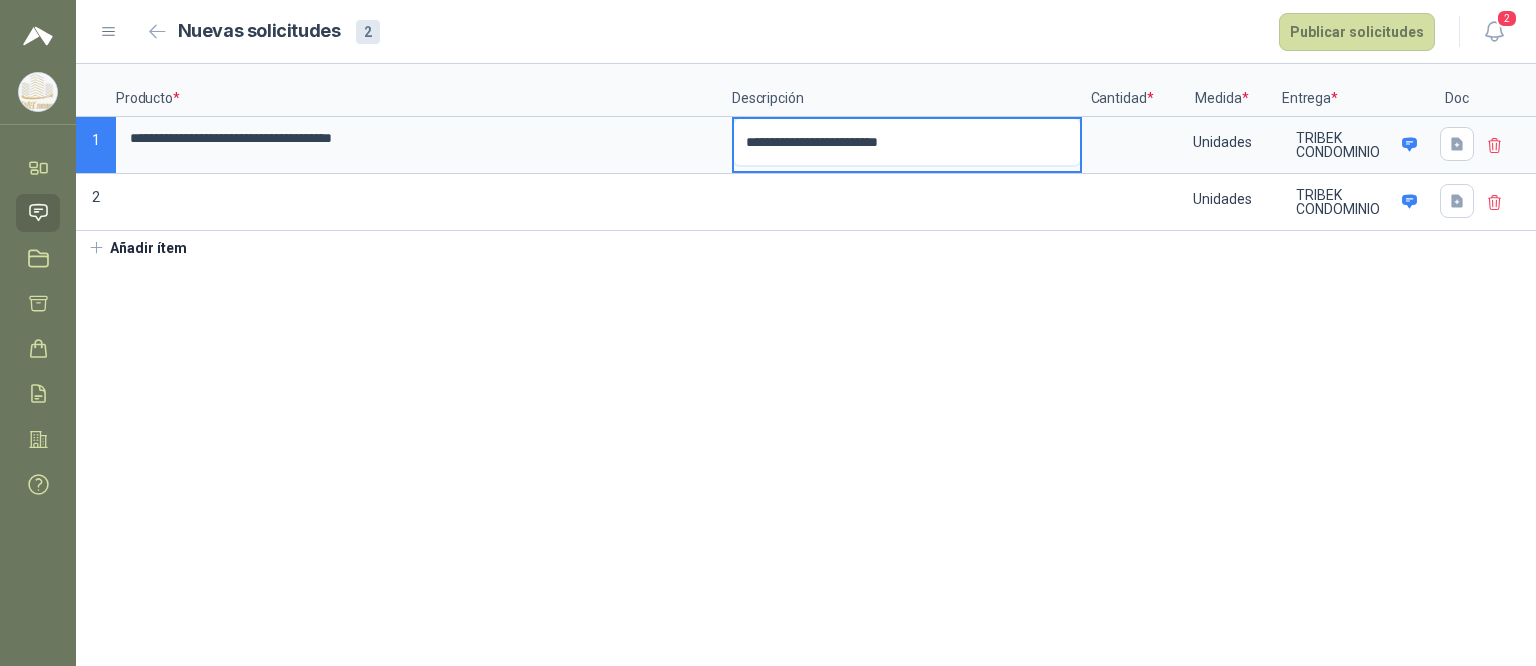 type 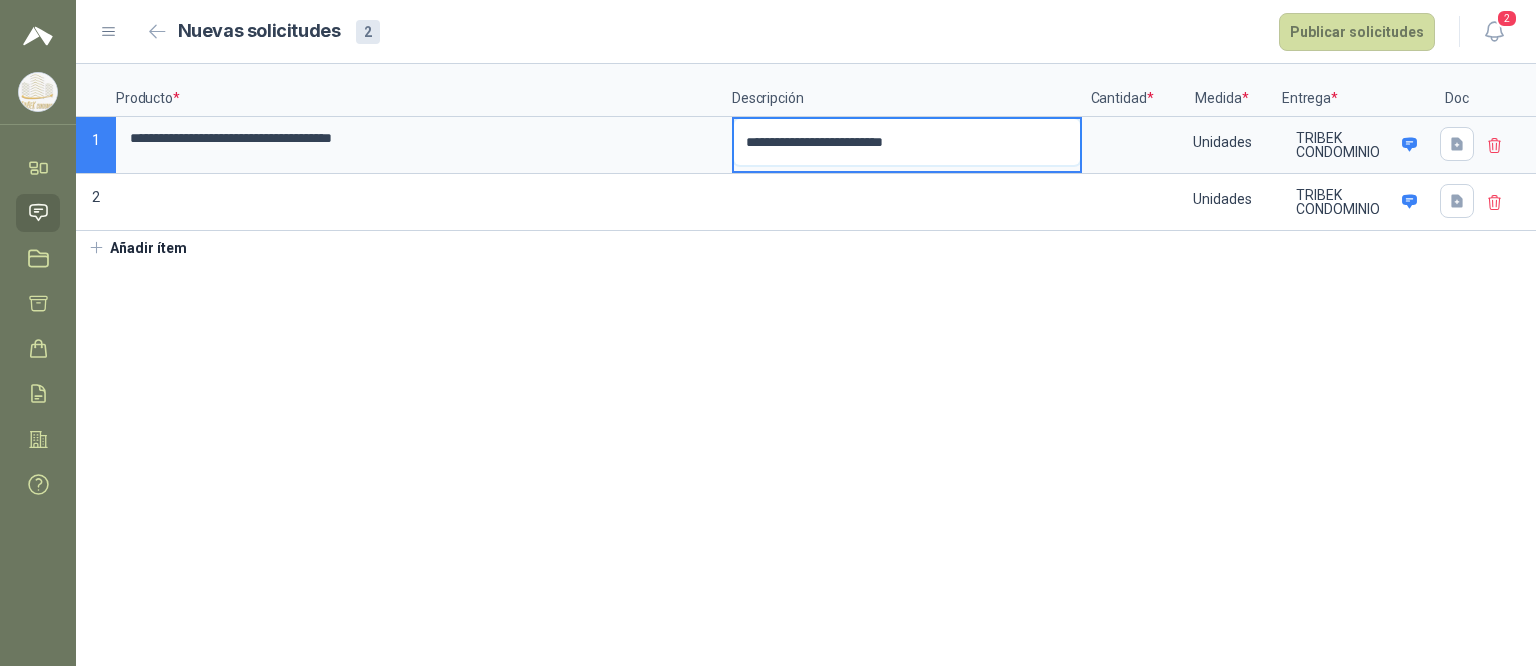 type 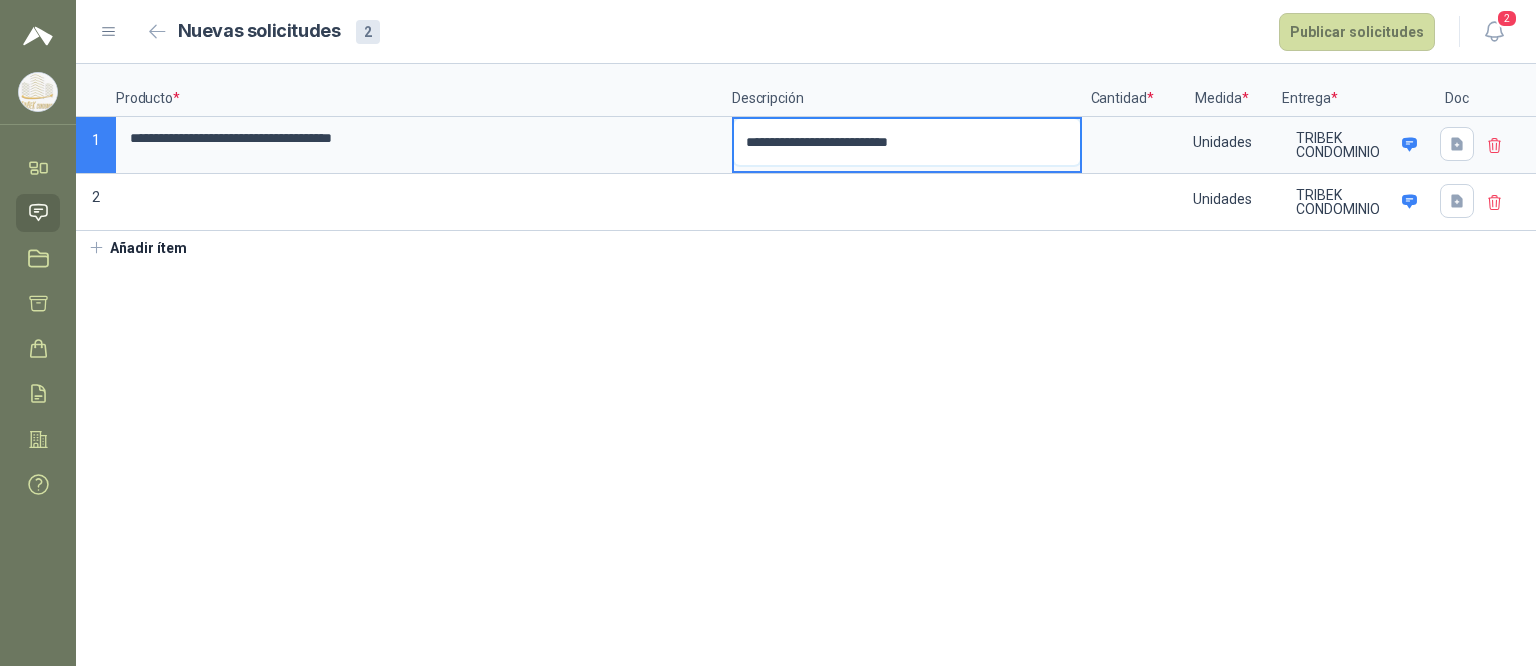 type 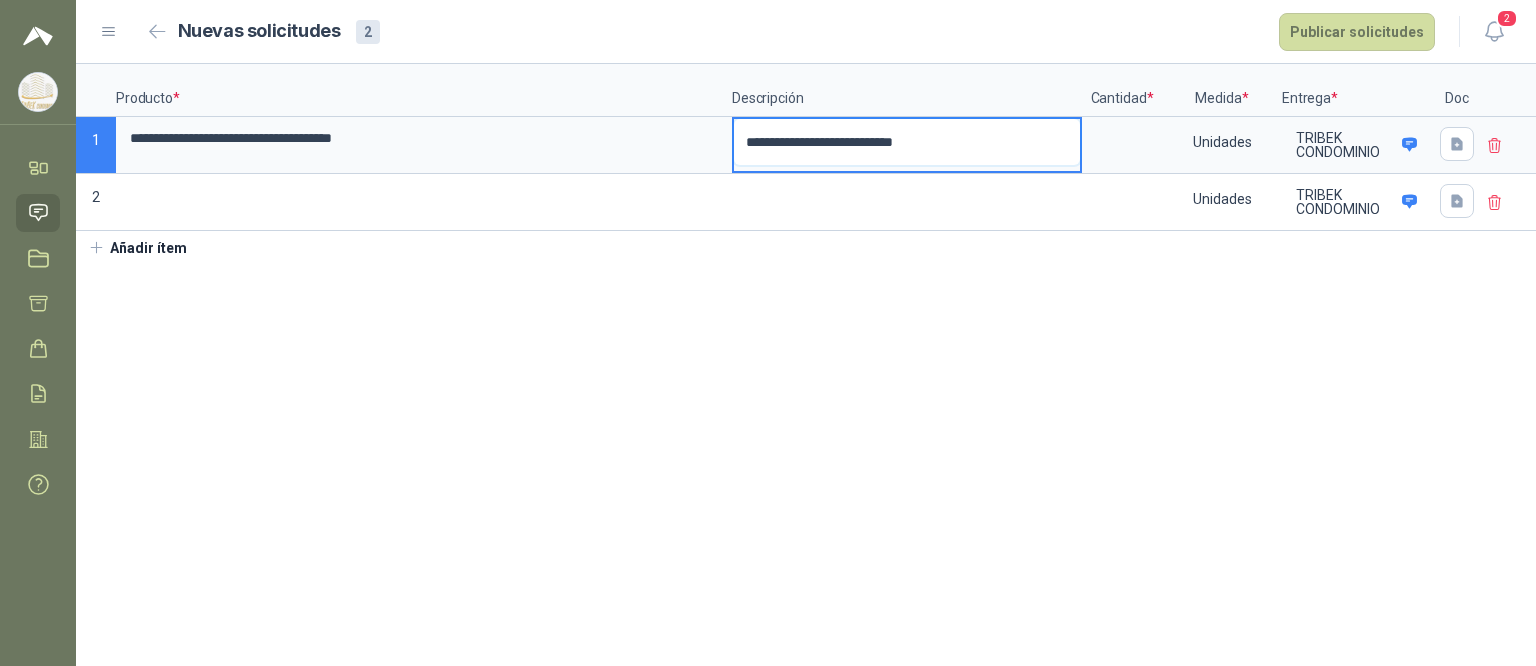 type 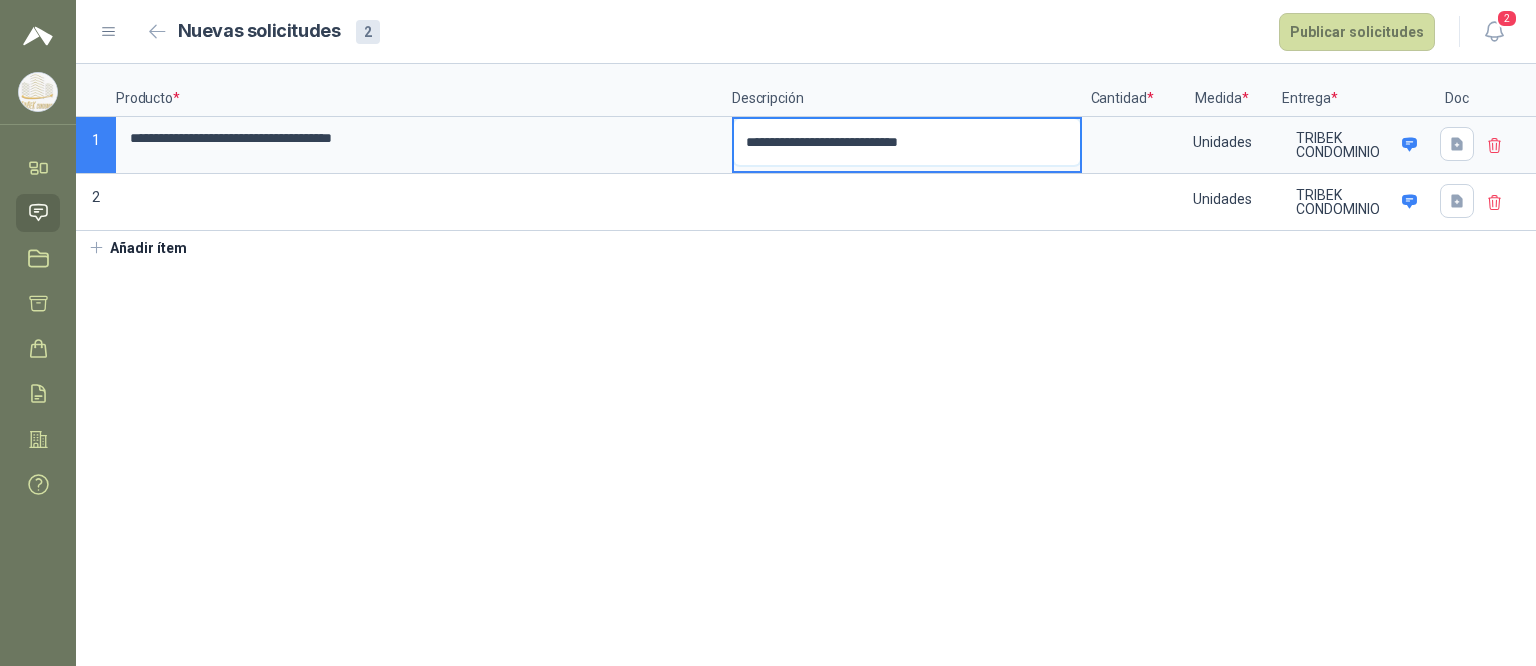 type 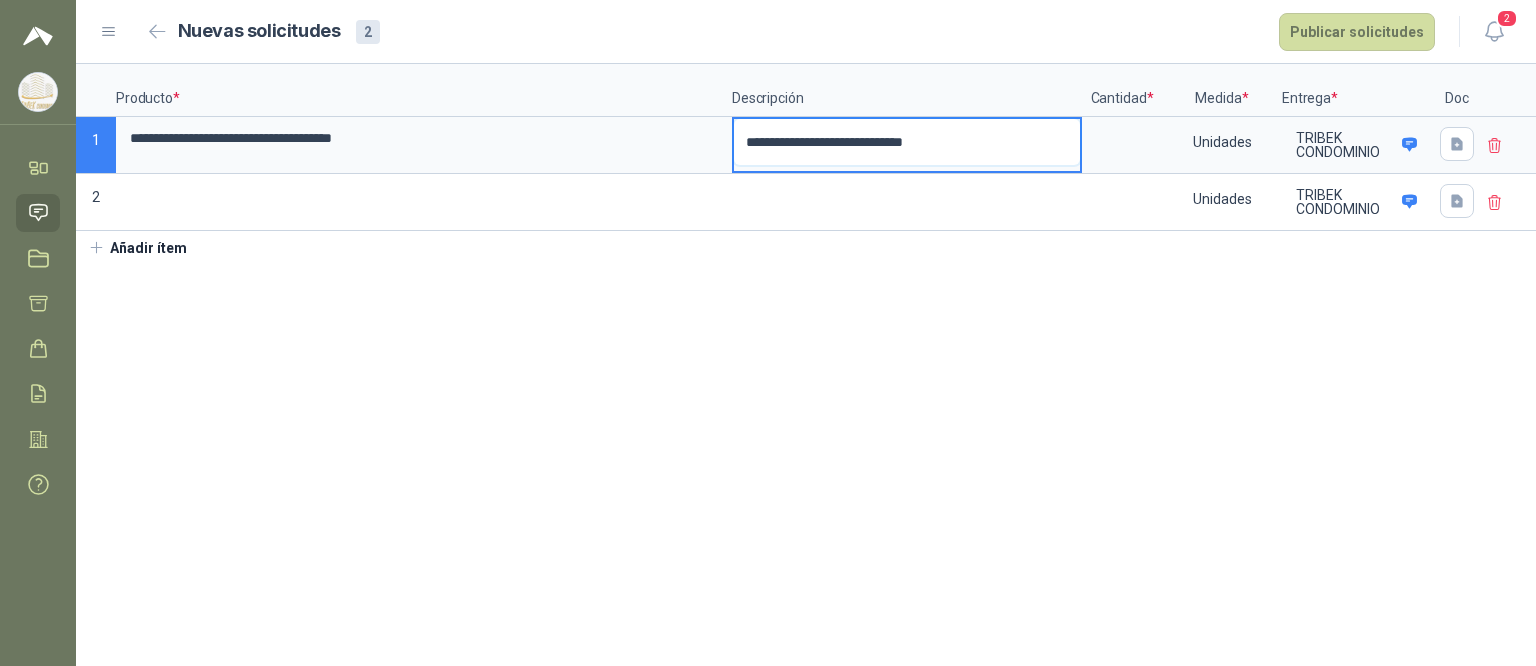 type 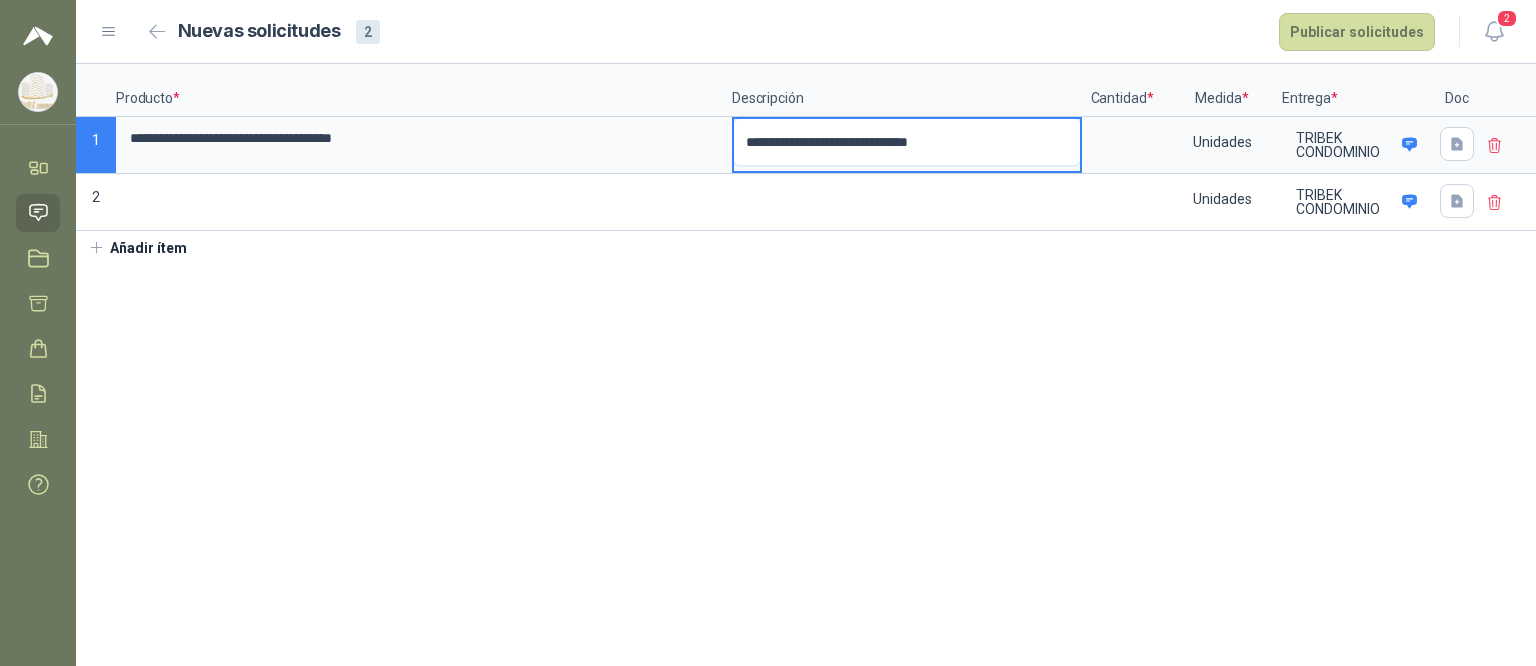 type 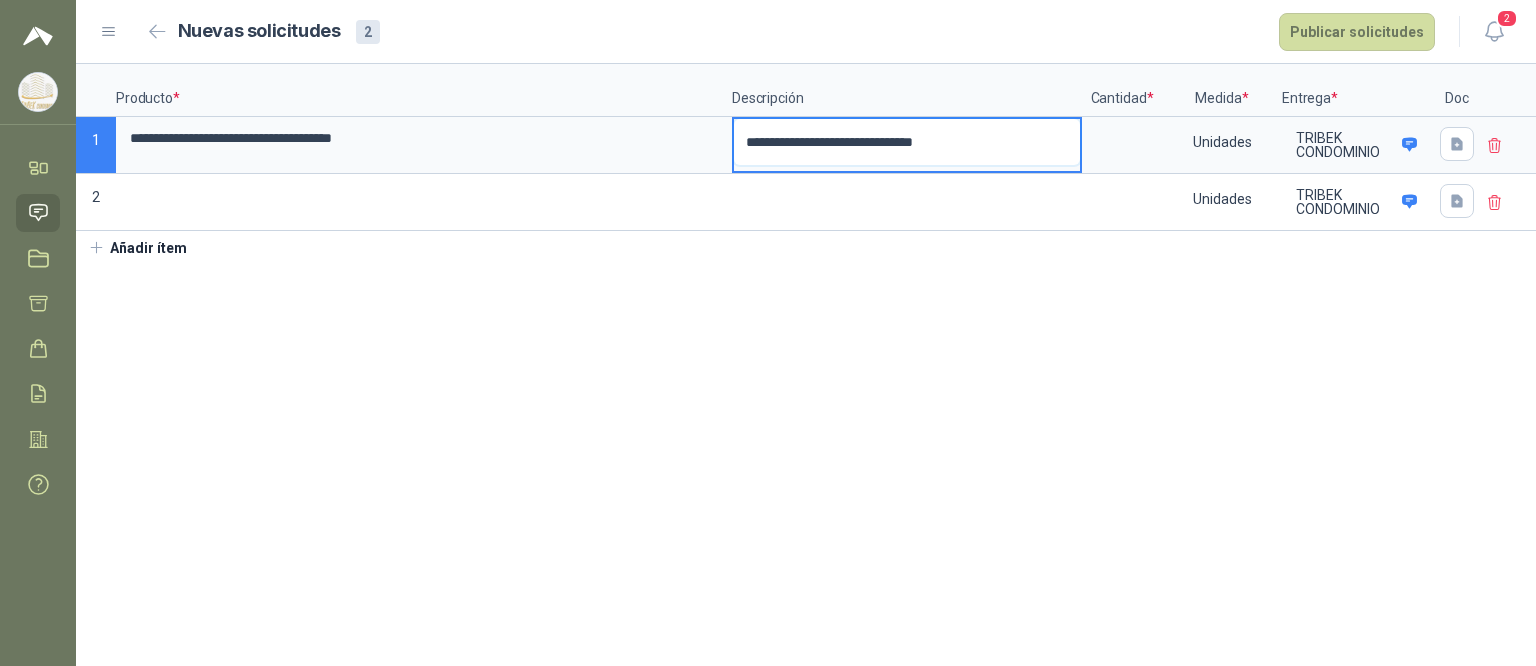 type 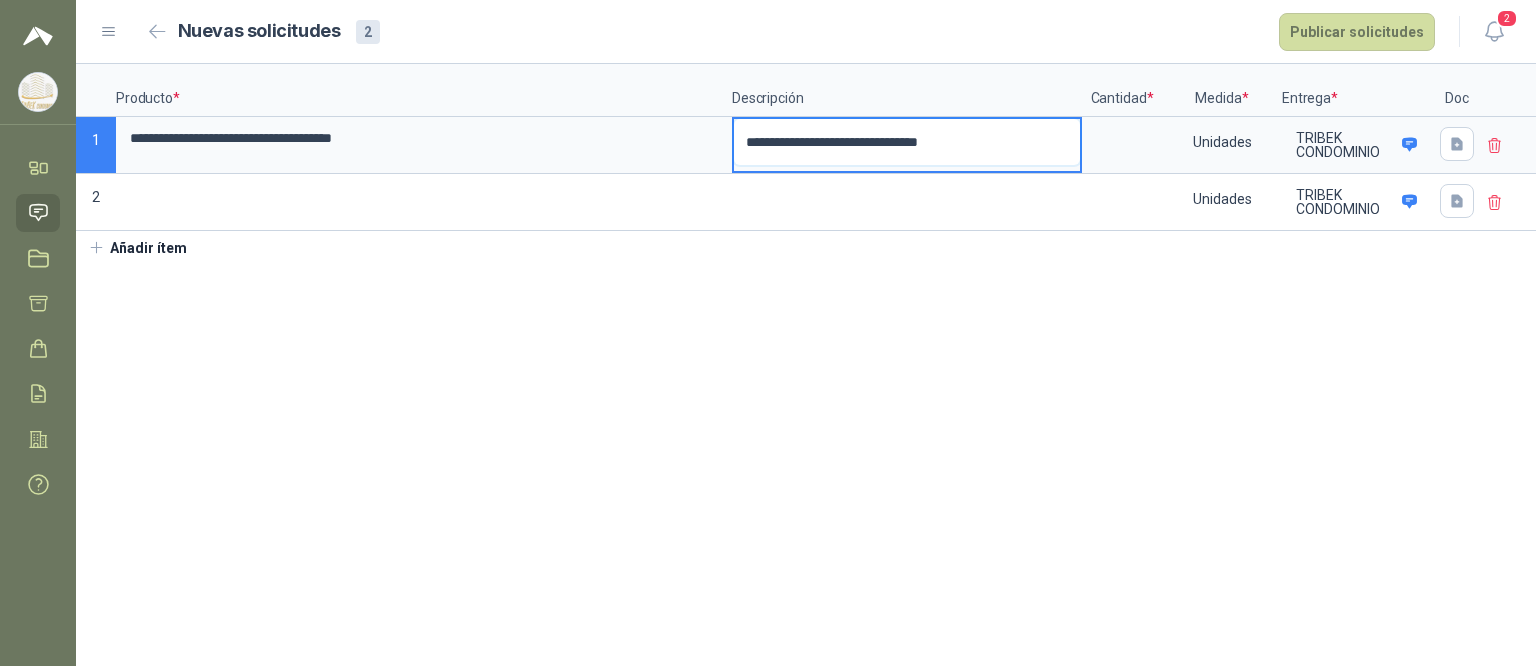 type 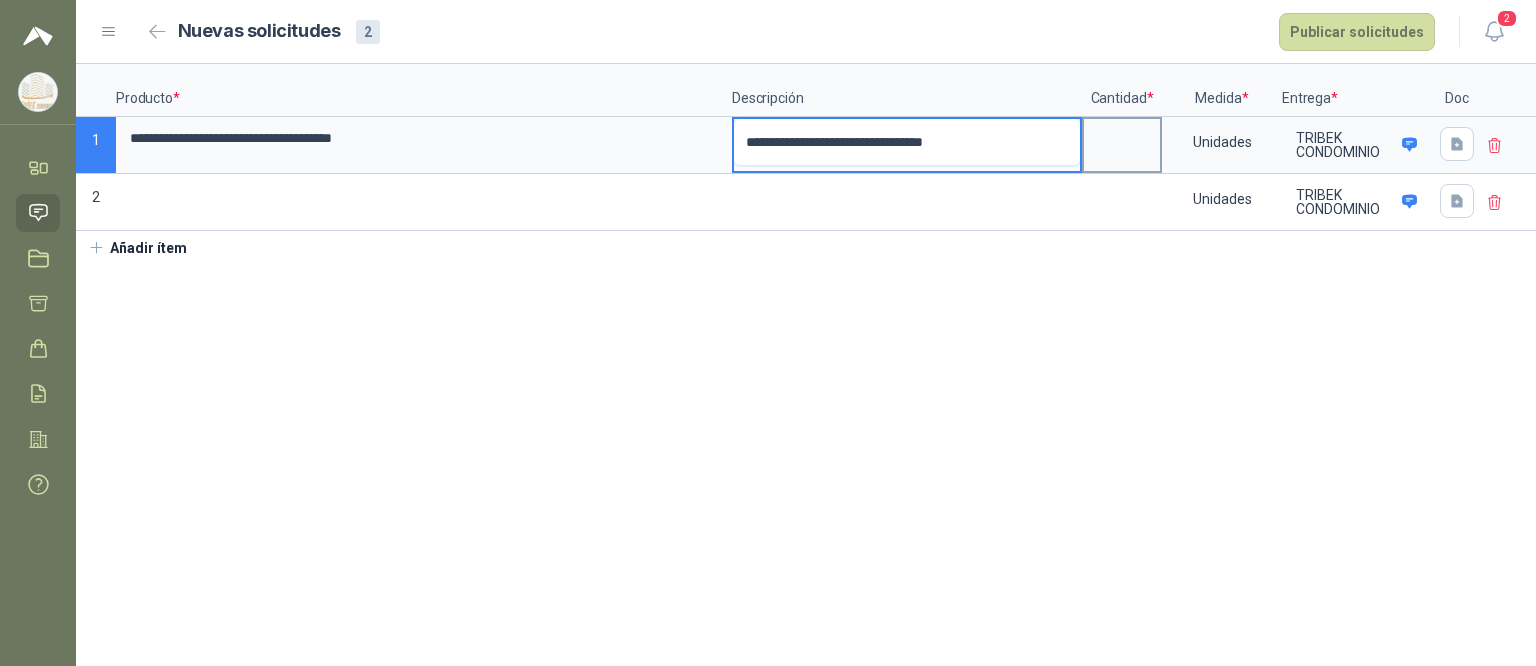 type on "**********" 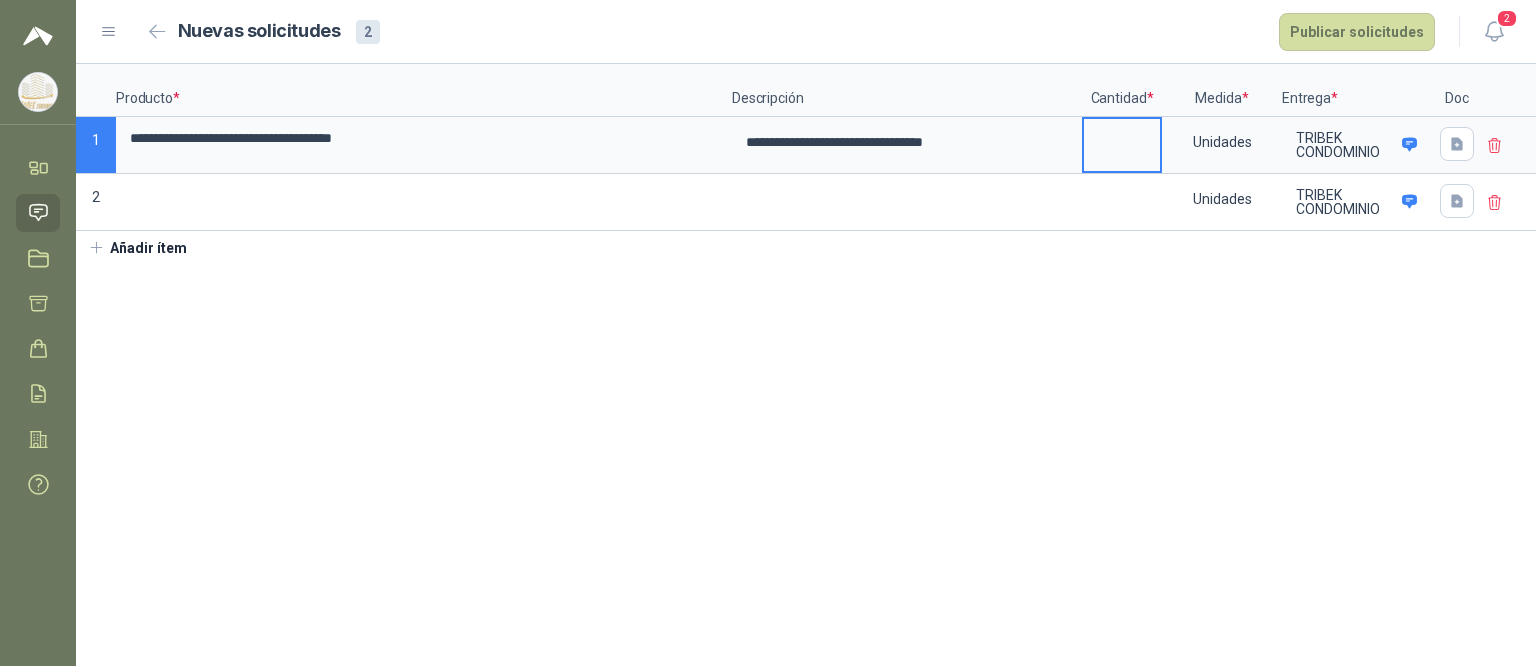 click at bounding box center (1122, 138) 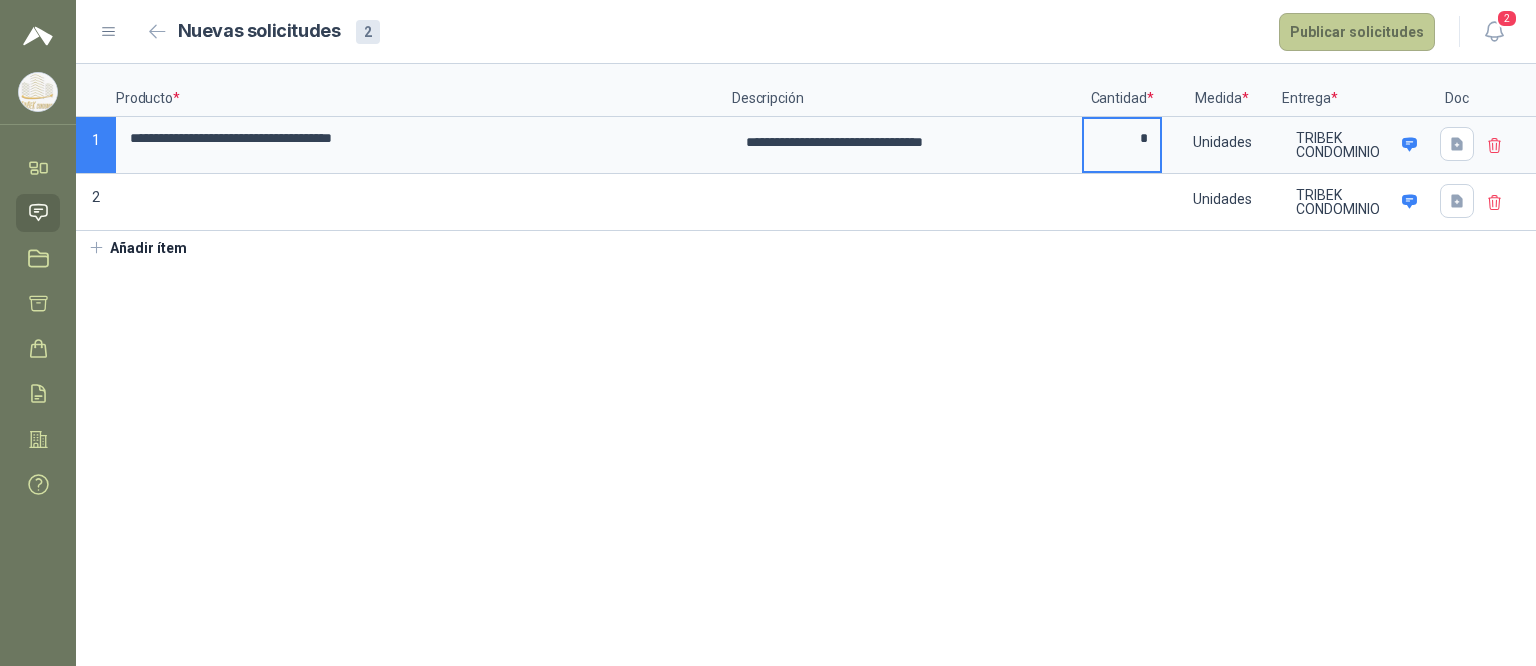 type on "*" 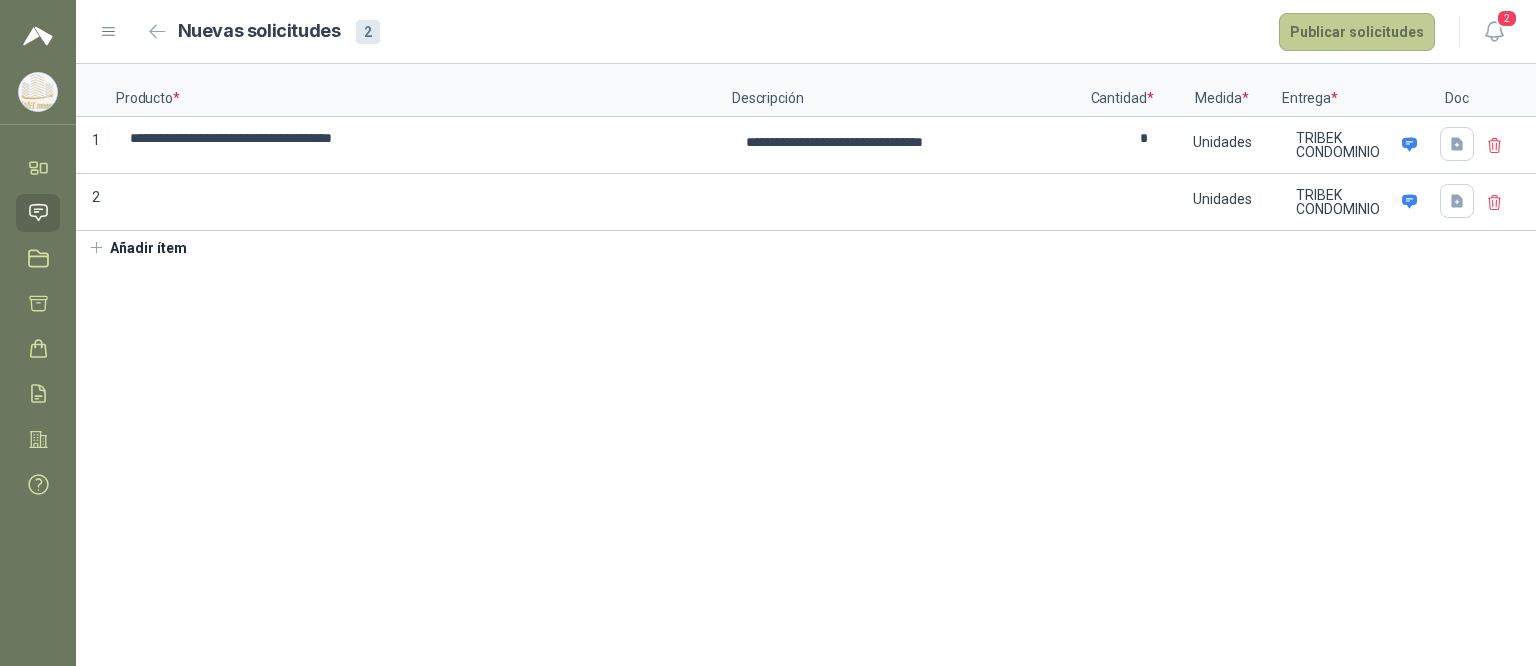 click on "Publicar solicitudes" at bounding box center (1357, 32) 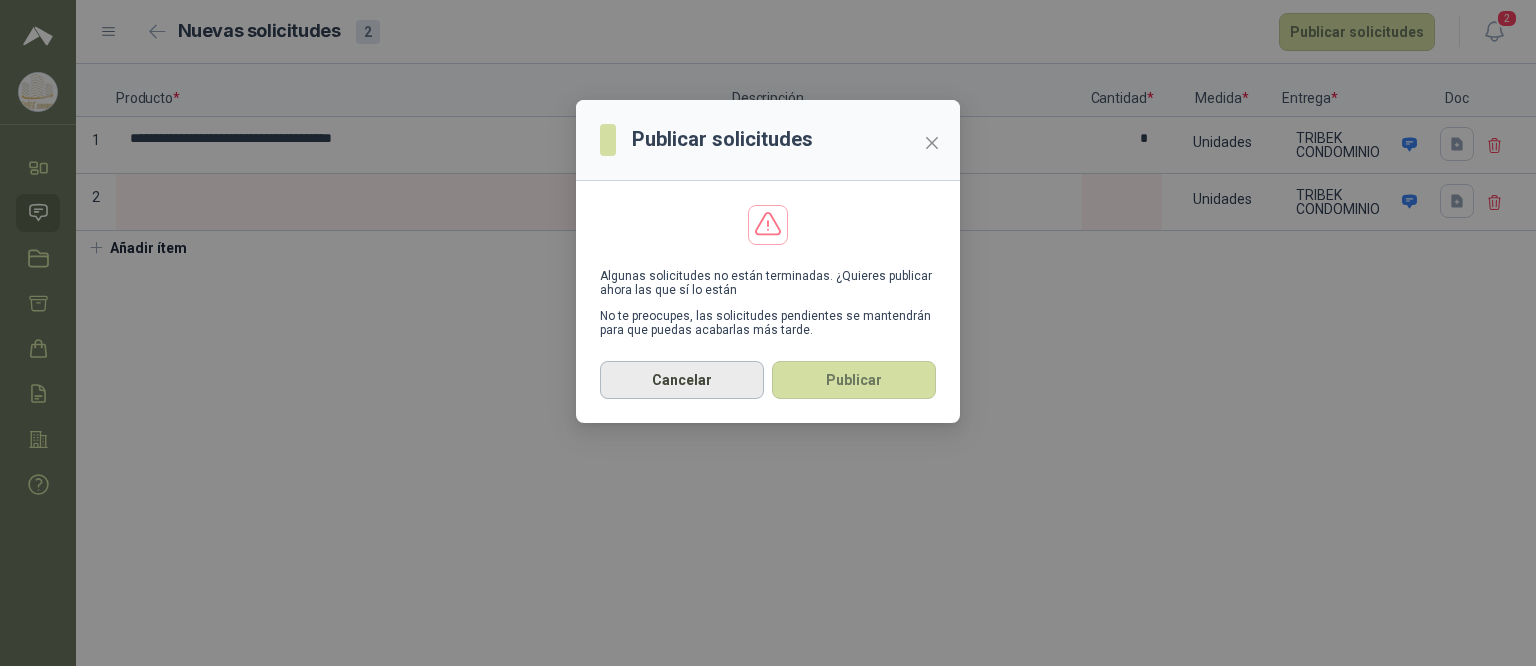 click on "Cancelar" at bounding box center [682, 380] 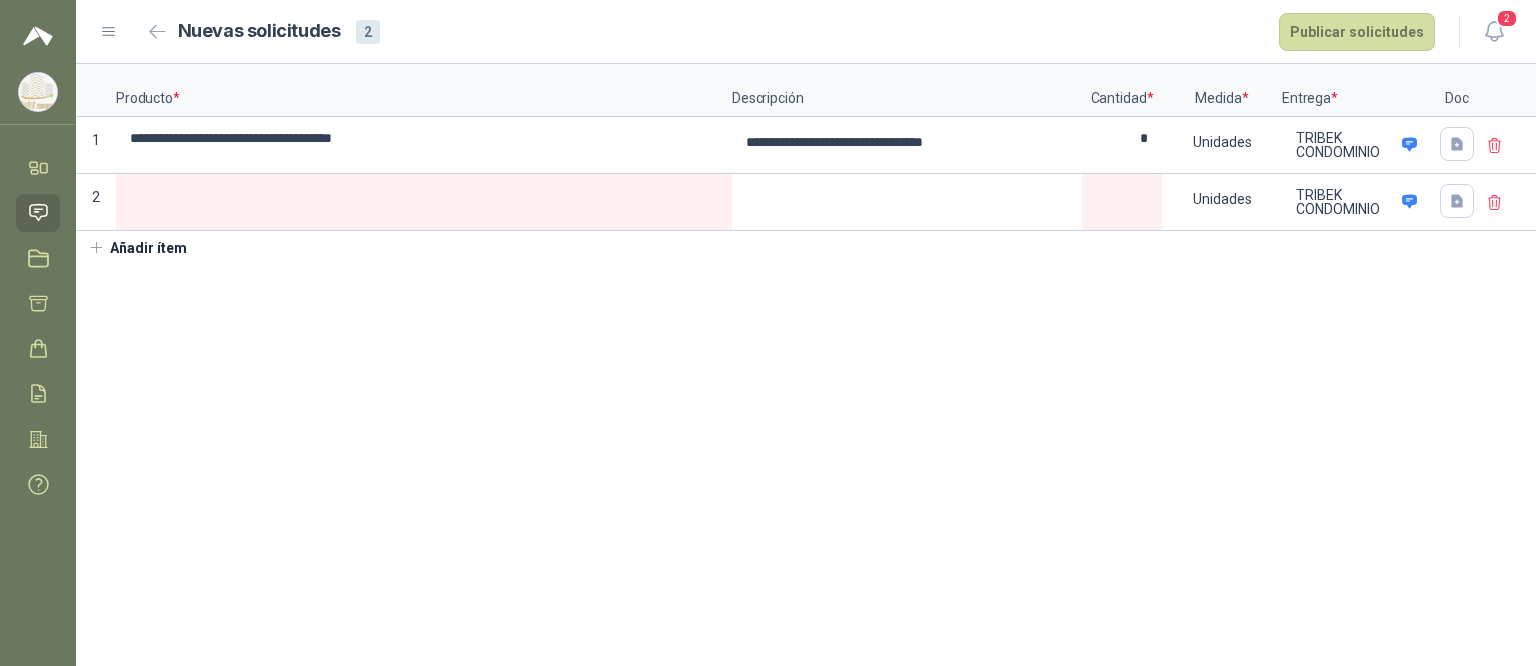 click 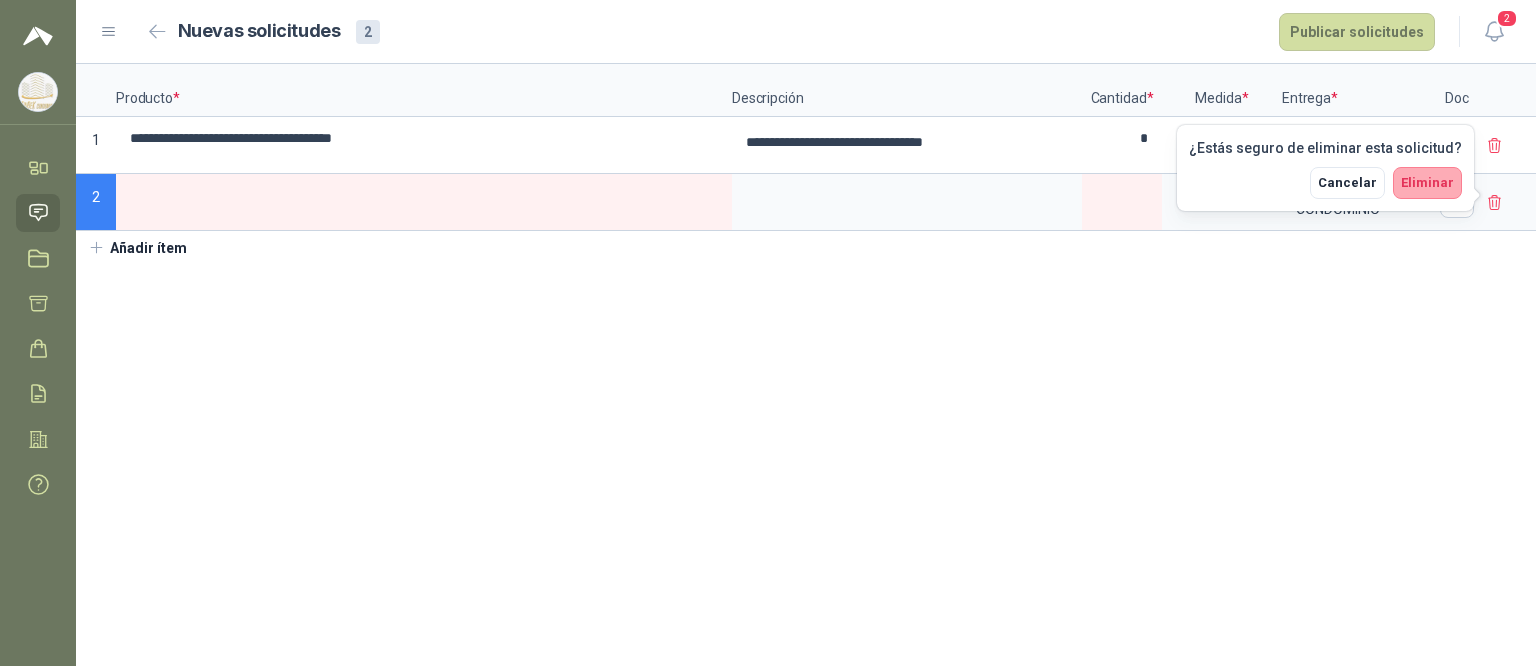 click on "Eliminar" at bounding box center (1427, 182) 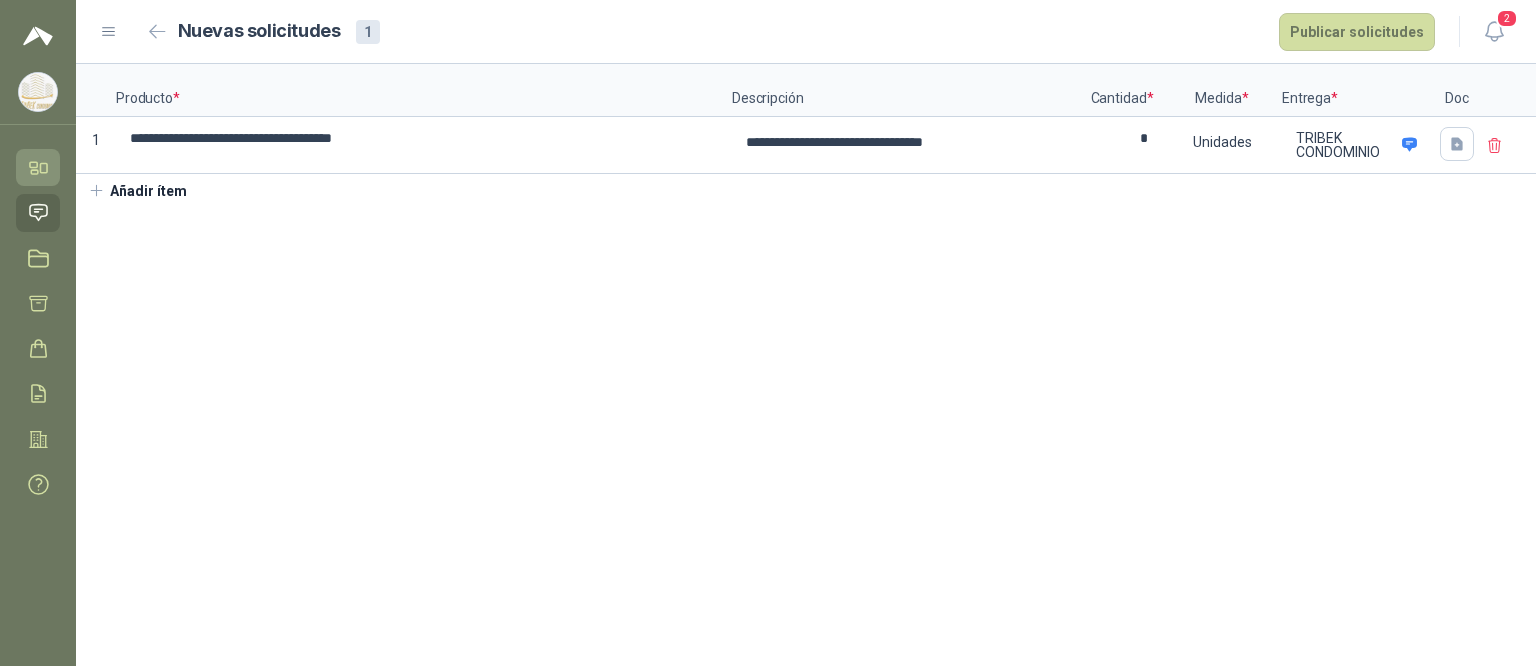 click on "Inicio" at bounding box center (38, 167) 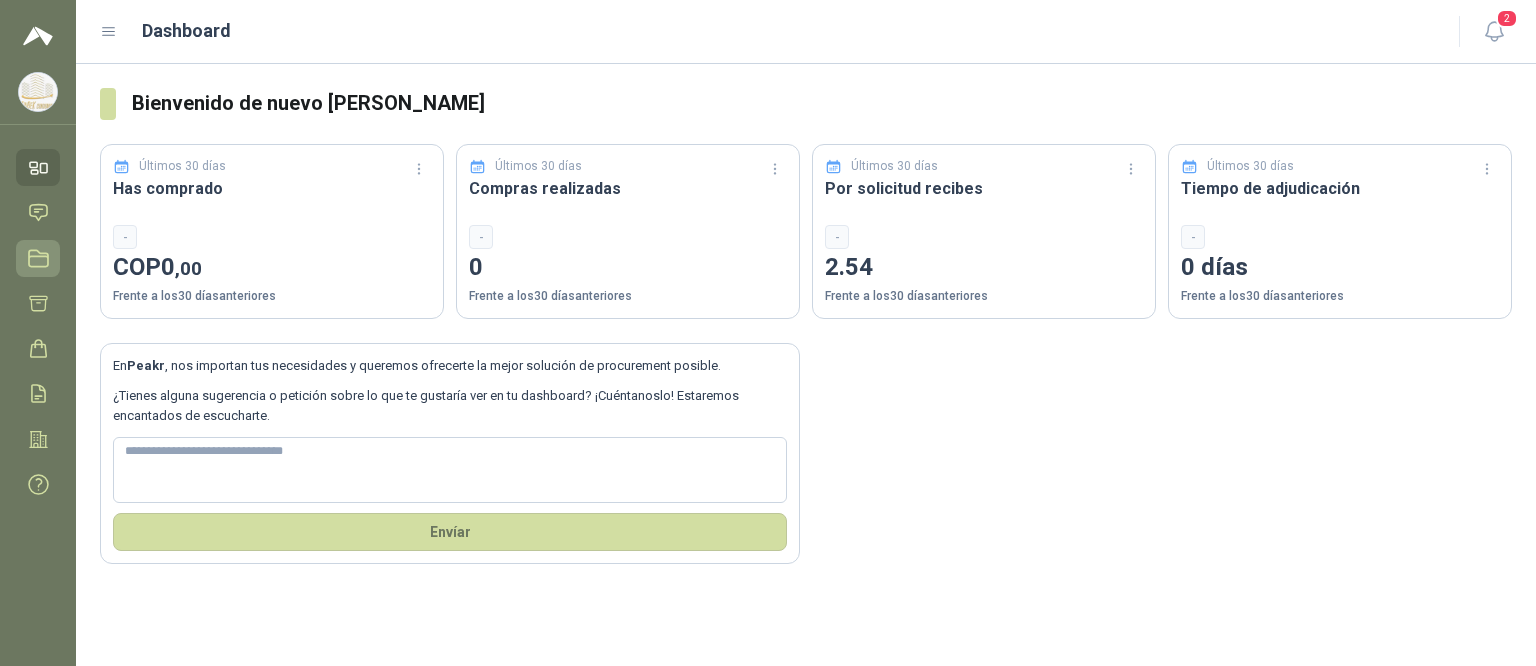click 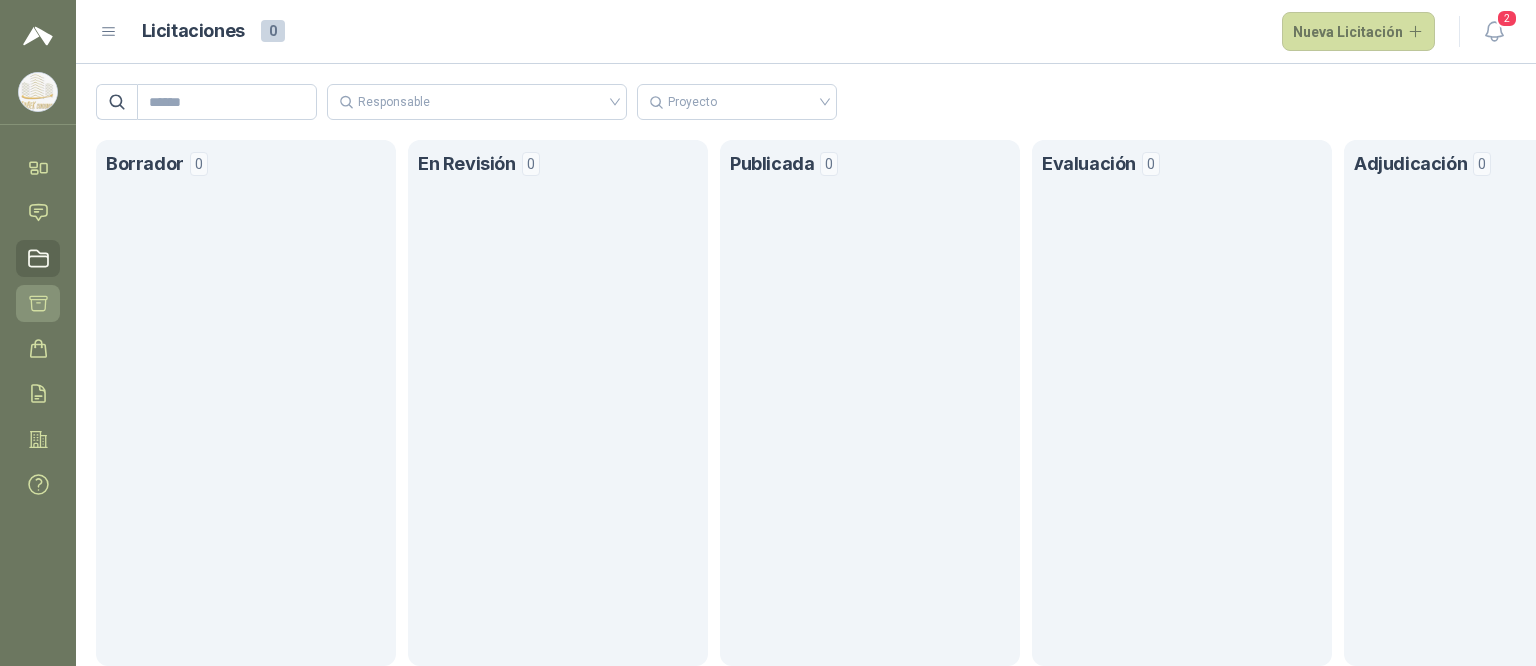 click 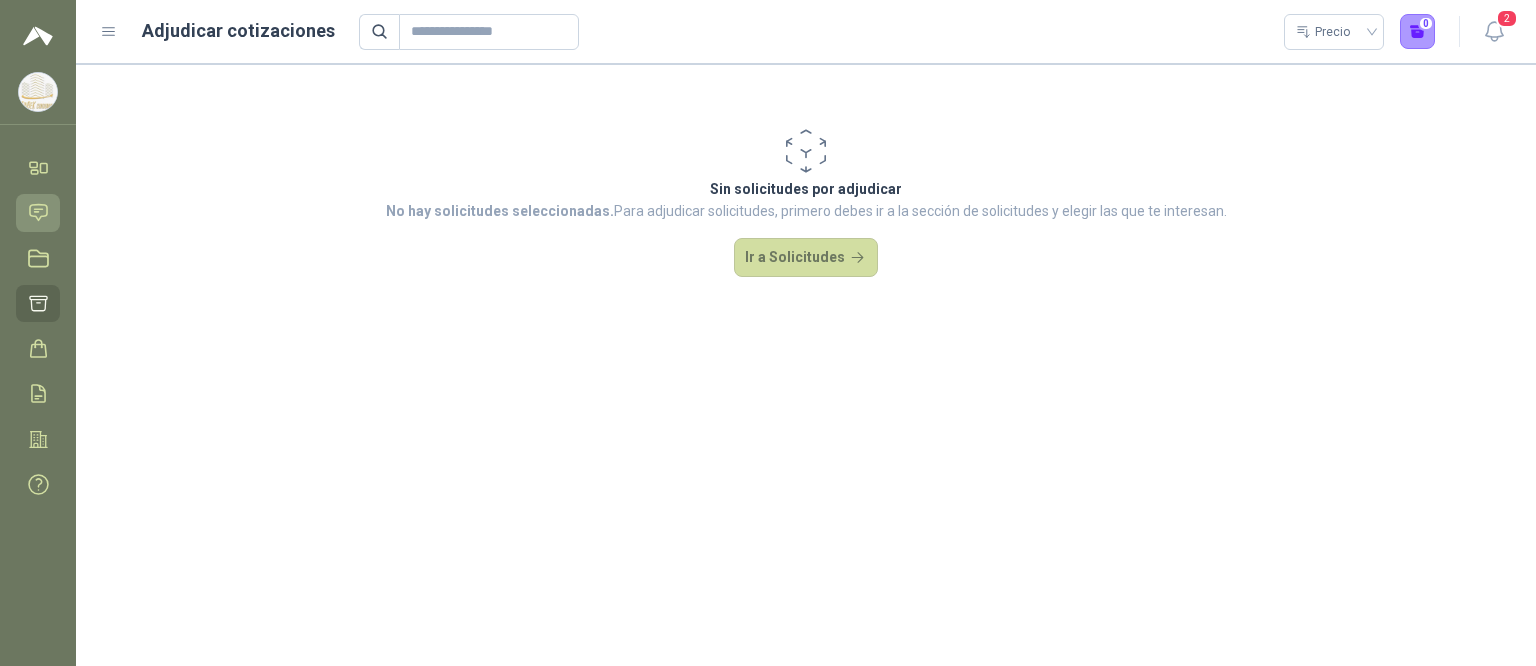 click 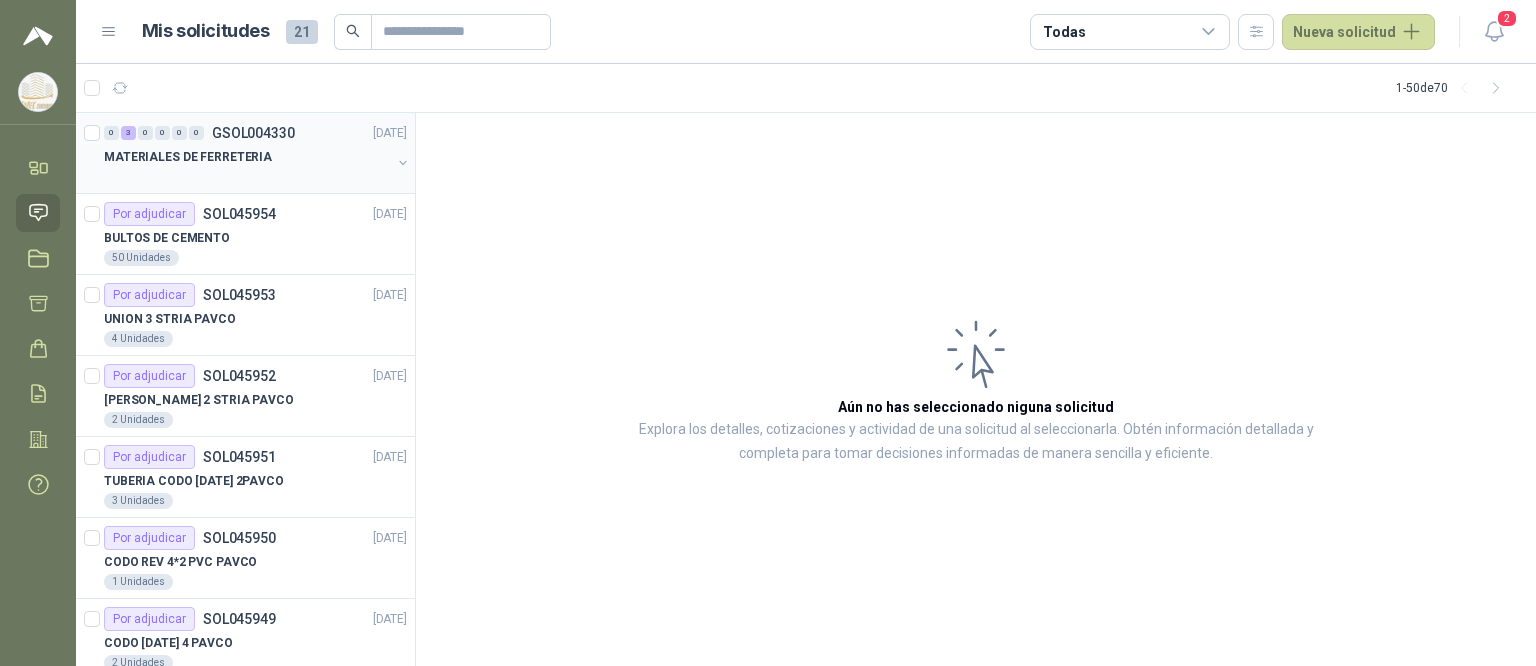 click on "MATERIALES DE FERRETERIA" at bounding box center [188, 157] 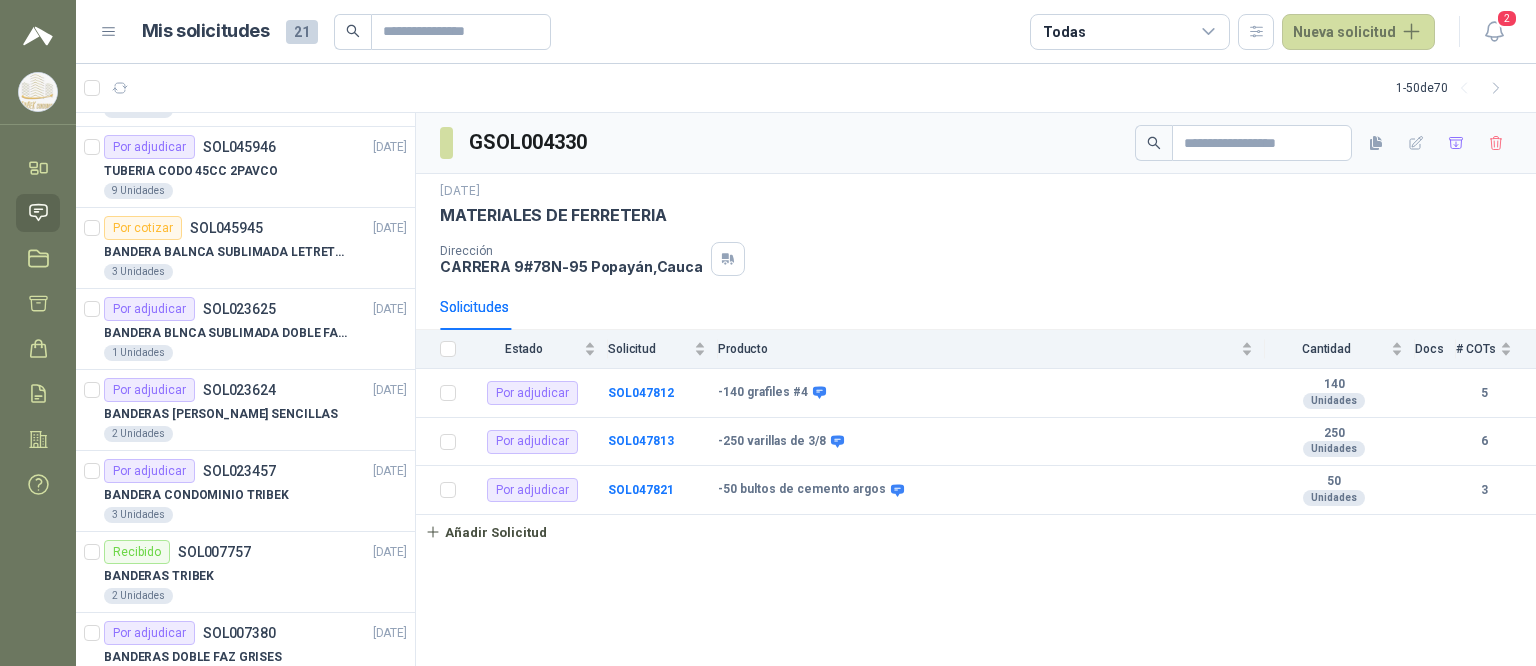 scroll, scrollTop: 721, scrollLeft: 0, axis: vertical 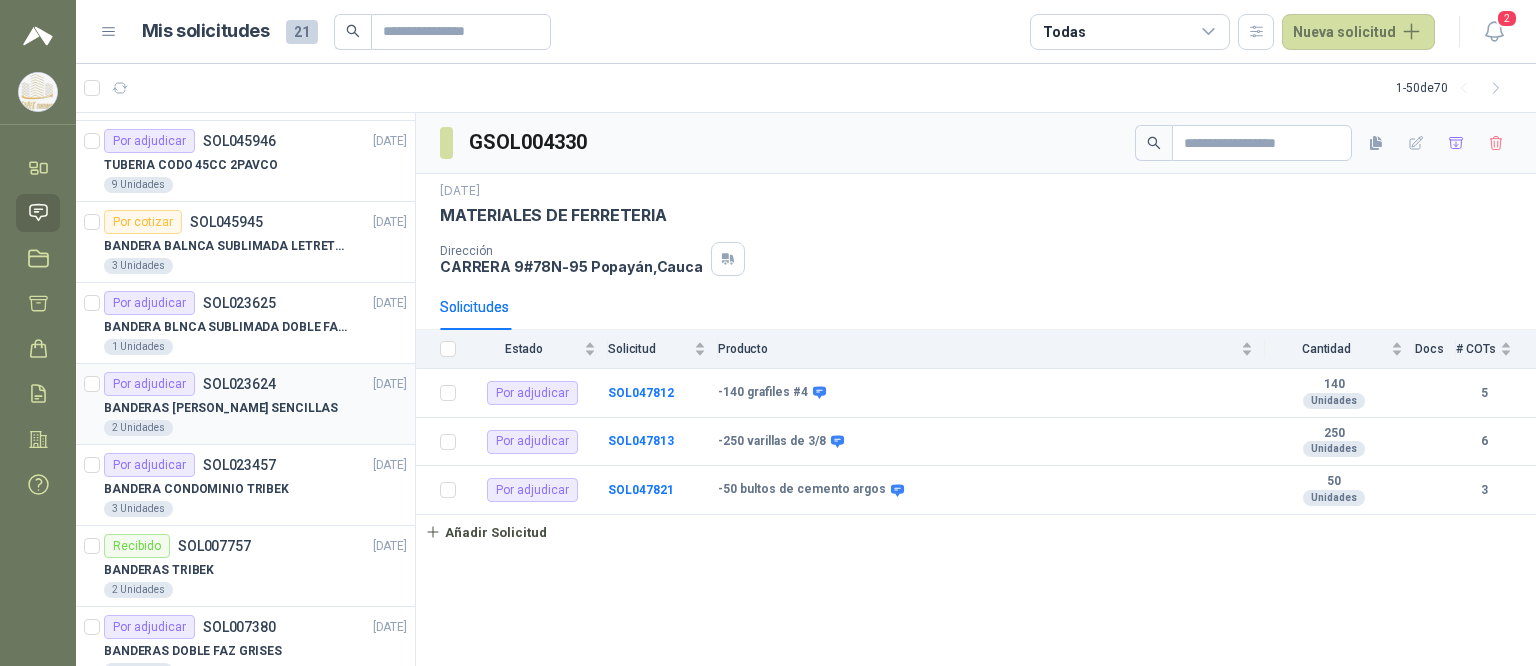 click on "2   Unidades" at bounding box center [255, 428] 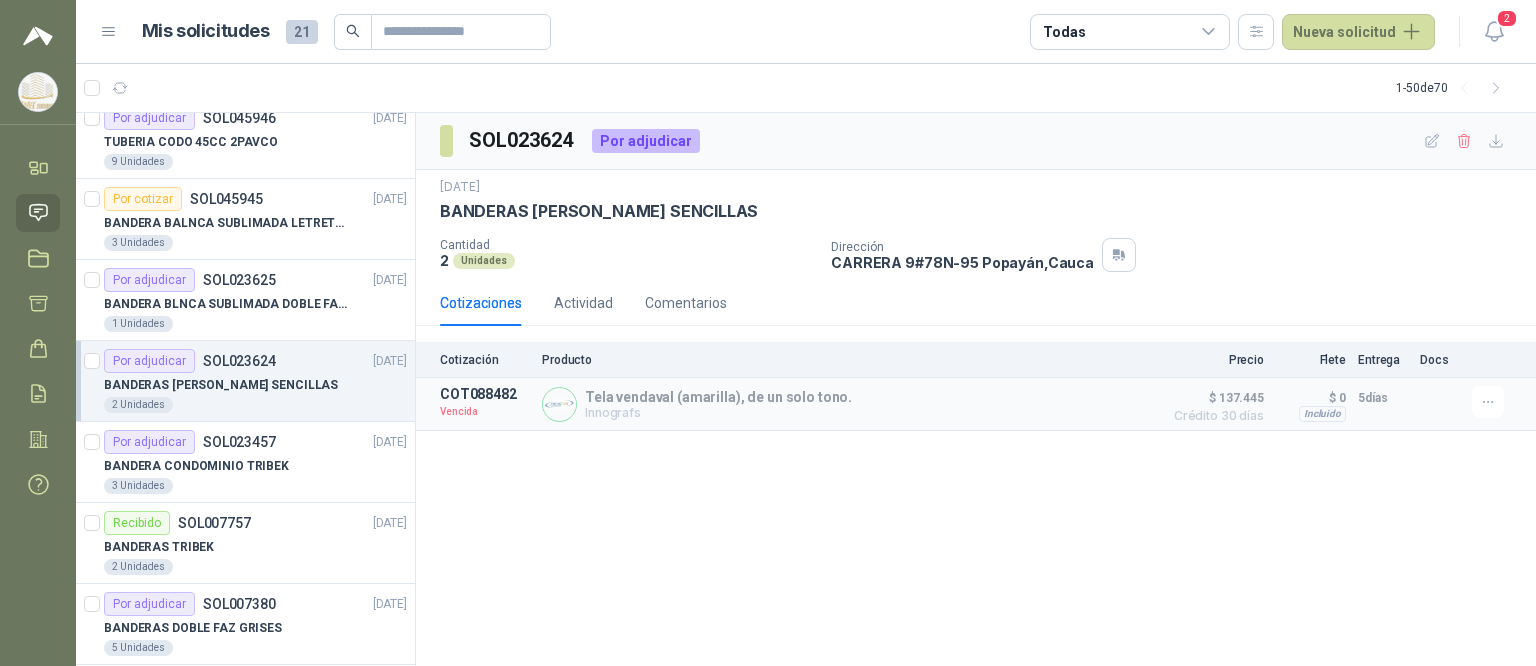 scroll, scrollTop: 786, scrollLeft: 0, axis: vertical 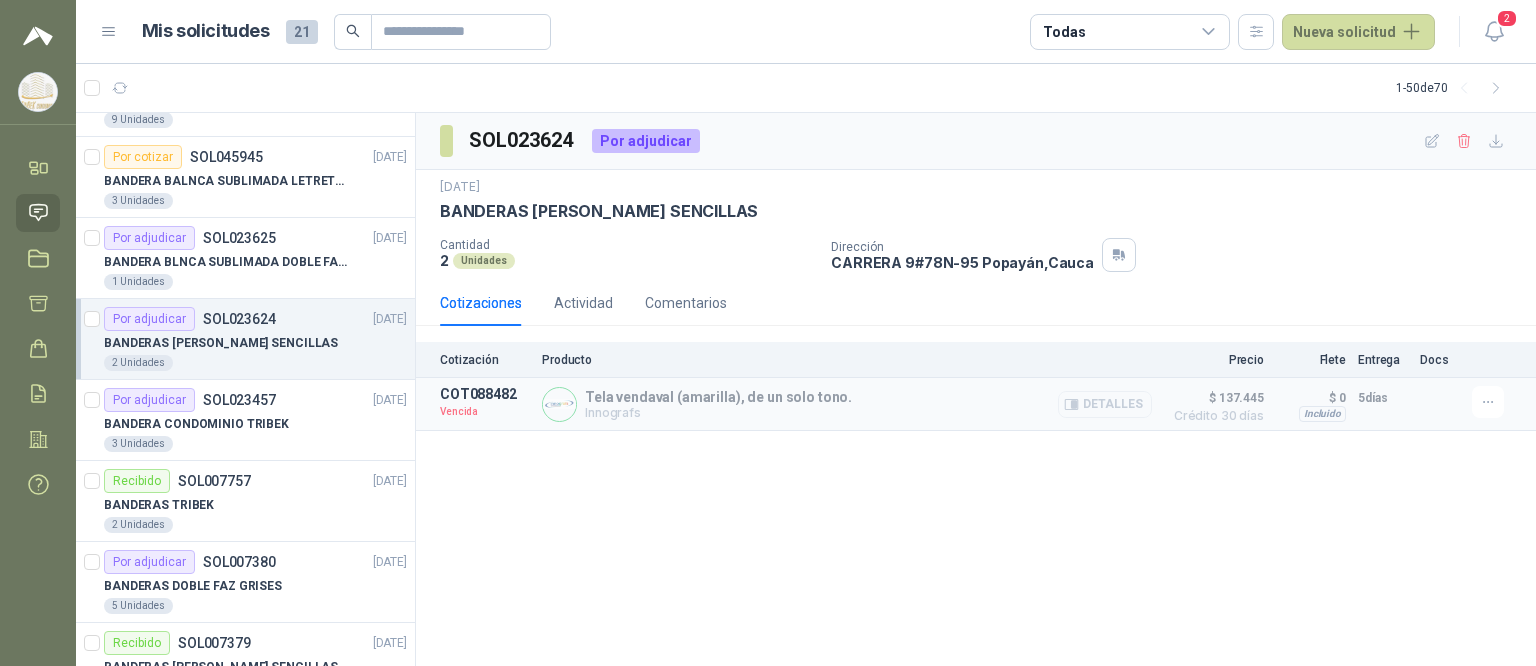 click on "Detalles" at bounding box center (1105, 404) 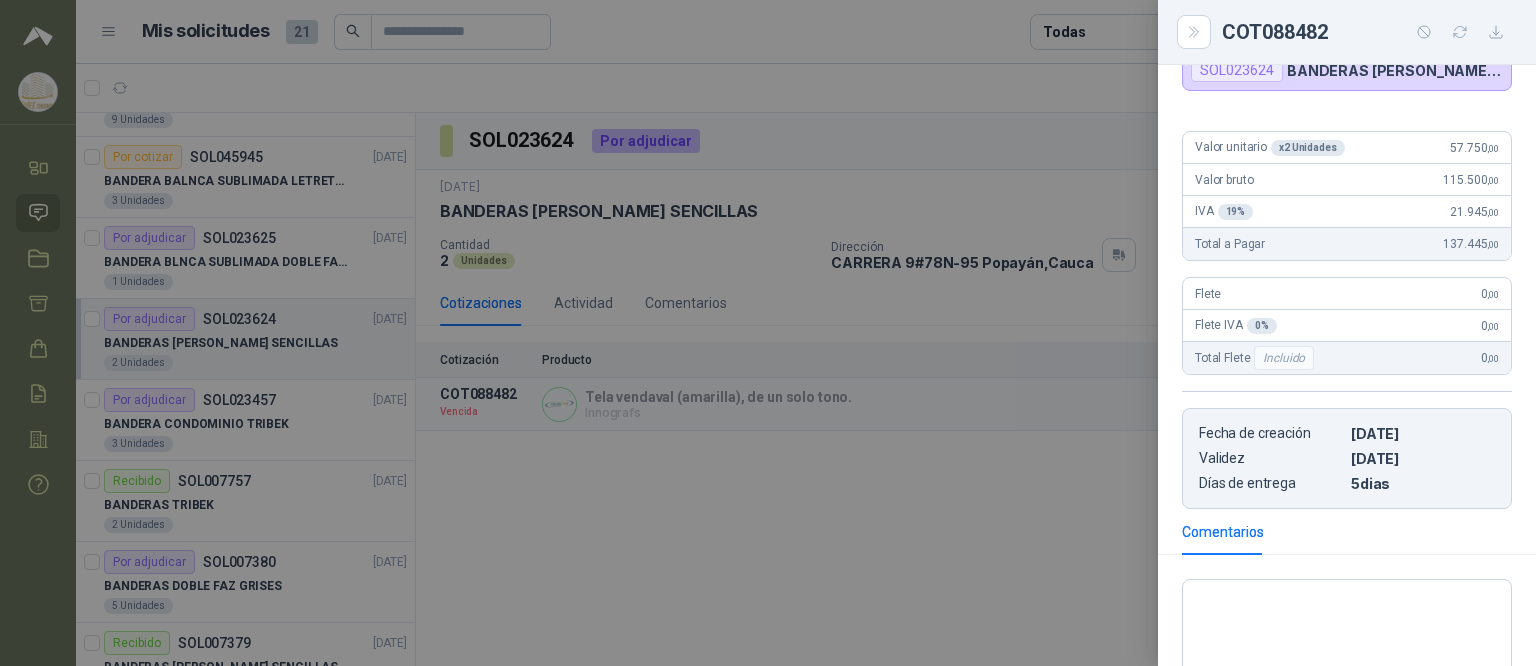 scroll, scrollTop: 0, scrollLeft: 0, axis: both 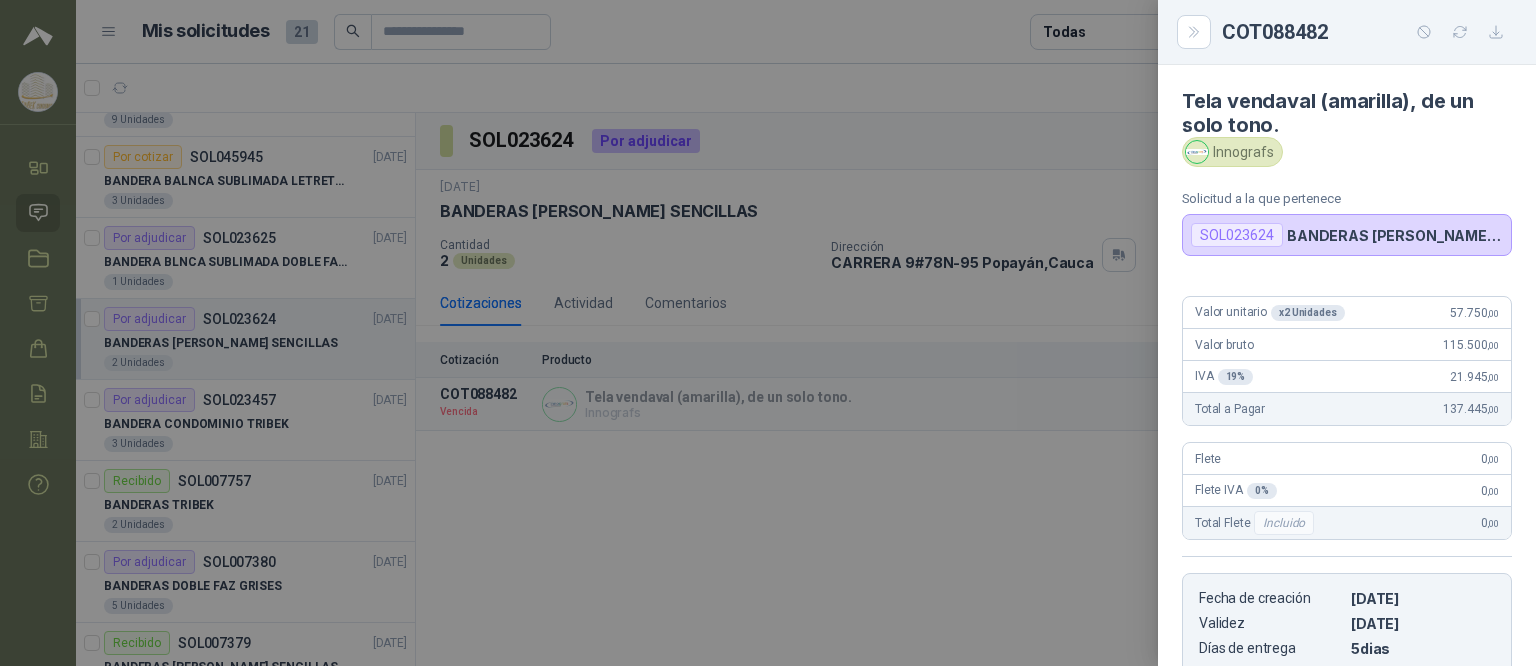click at bounding box center [768, 333] 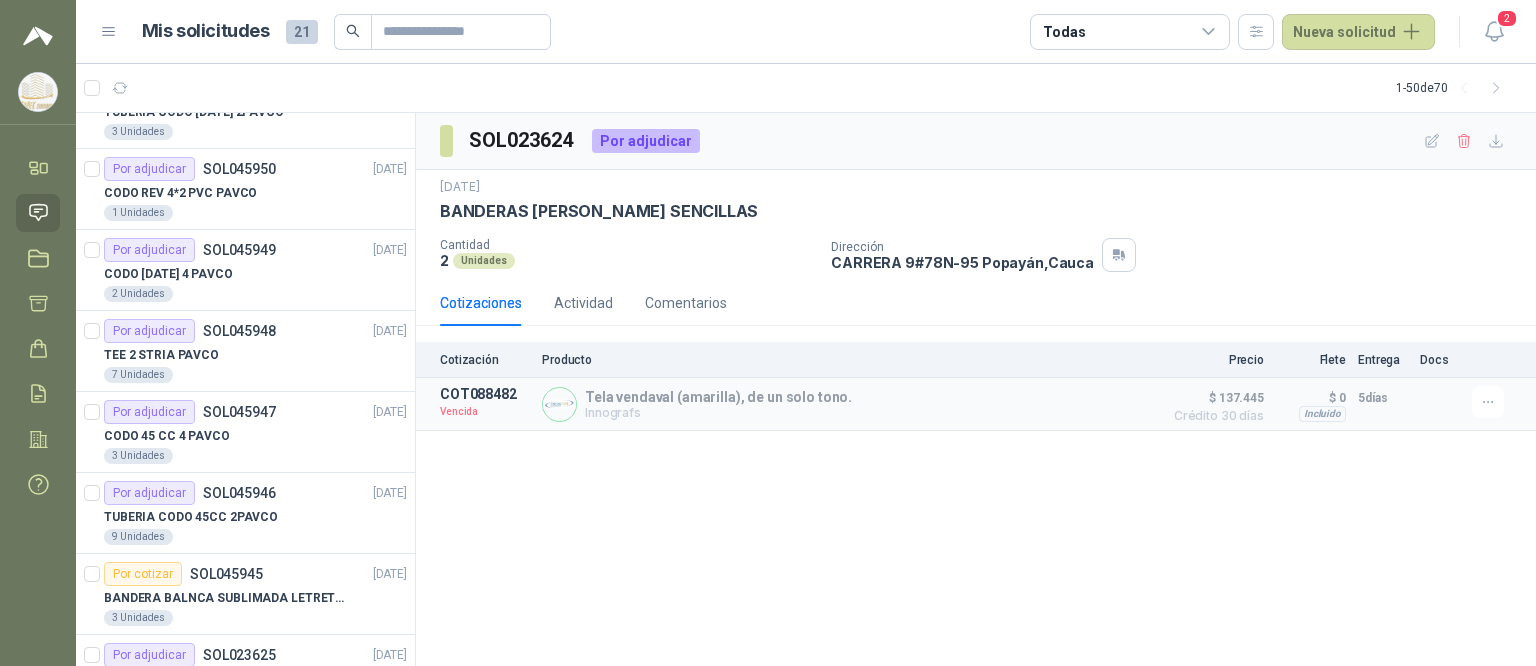 scroll, scrollTop: 376, scrollLeft: 0, axis: vertical 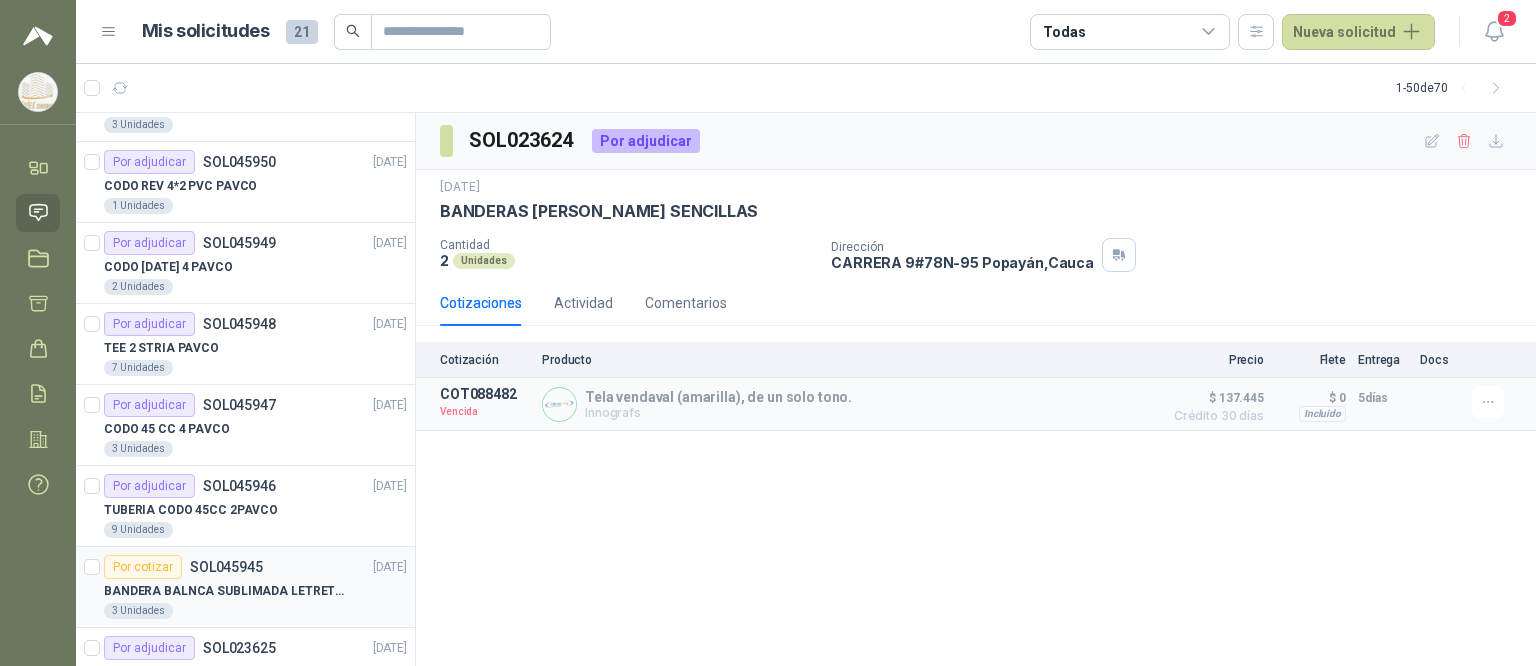 click on "BANDERA BALNCA SUBLIMADA LETRETO GRIS" at bounding box center (228, 591) 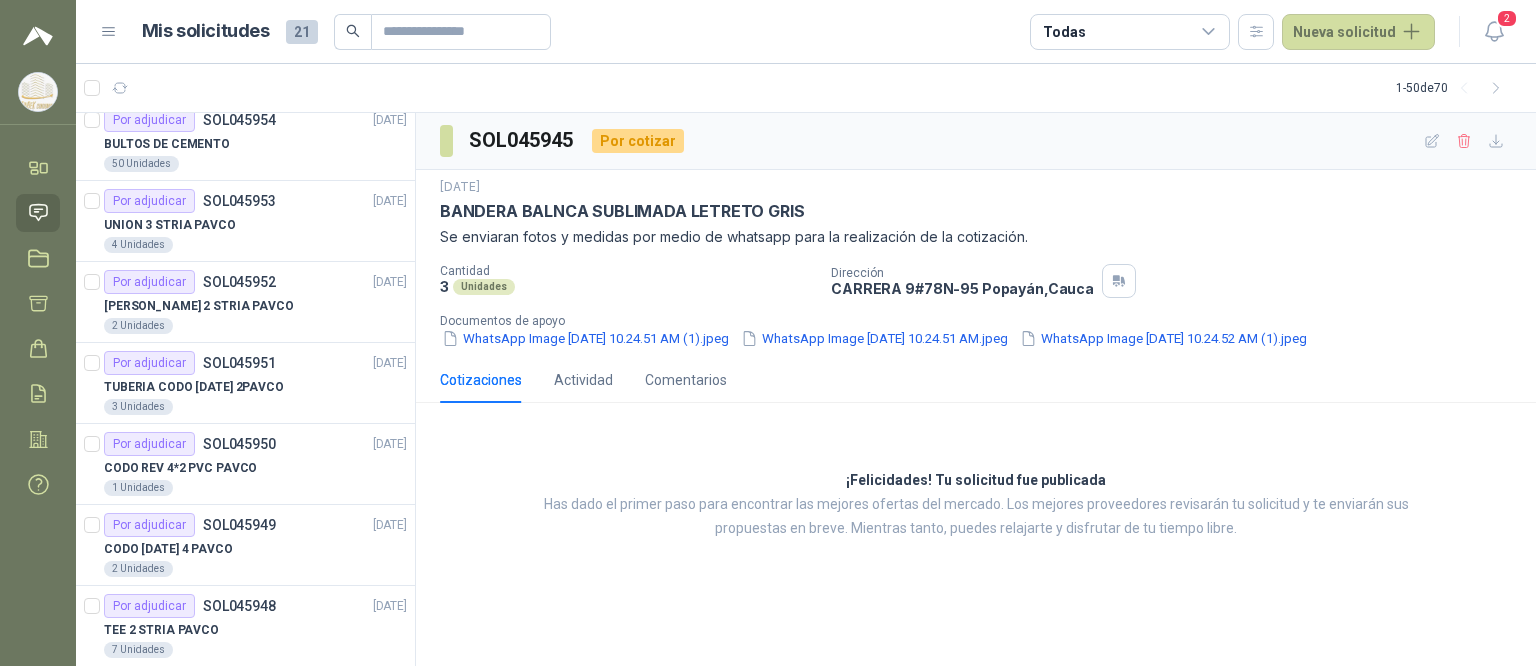 scroll, scrollTop: 0, scrollLeft: 0, axis: both 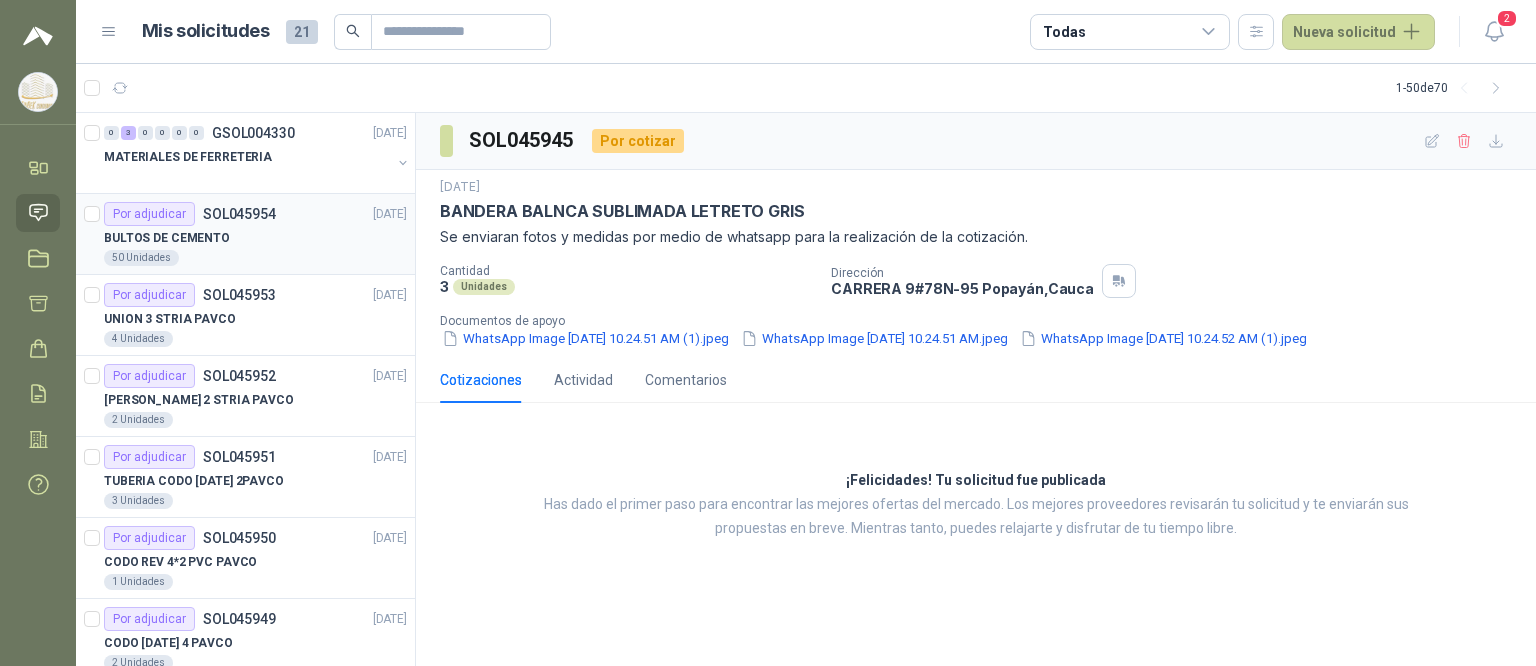 click on "Por adjudicar SOL045954 [DATE]" at bounding box center (255, 214) 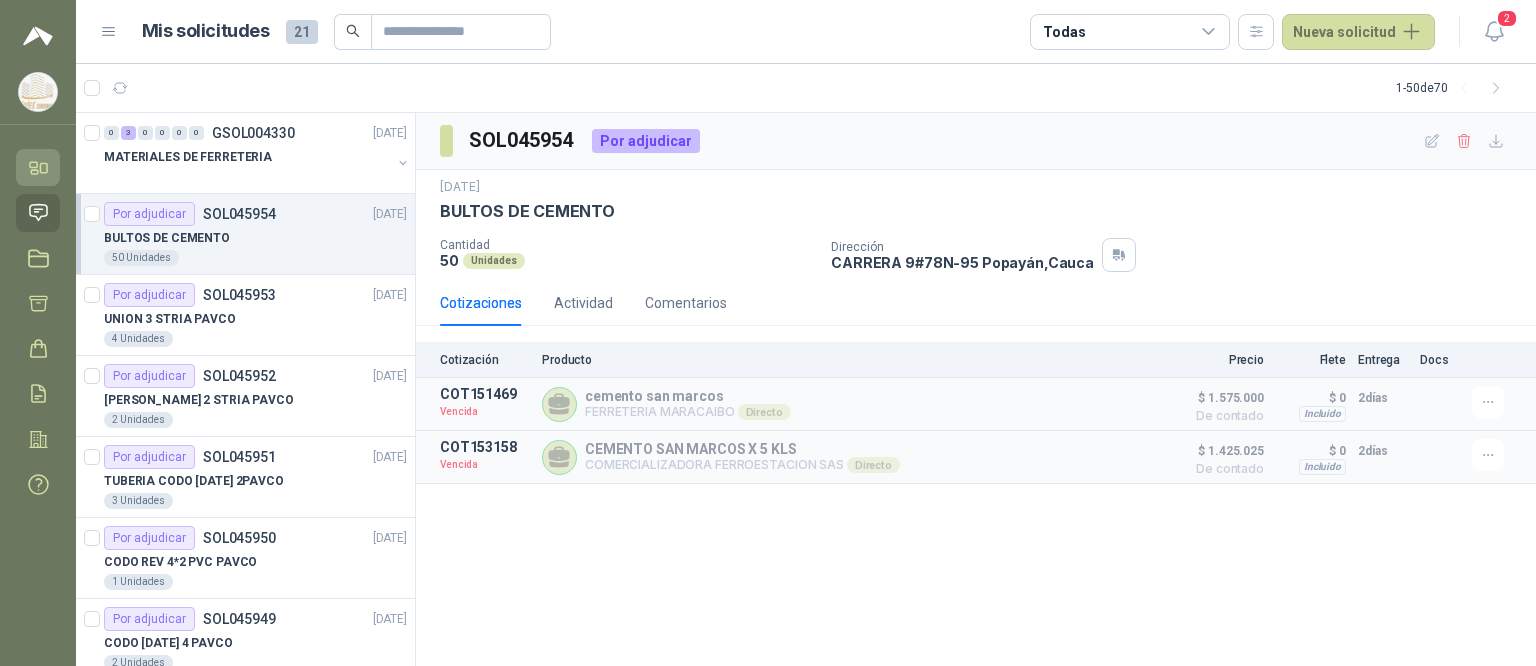 click on "Inicio" at bounding box center [38, 167] 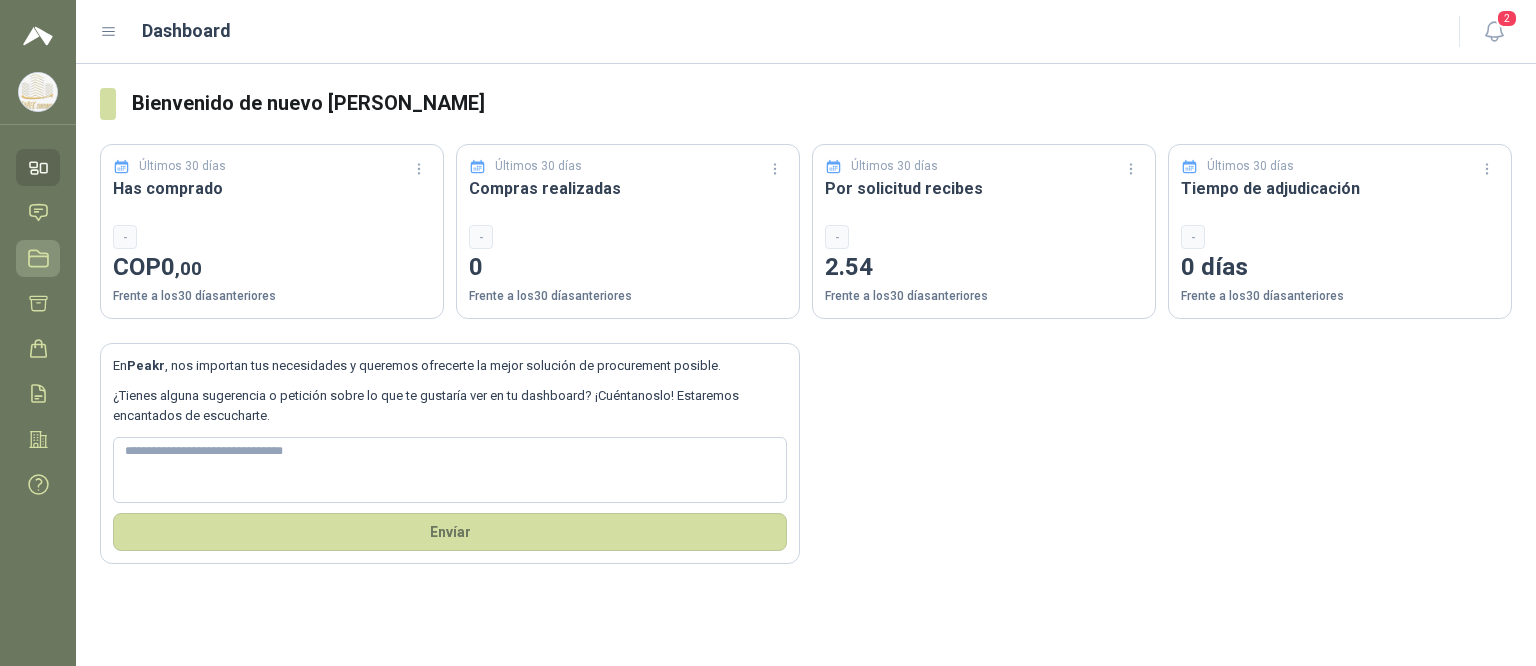 click 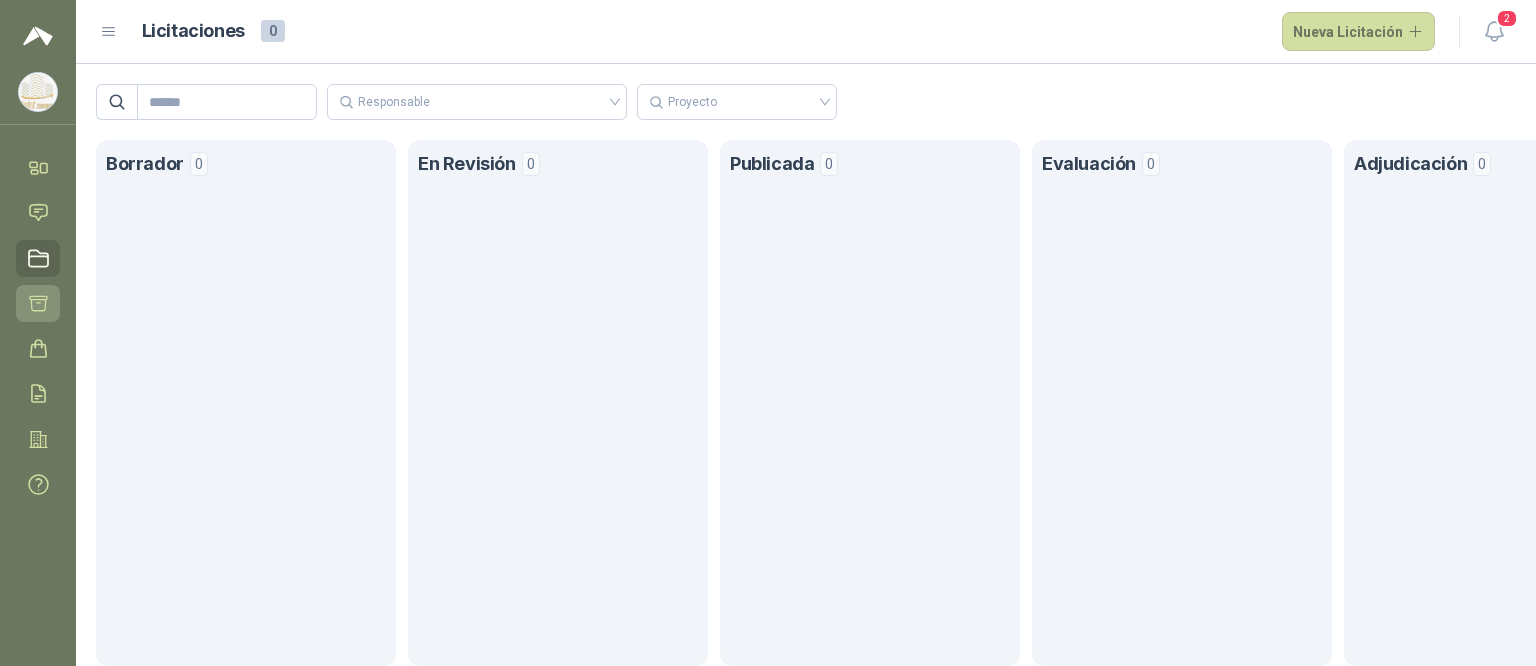 click 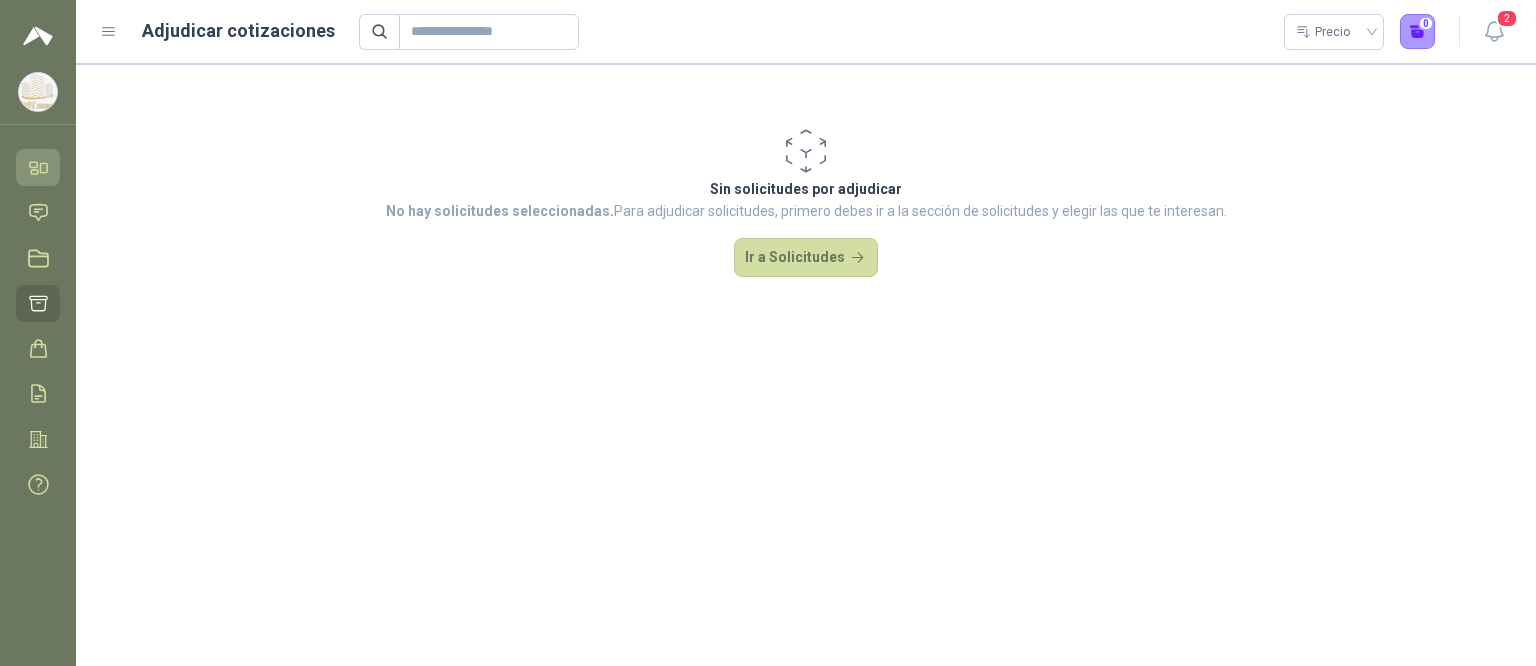 click 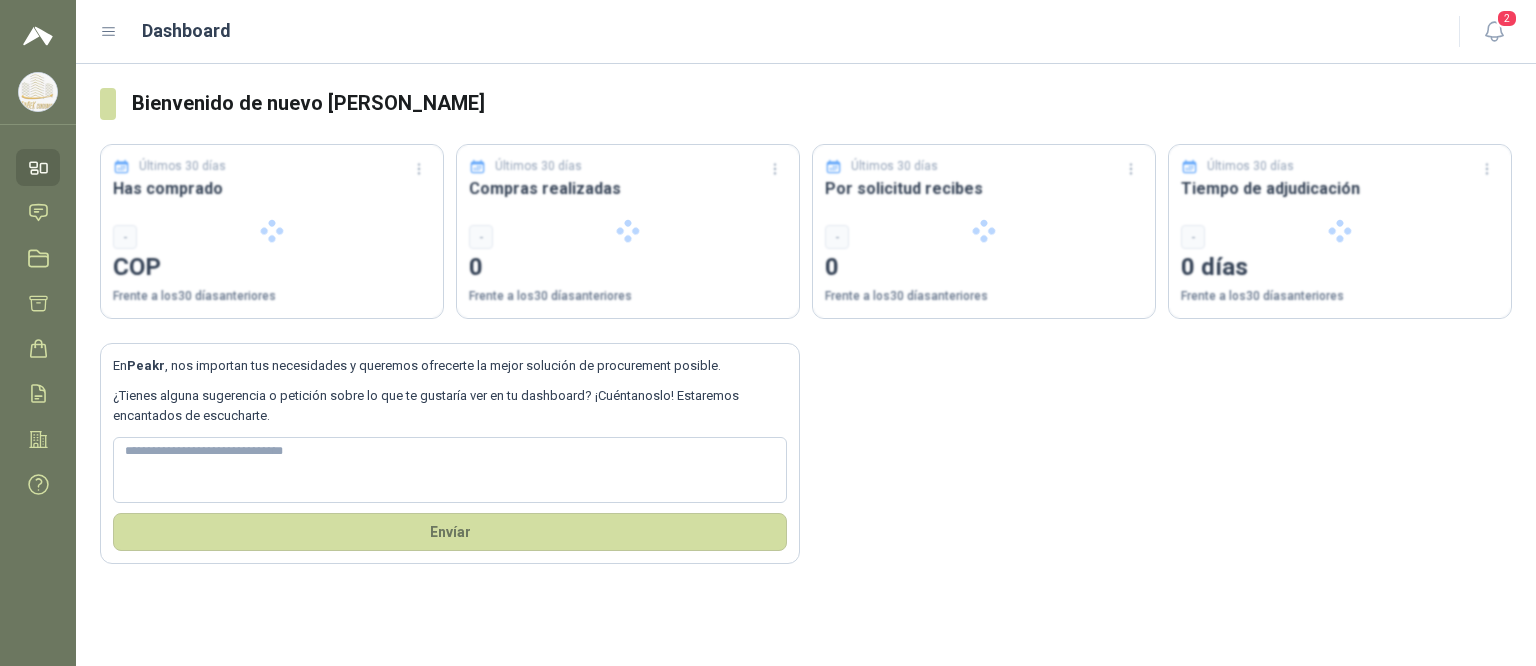 type 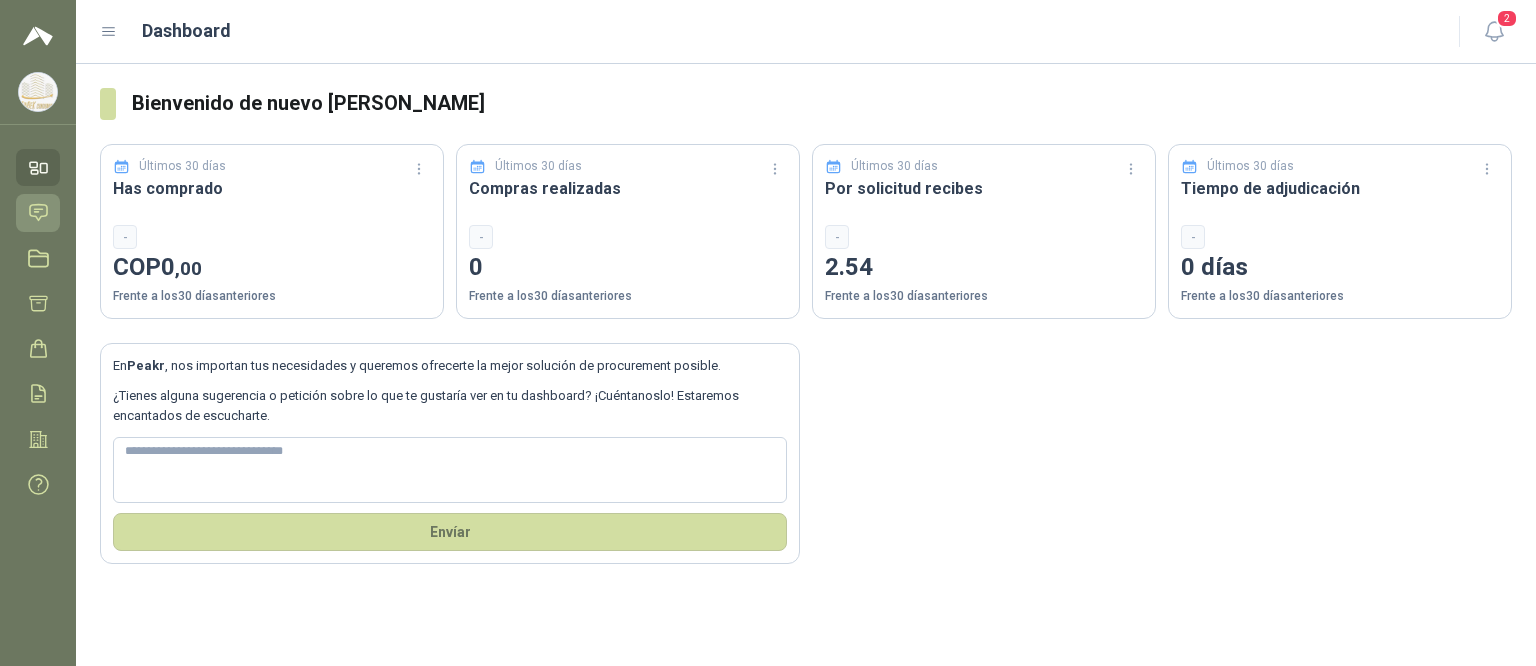 click 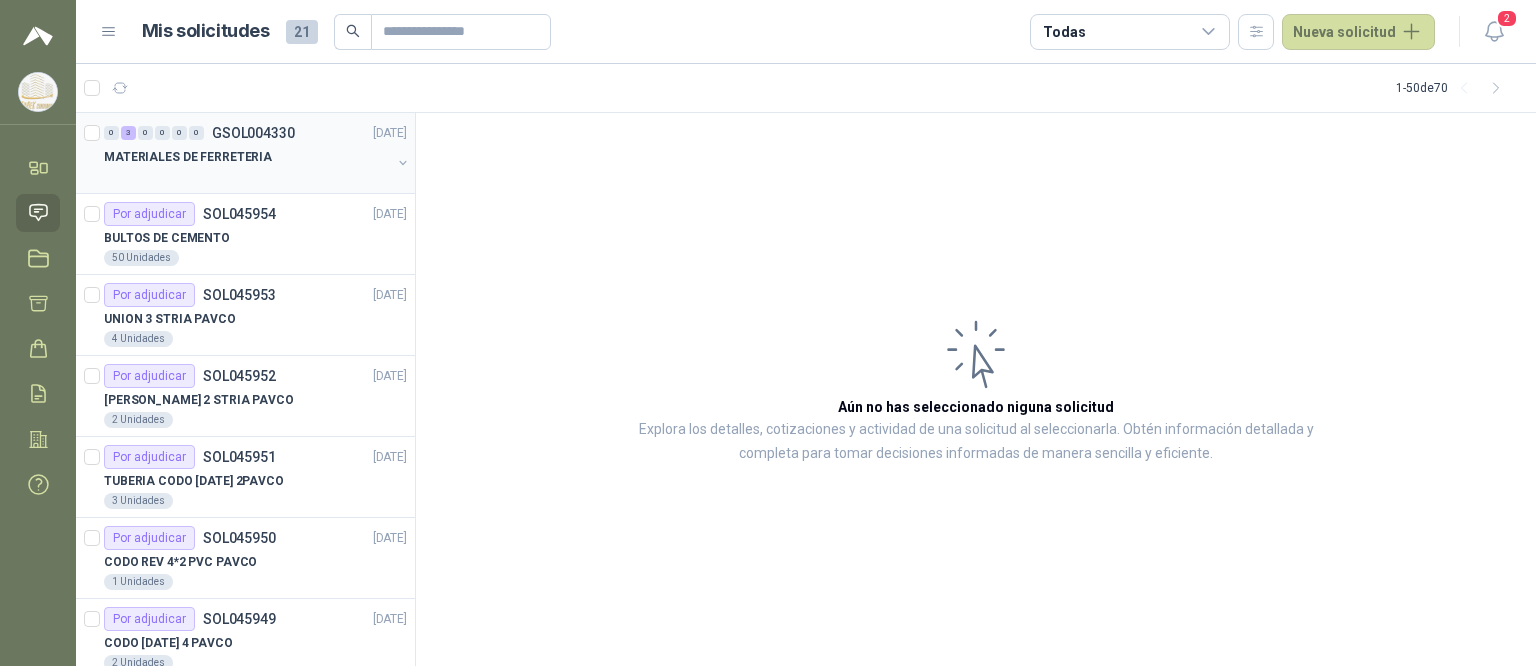 click on "MATERIALES DE FERRETERIA" at bounding box center (188, 157) 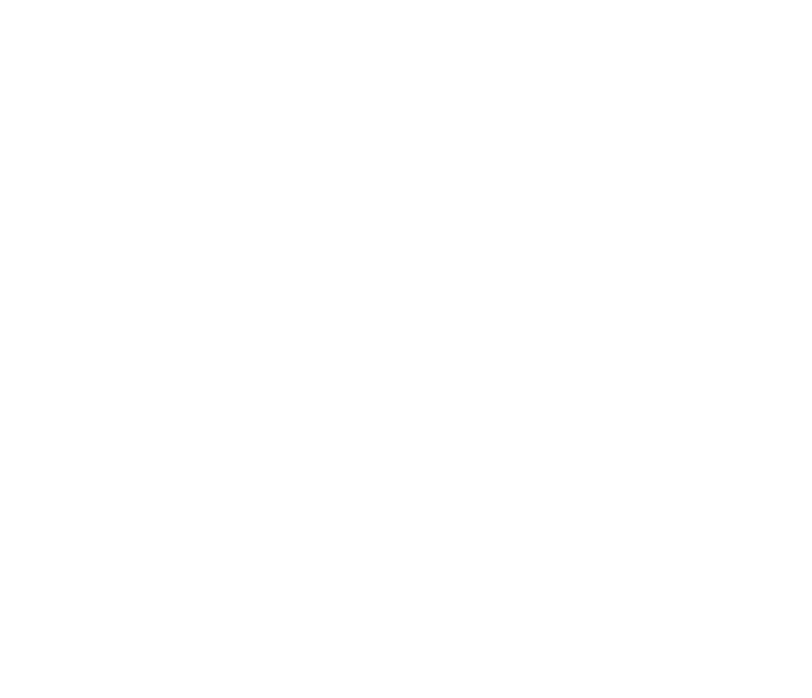 scroll, scrollTop: 0, scrollLeft: 0, axis: both 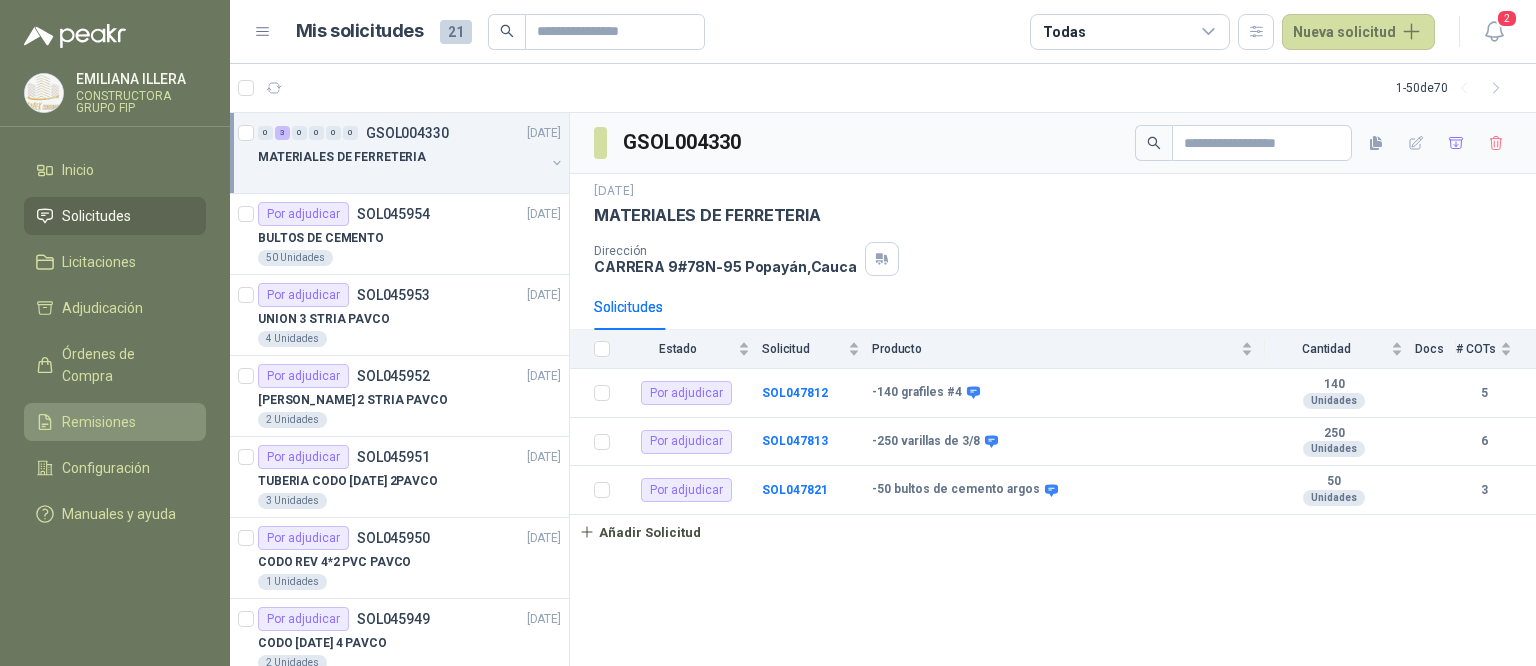 click on "Remisiones" at bounding box center [115, 422] 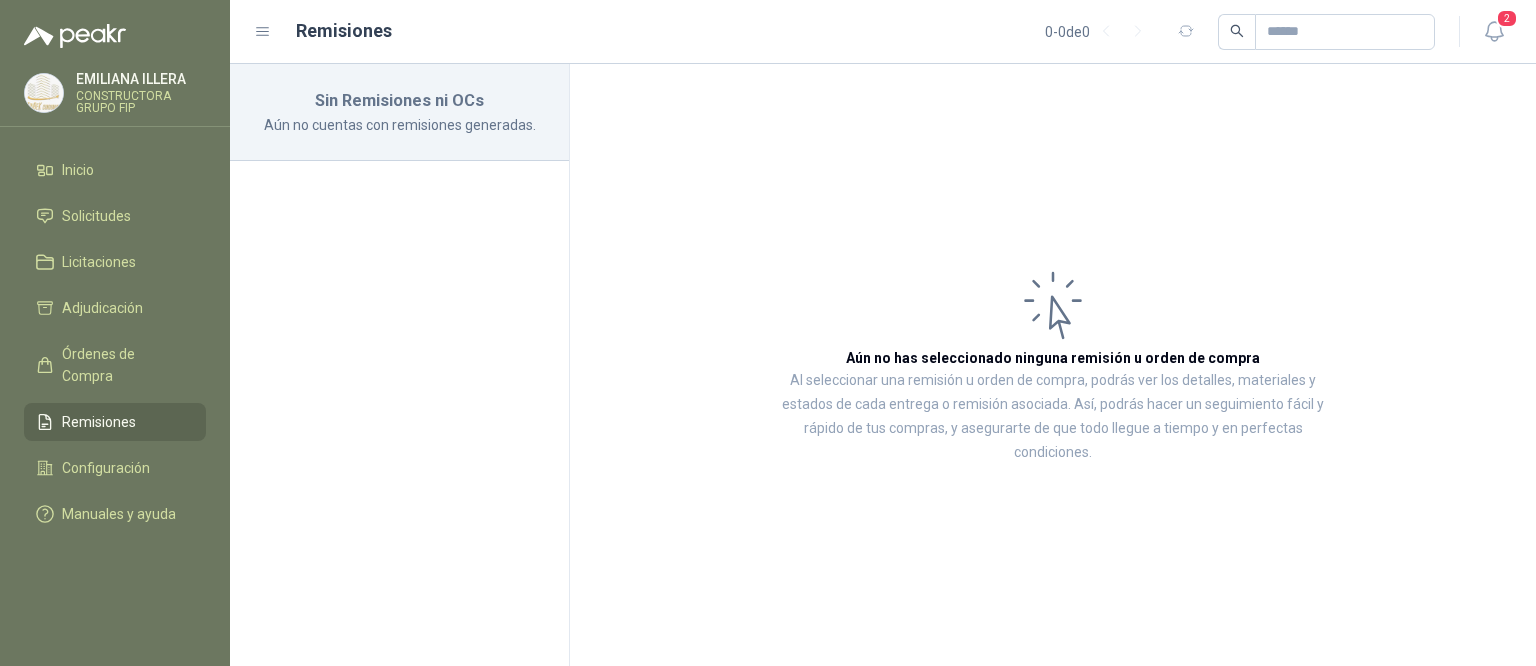click on "[PERSON_NAME] CONSTRUCTORA GRUPO FIP   Inicio   Solicitudes   Licitaciones   Adjudicación   Órdenes de Compra   Remisiones   Configuración   Manuales y ayuda" at bounding box center (115, 333) 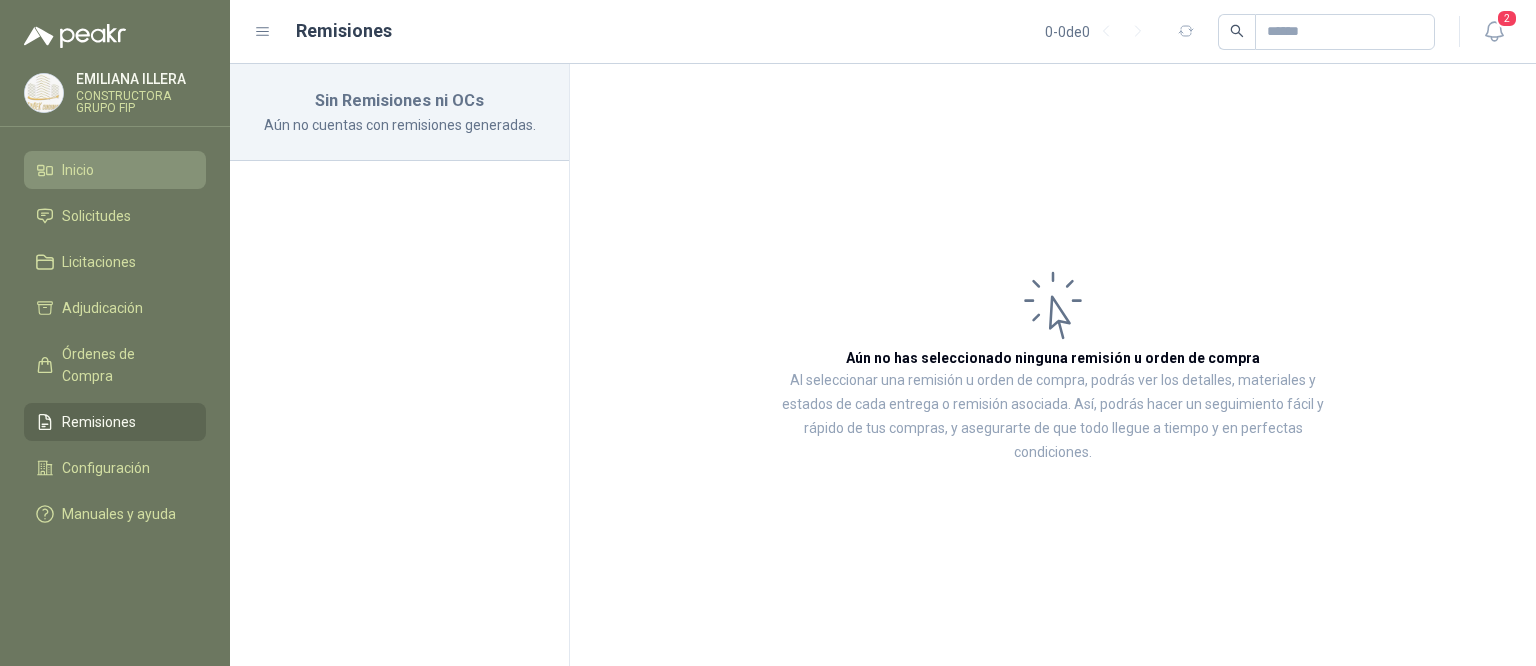 click on "Inicio" at bounding box center [78, 170] 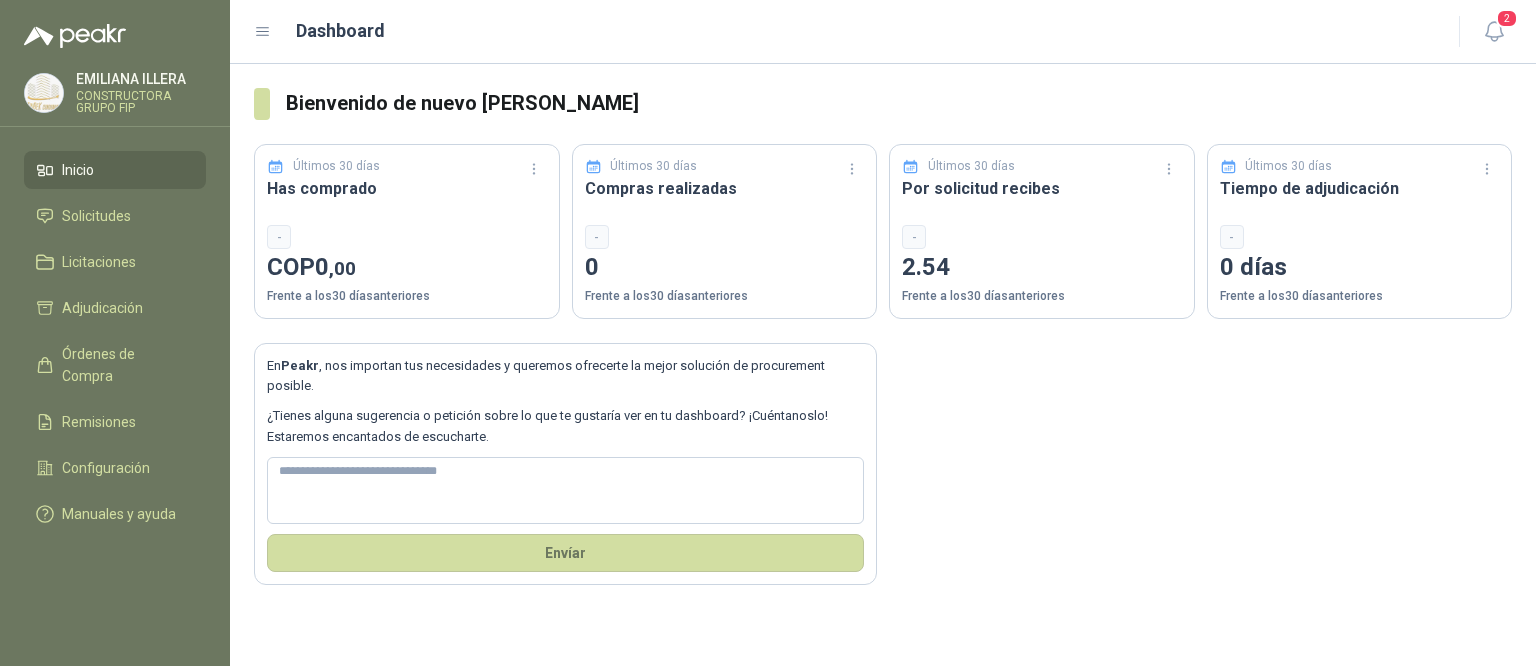 click on "Inicio" at bounding box center [78, 170] 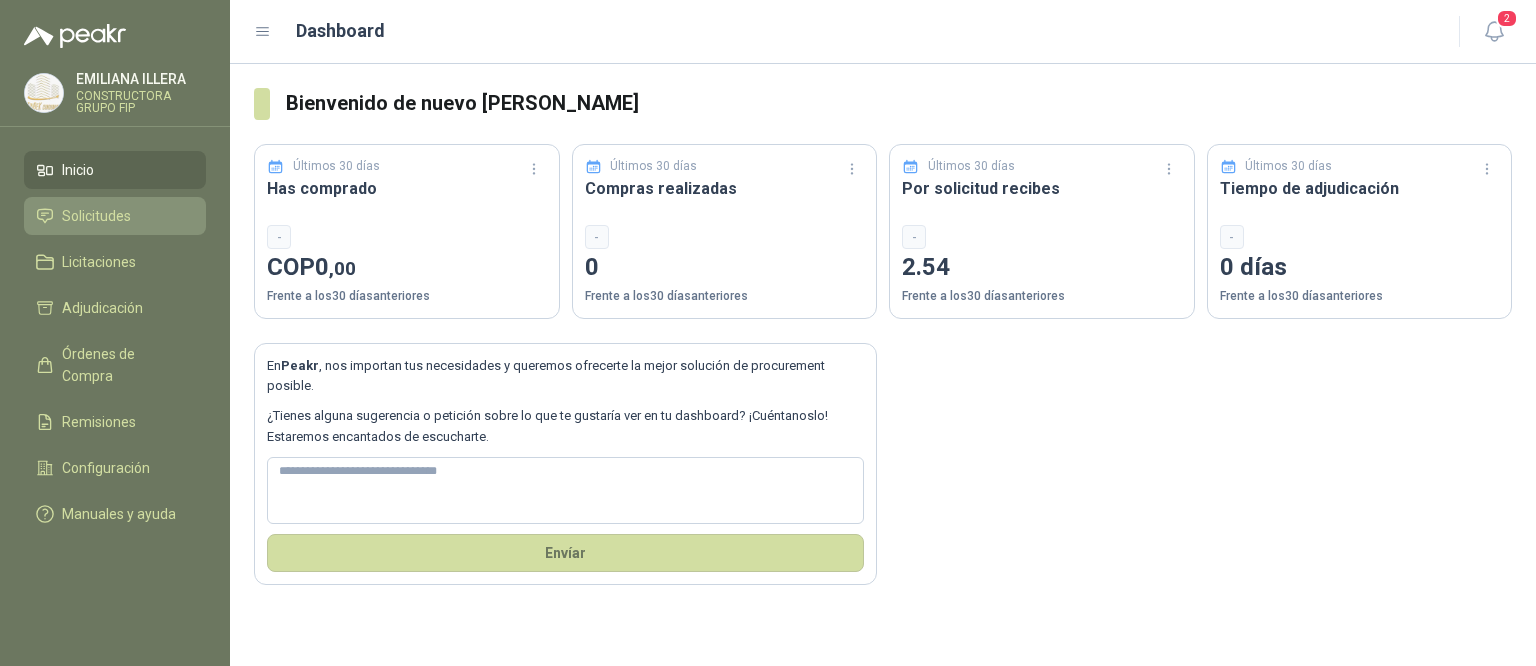 click on "Solicitudes" at bounding box center (96, 216) 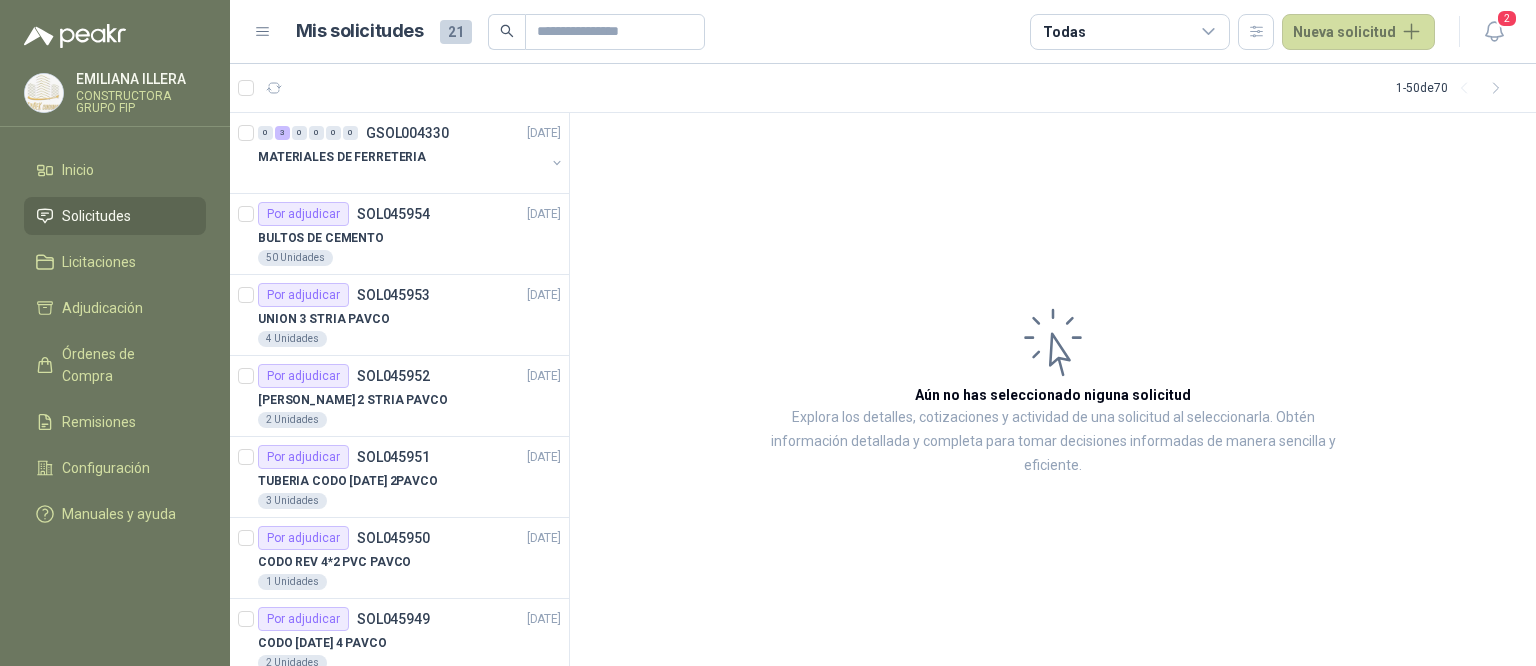 click on "Solicitudes" at bounding box center (96, 216) 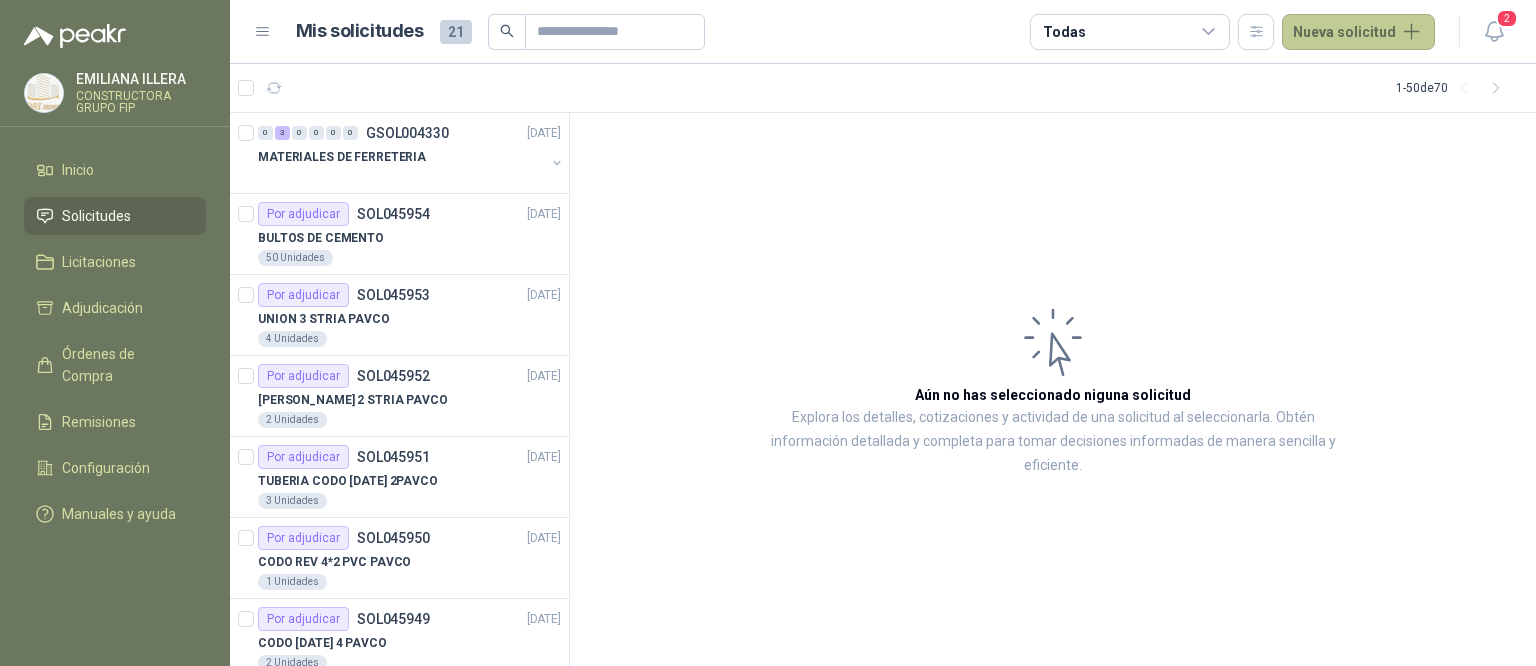 click on "Nueva solicitud" at bounding box center [1358, 32] 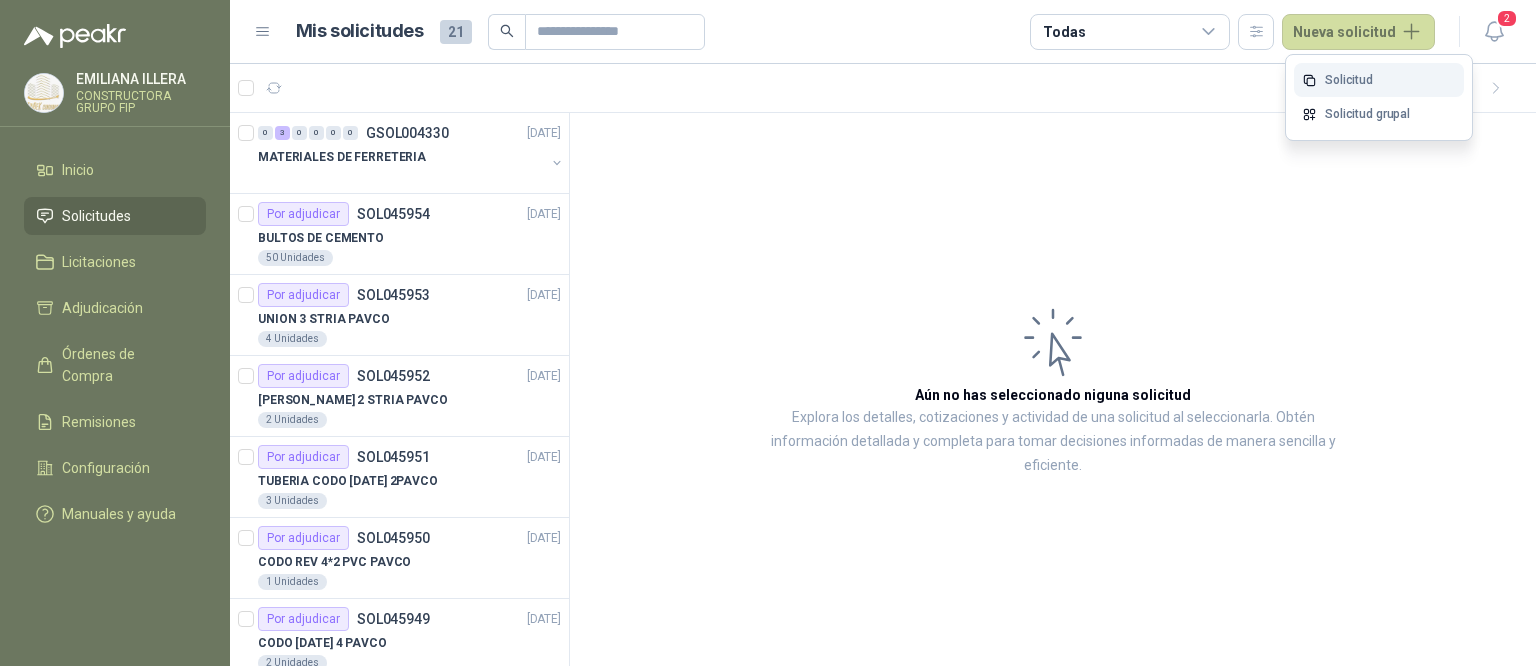 click on "Solicitud" at bounding box center (1379, 80) 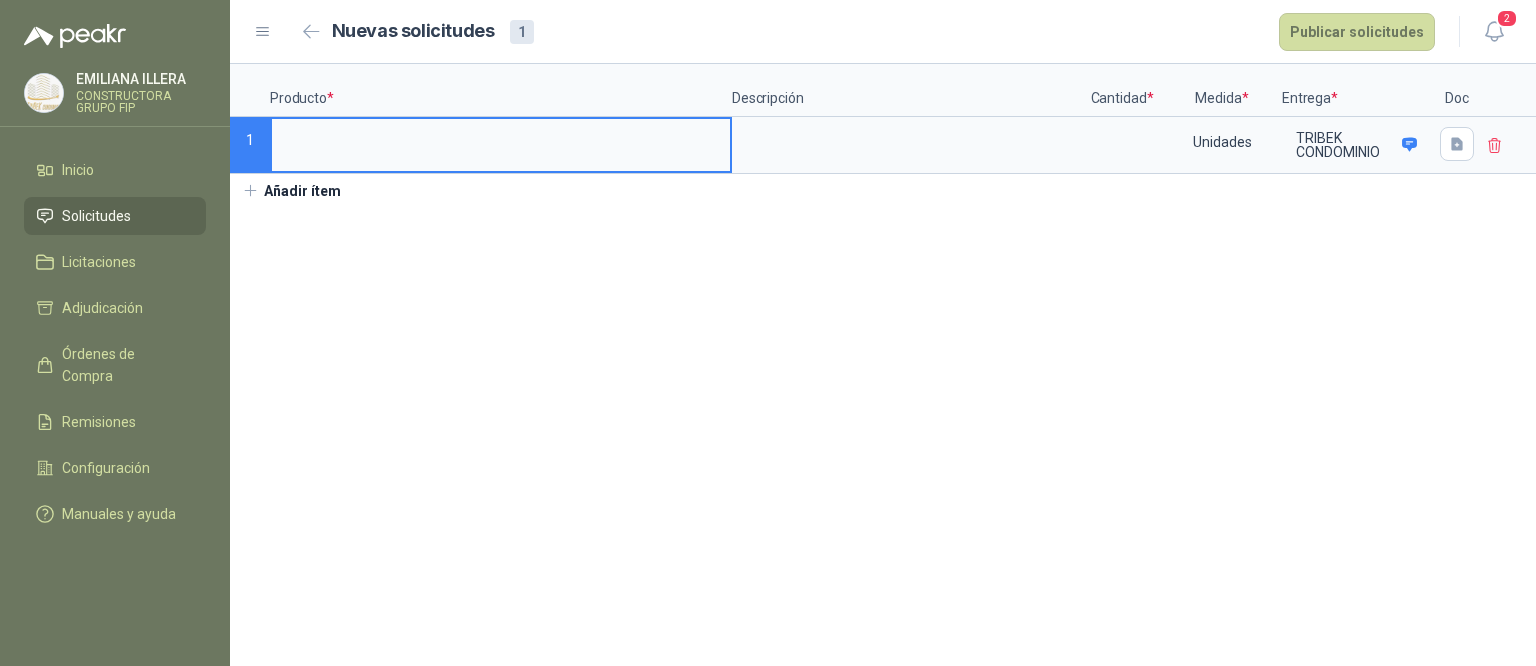 click at bounding box center (501, 138) 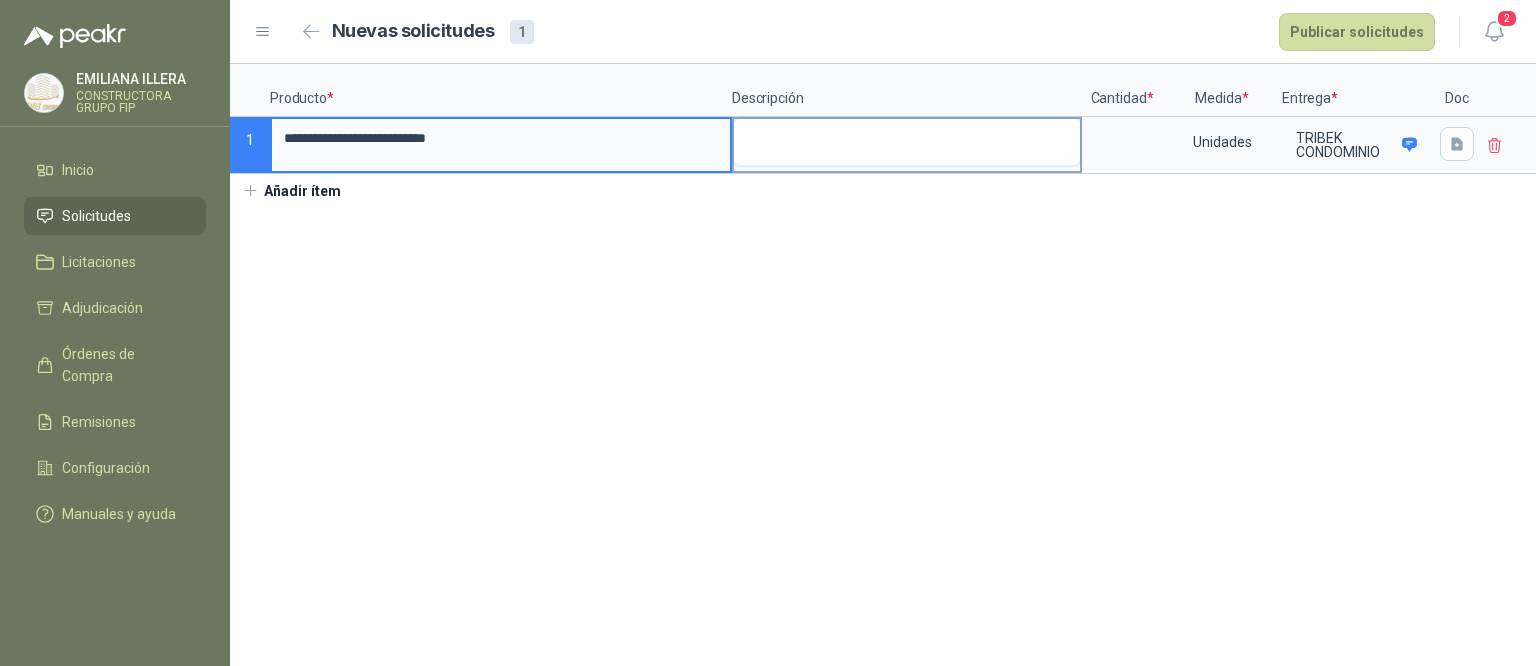 click at bounding box center (907, 142) 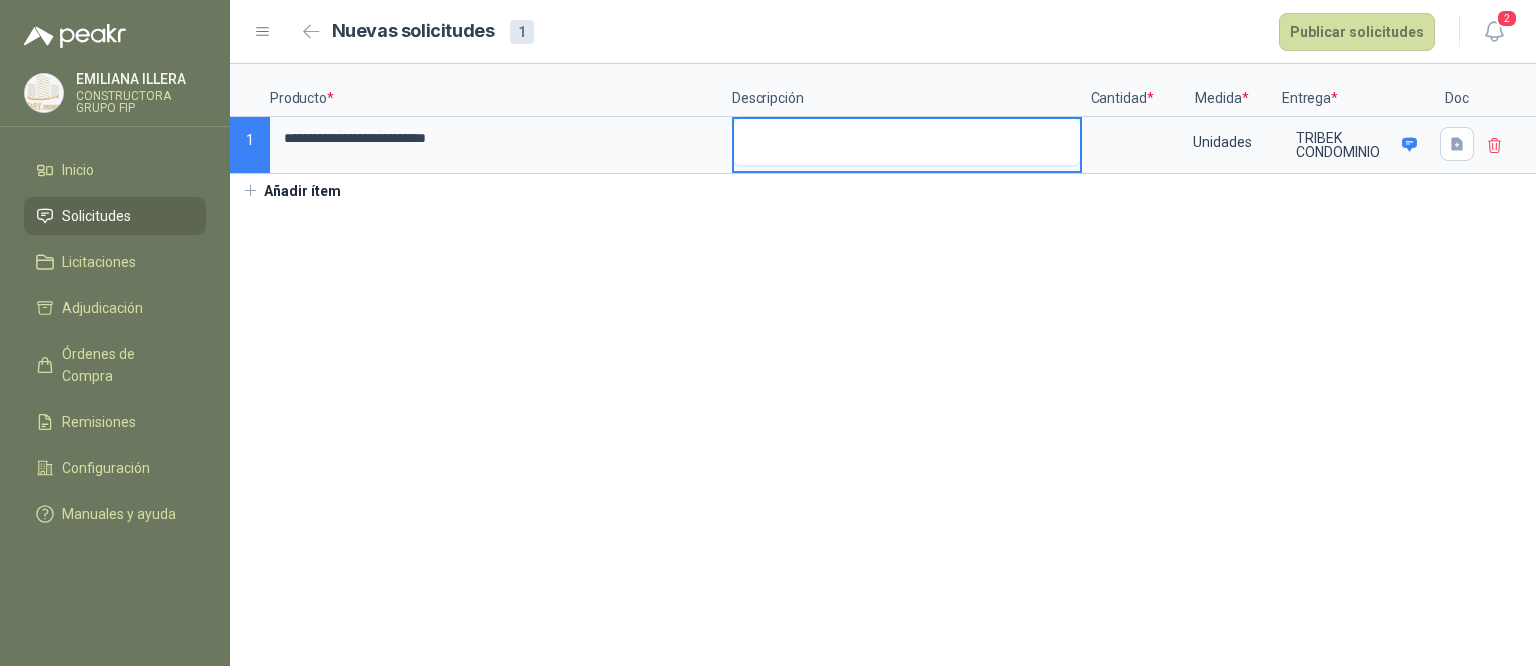 type 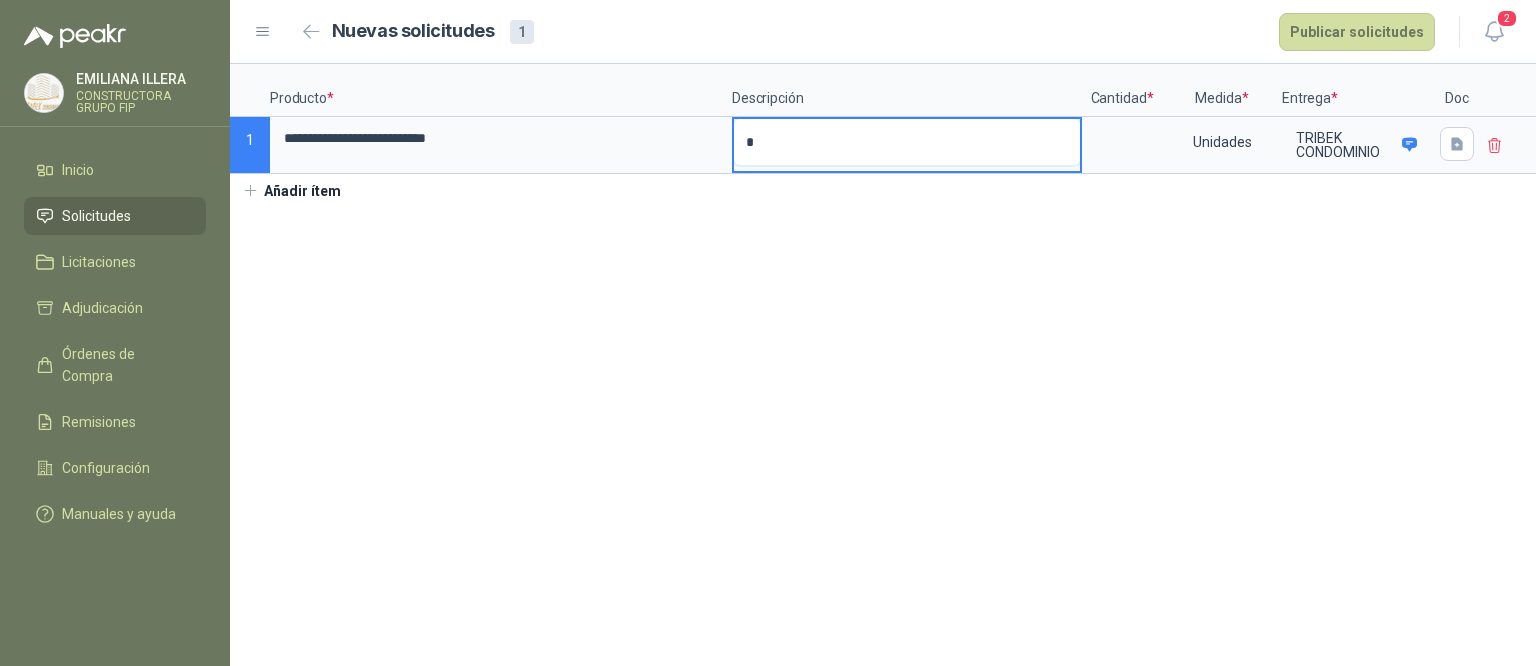 type 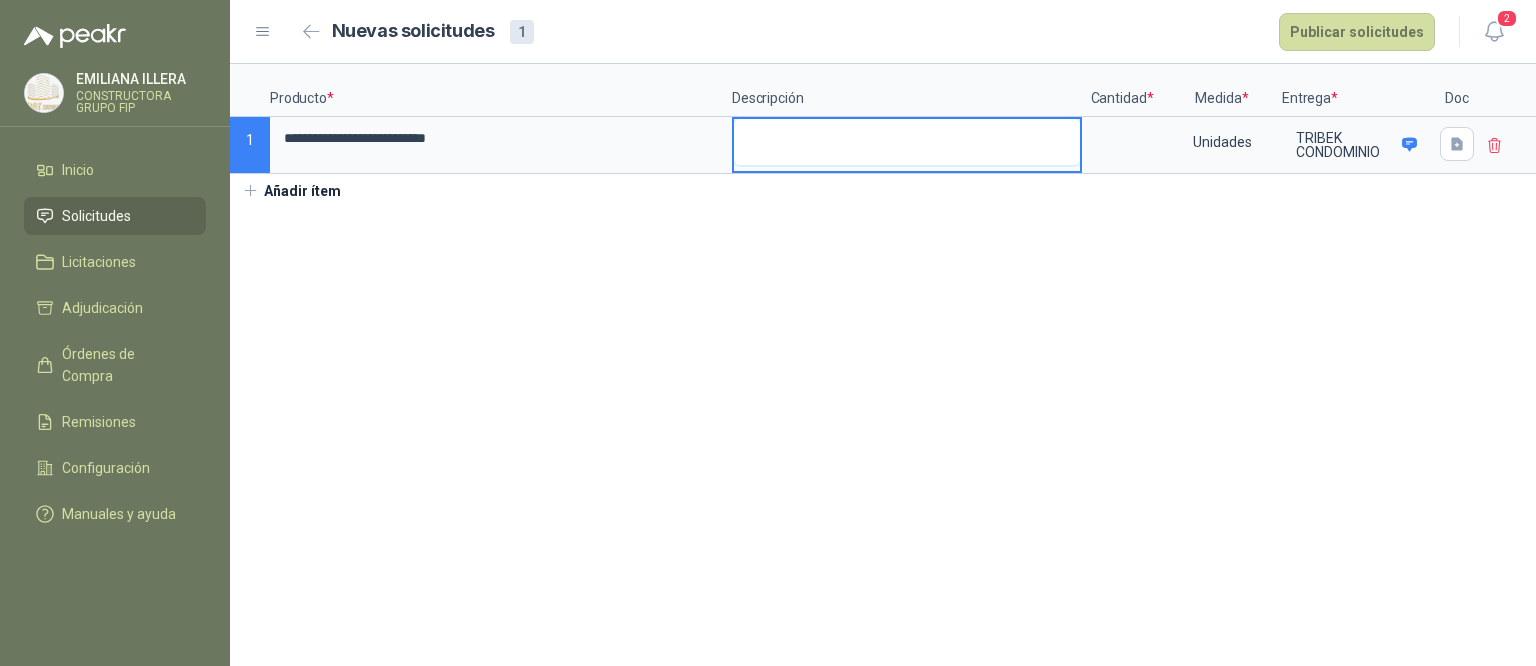 type 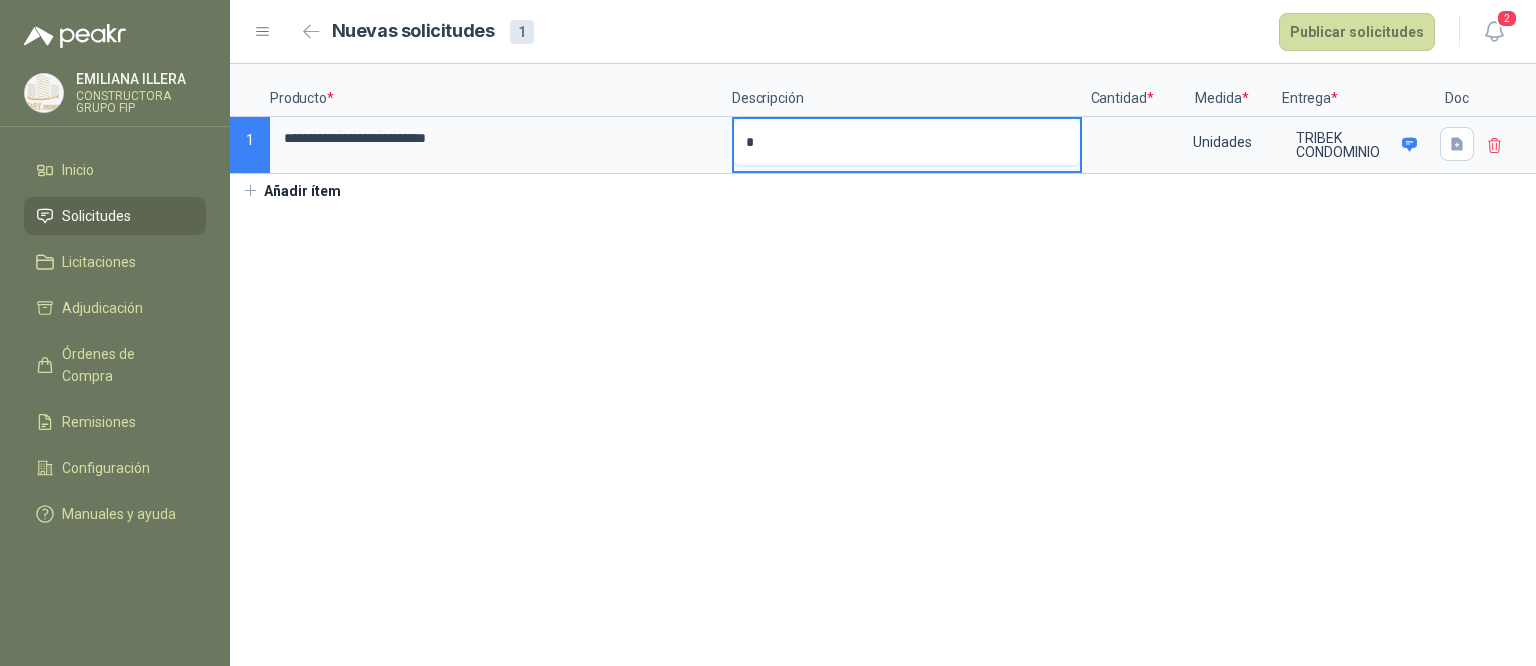 type 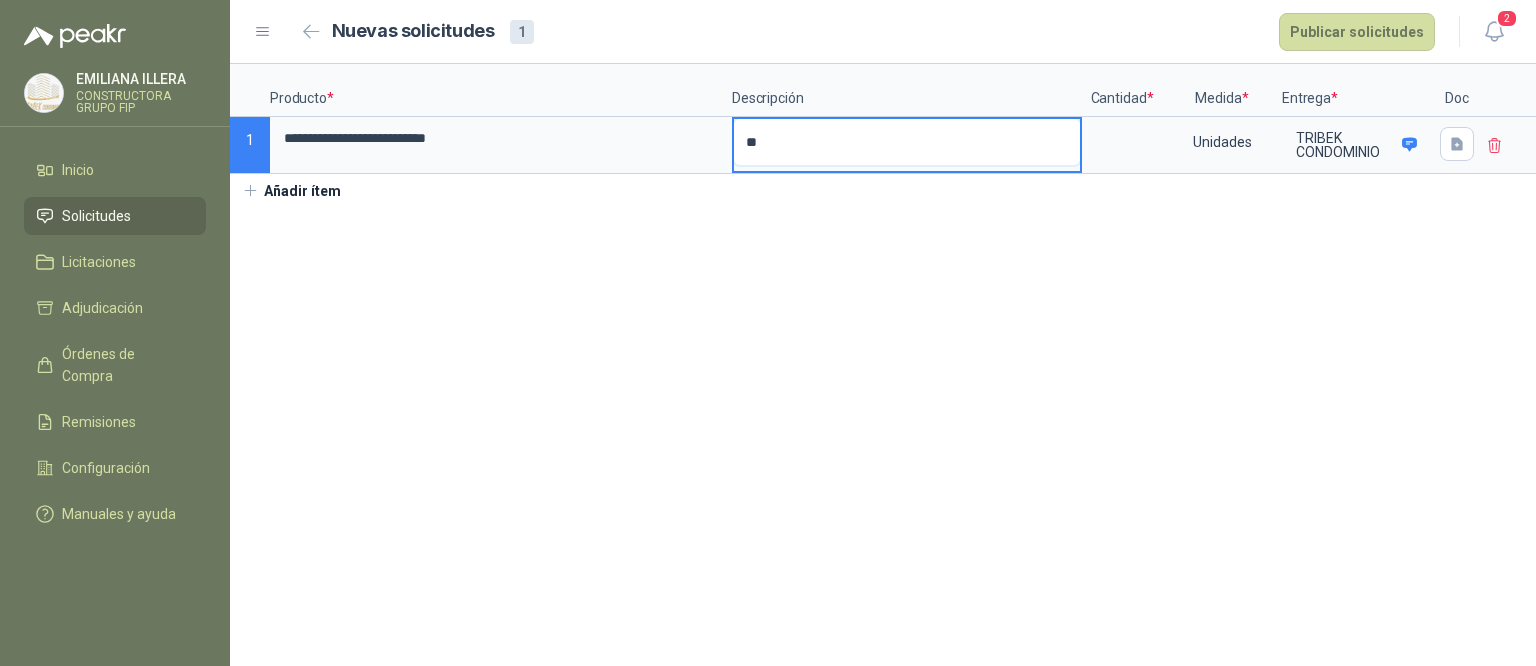 type 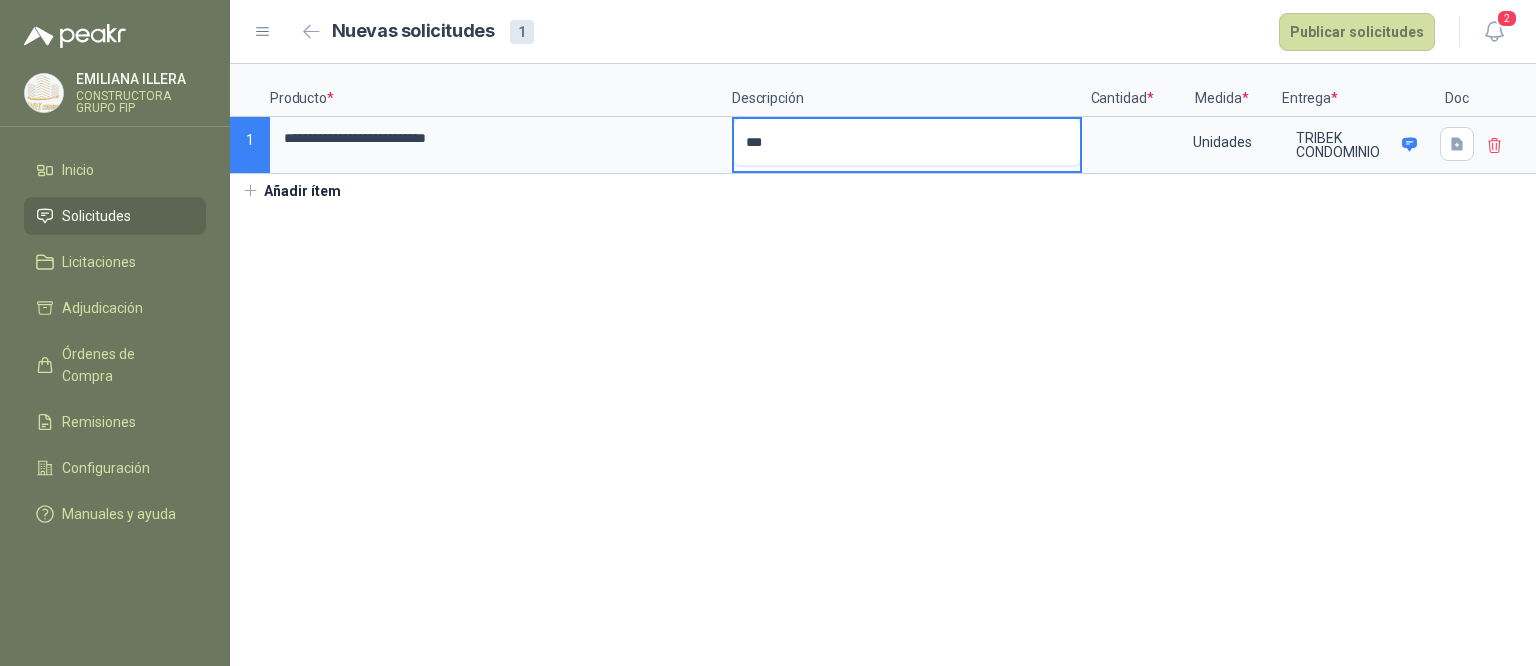 type 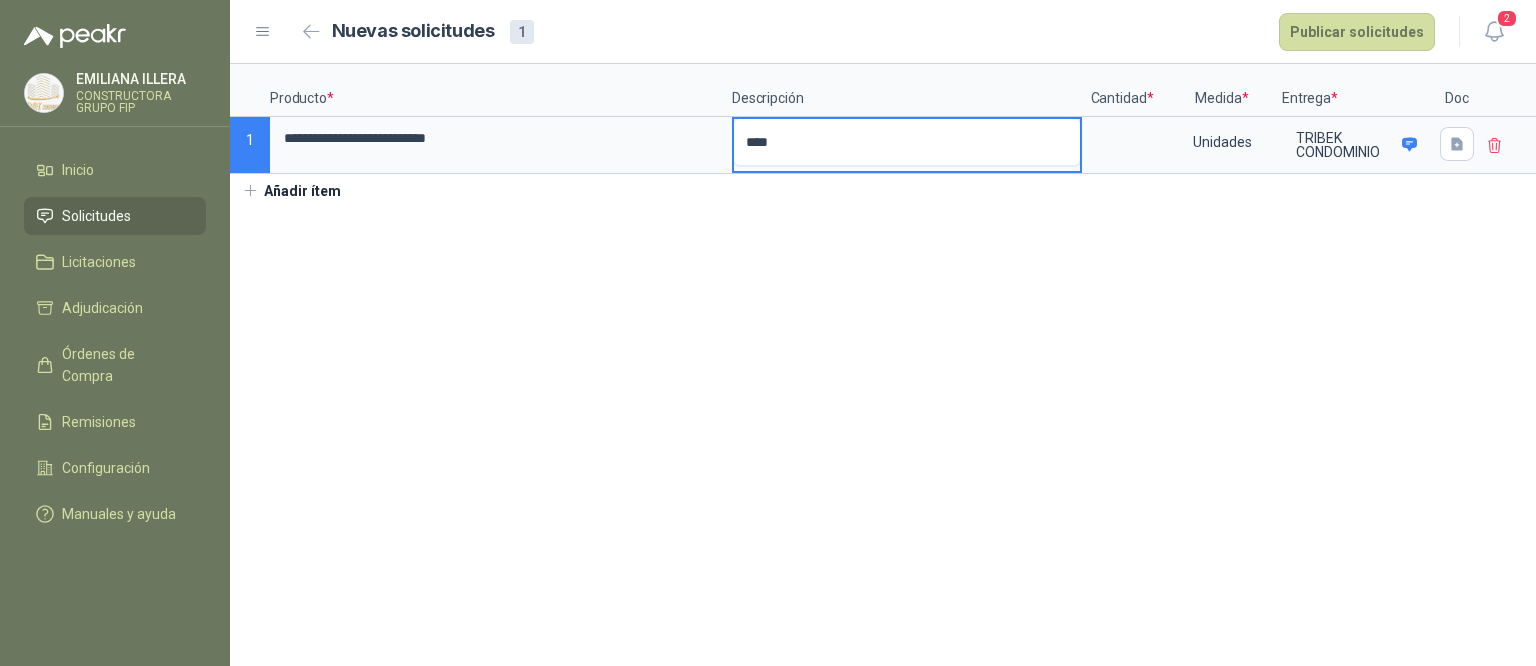 type 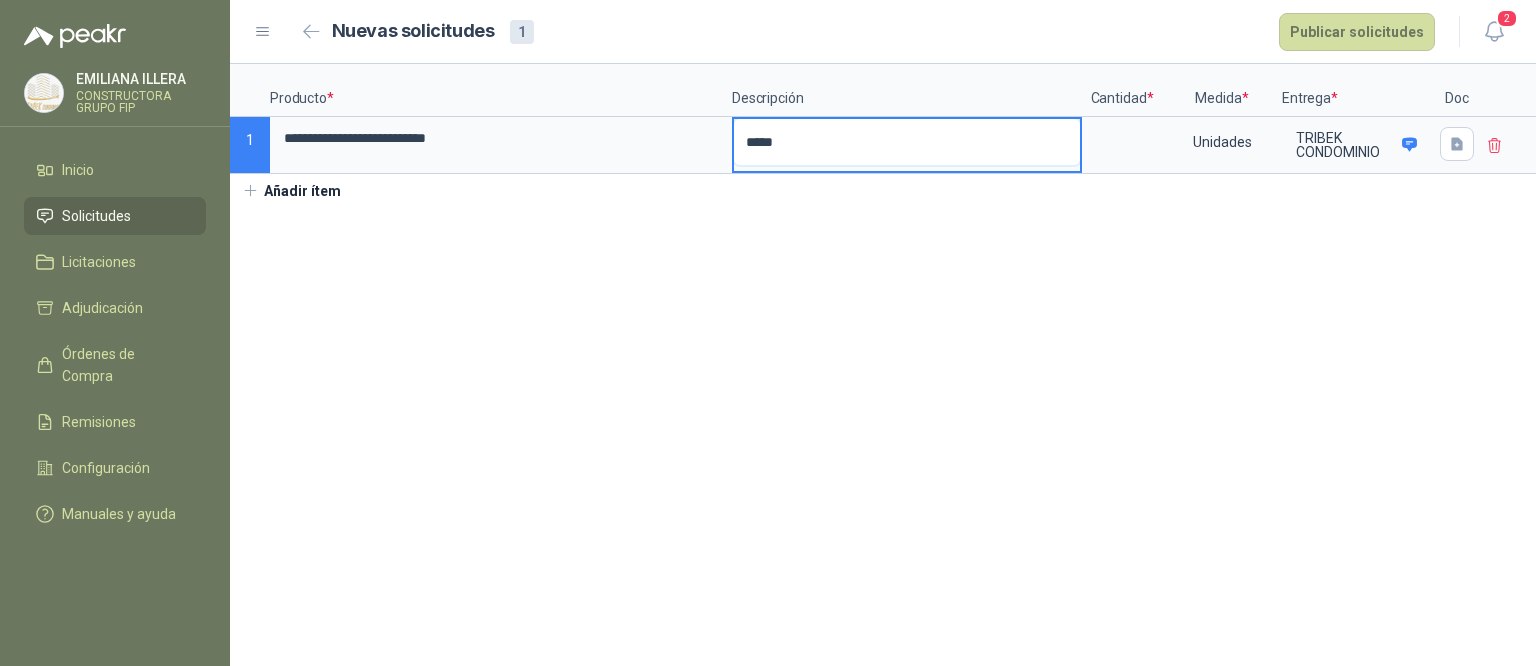 type 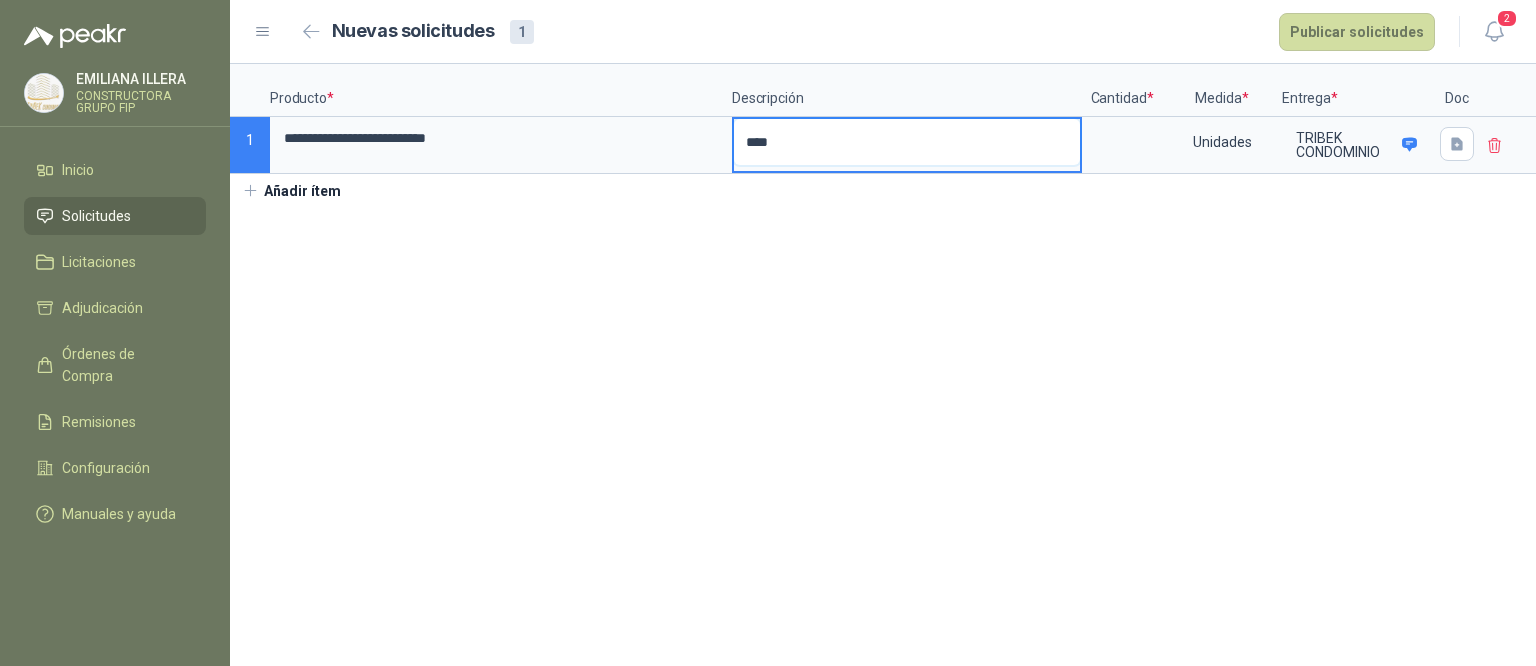 type 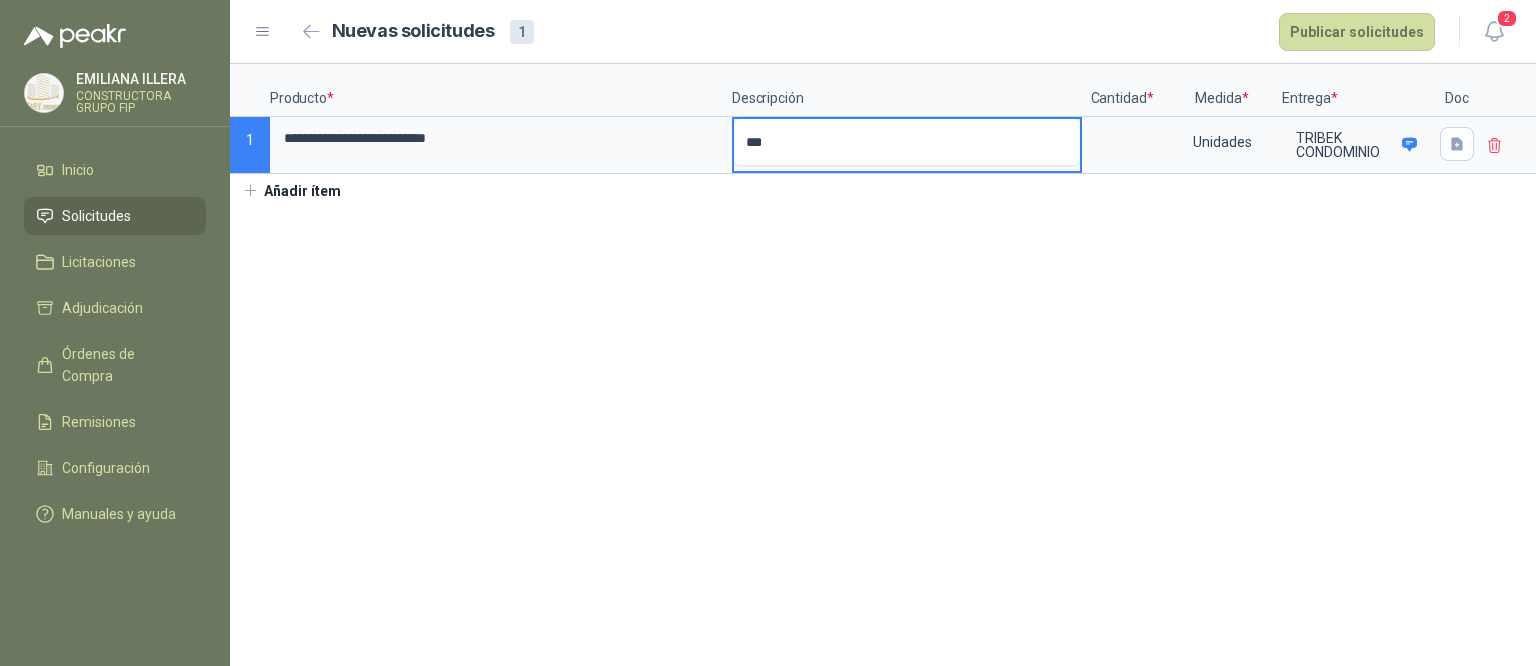 type 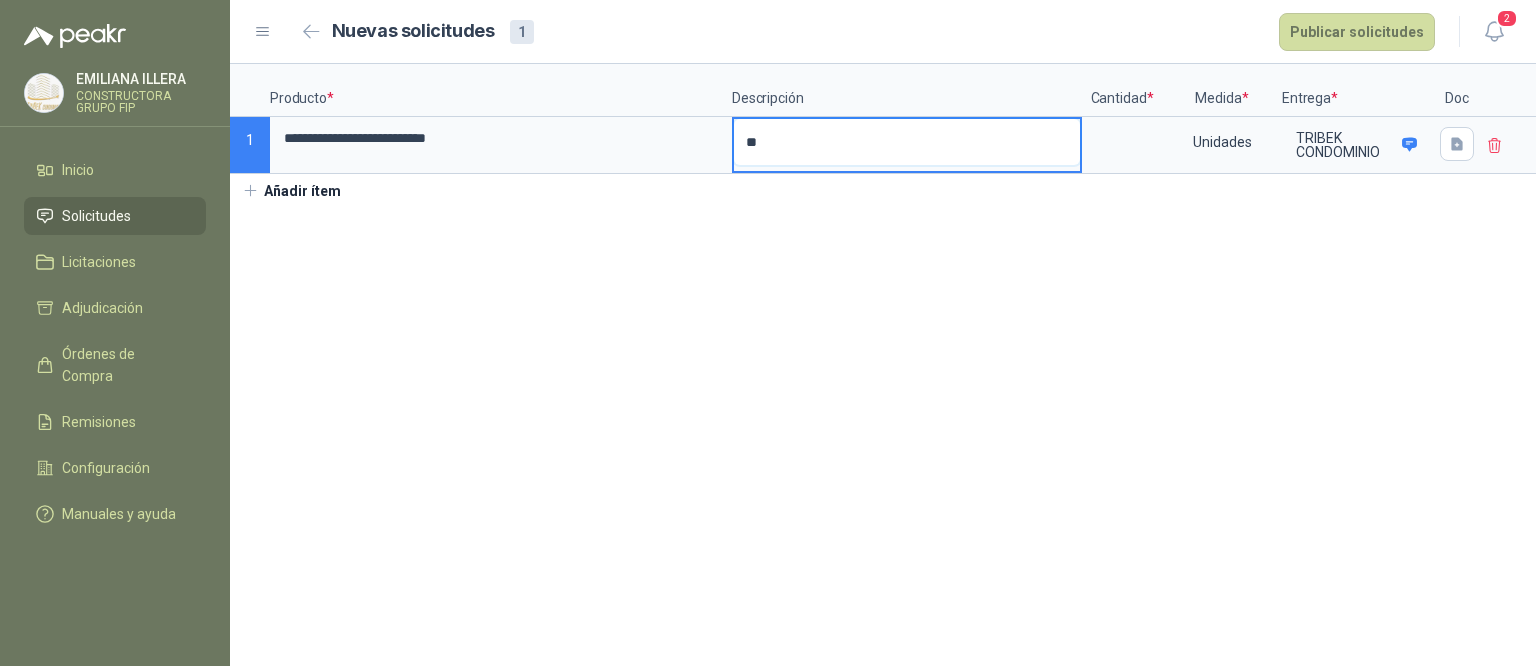 type 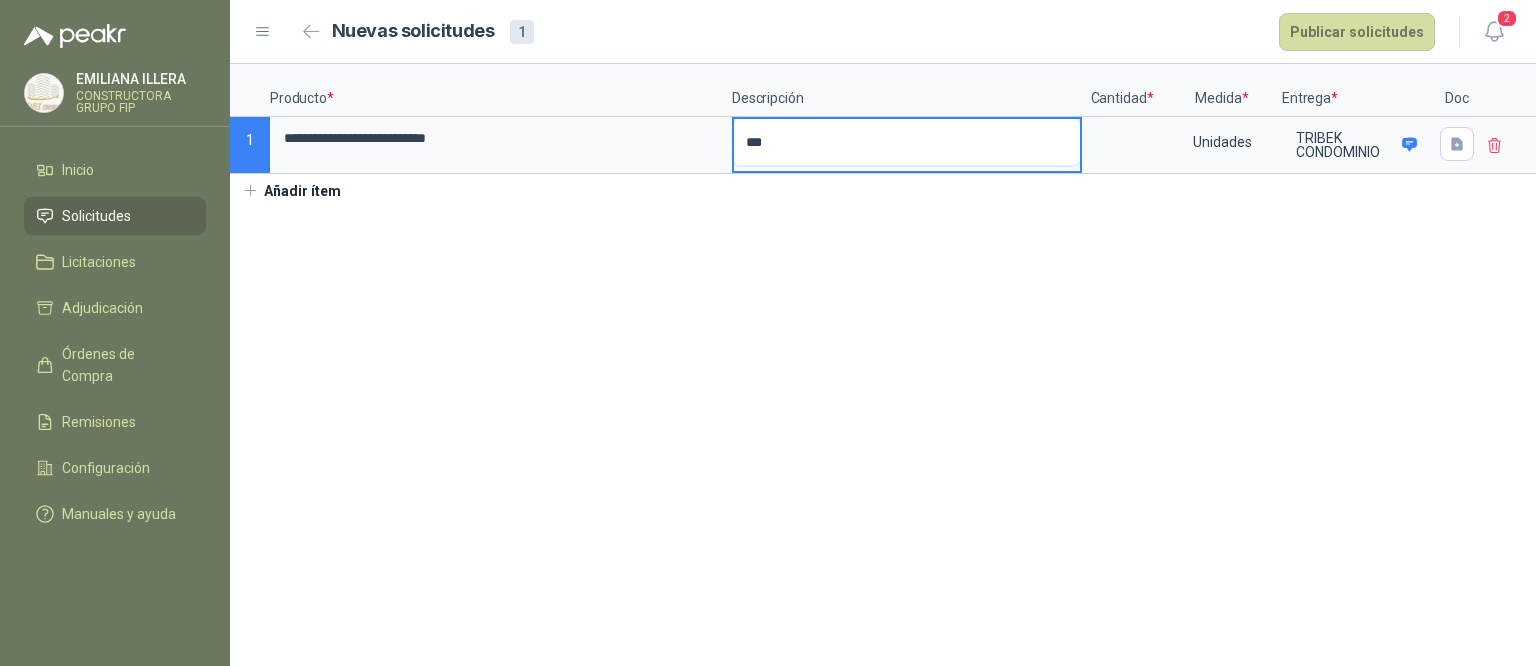 type 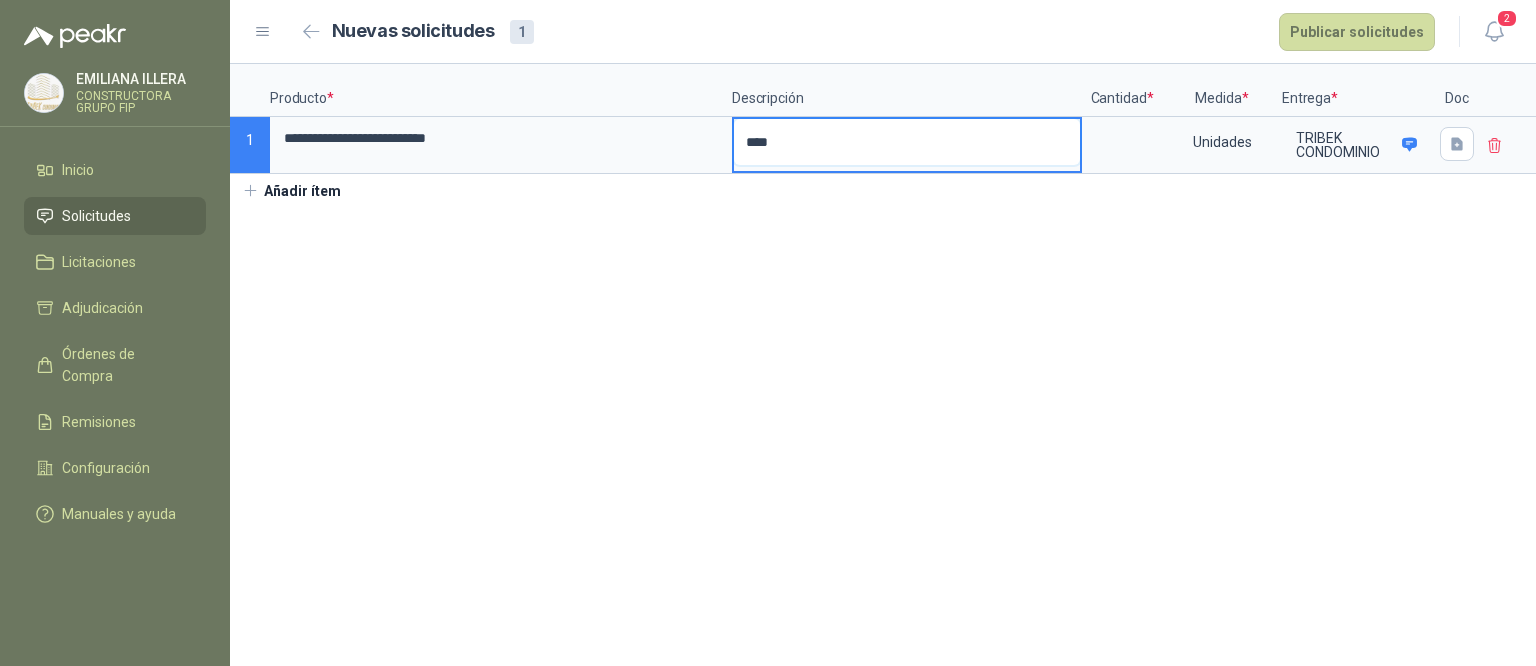 type 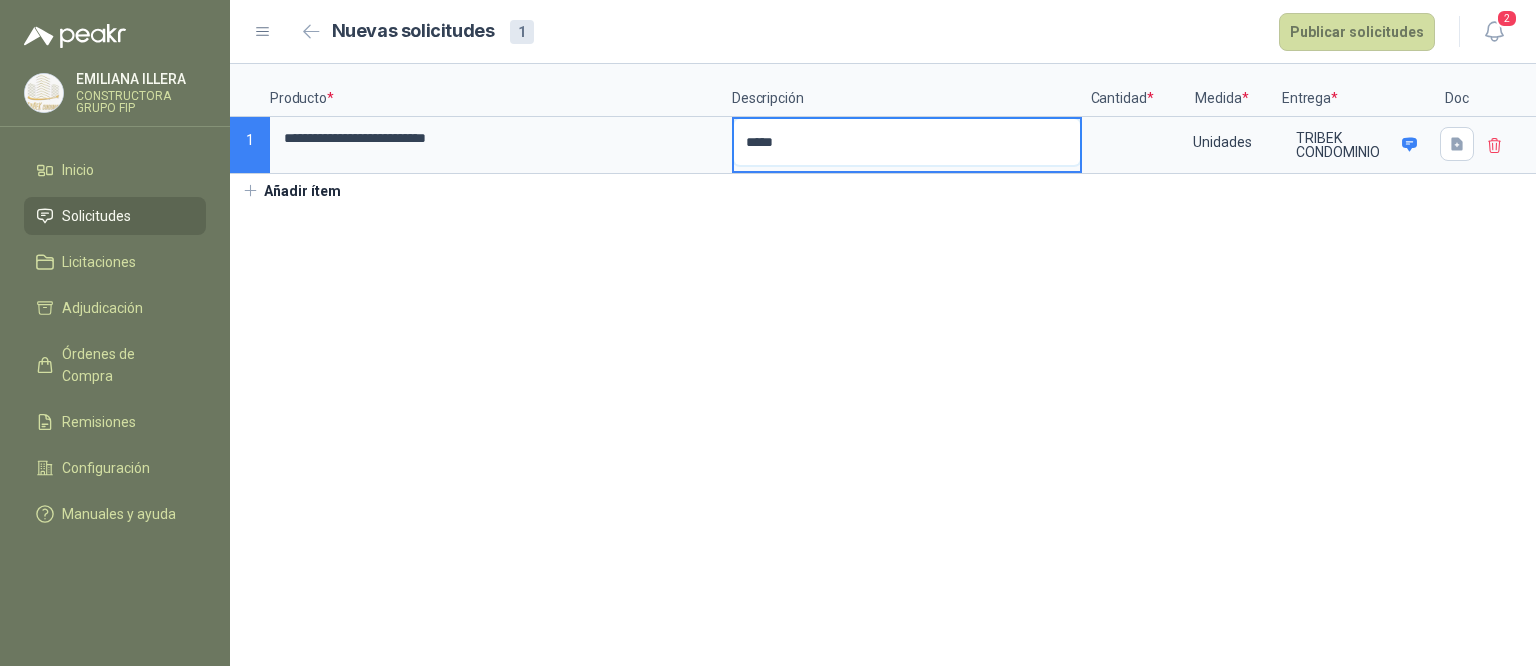 type on "******" 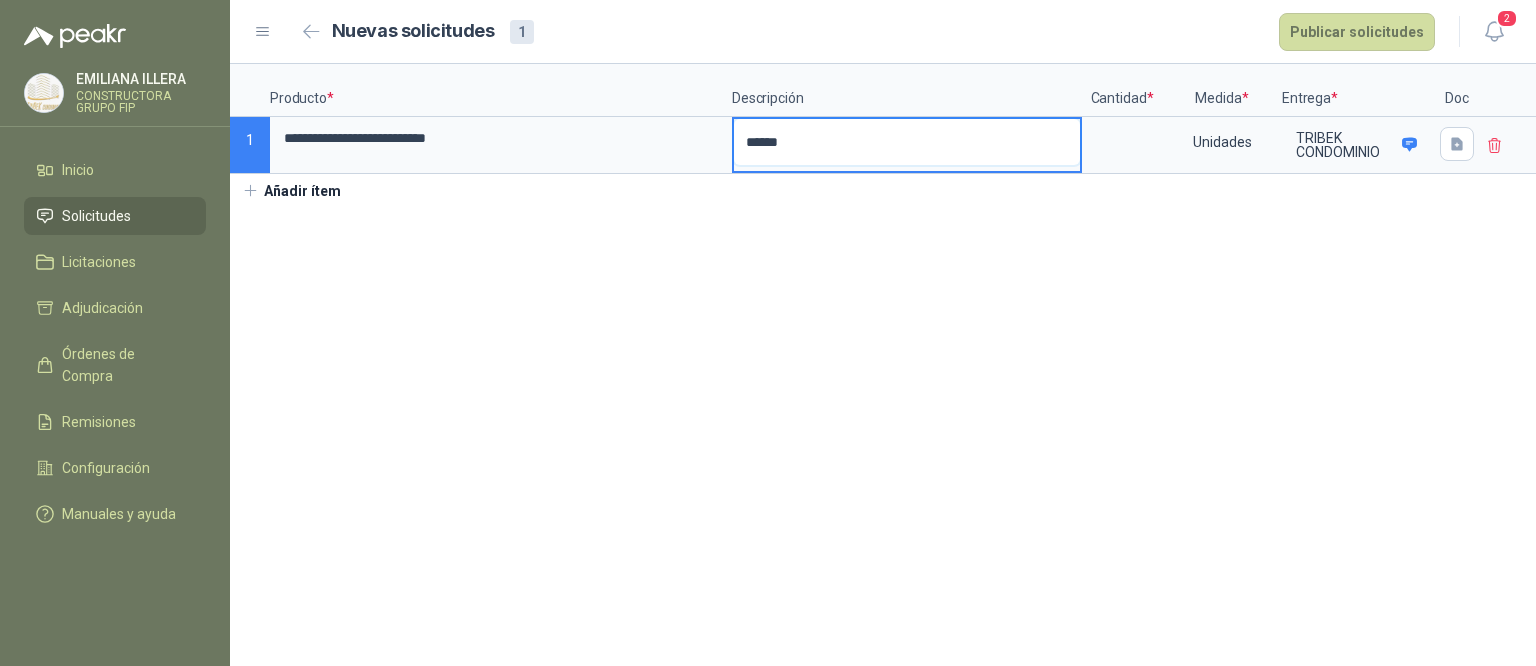 type 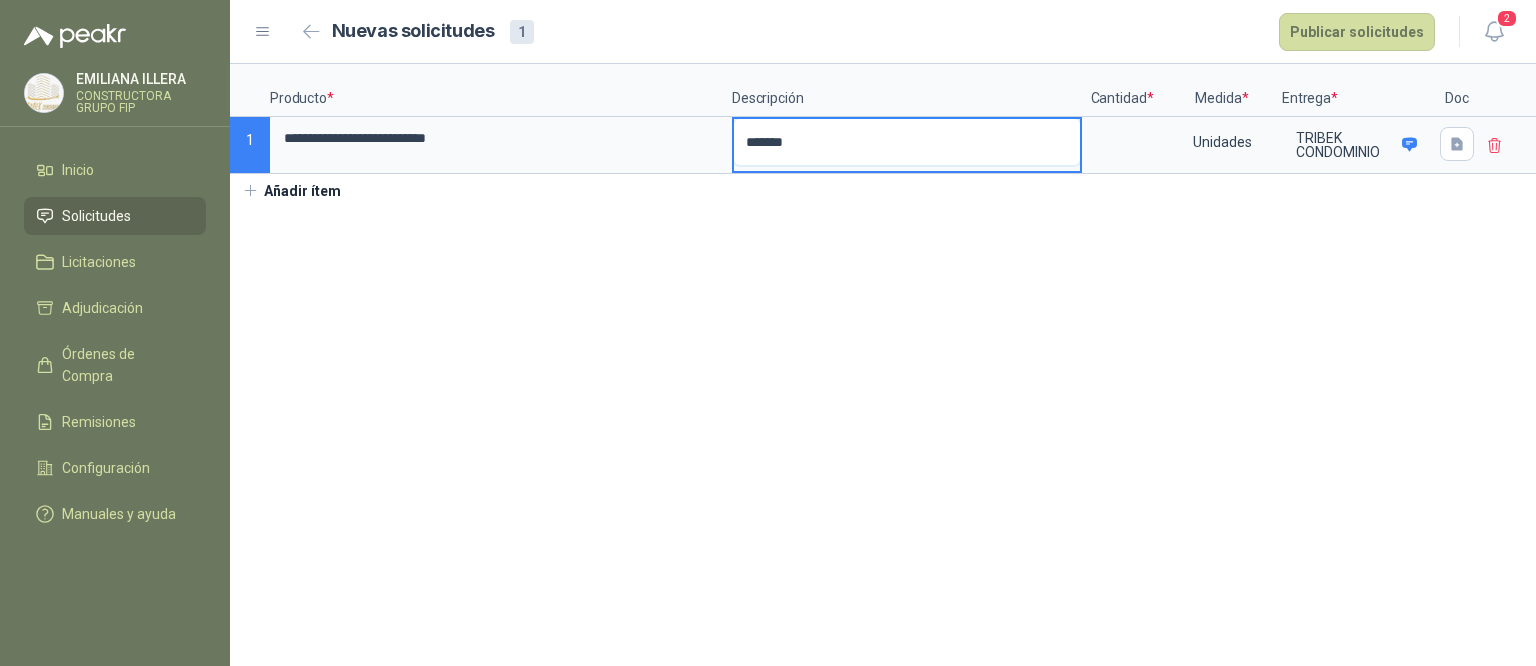 type 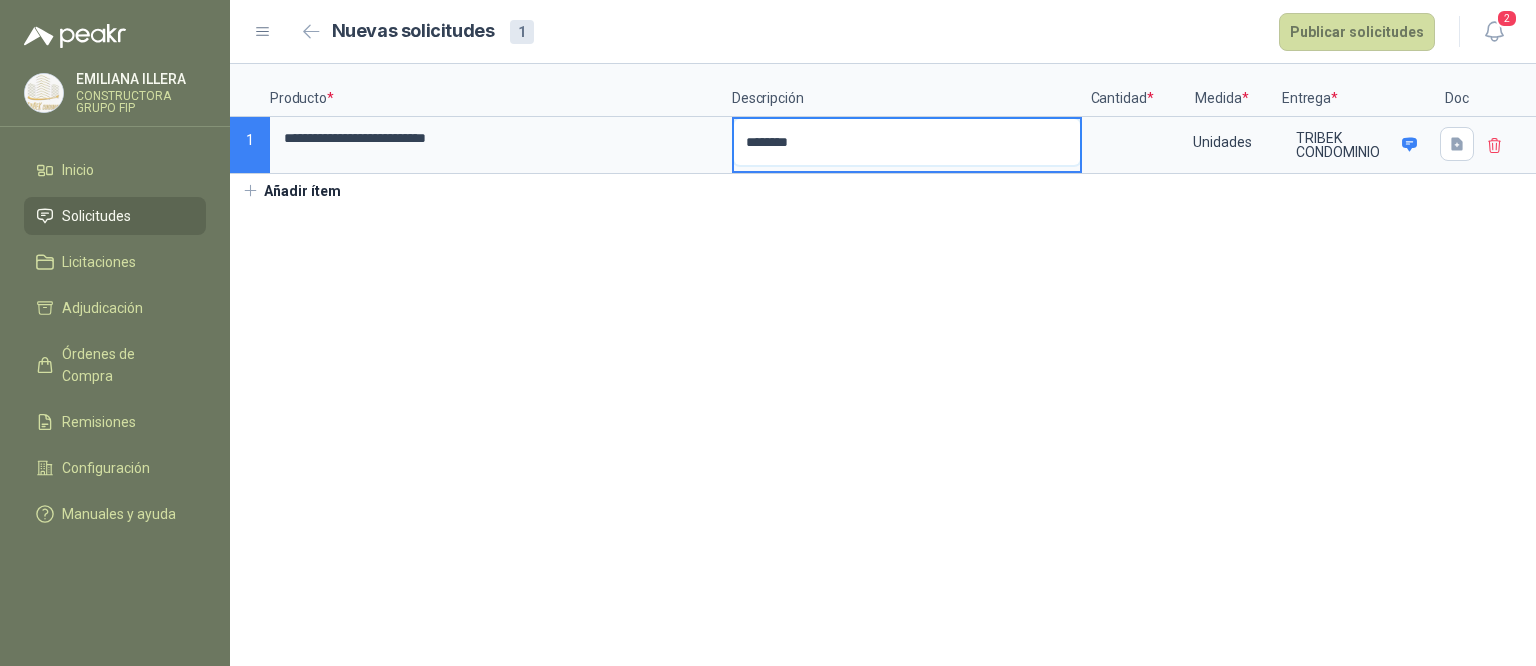 type on "*******" 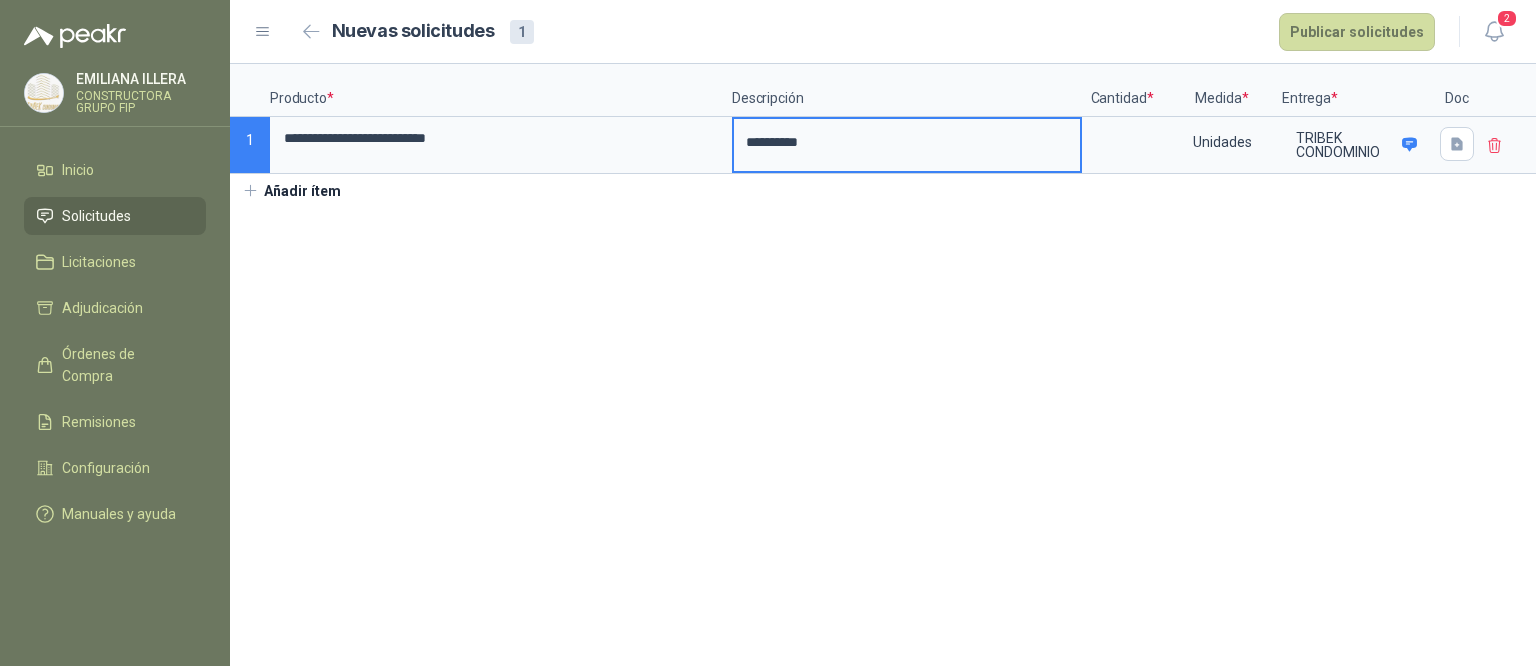 type 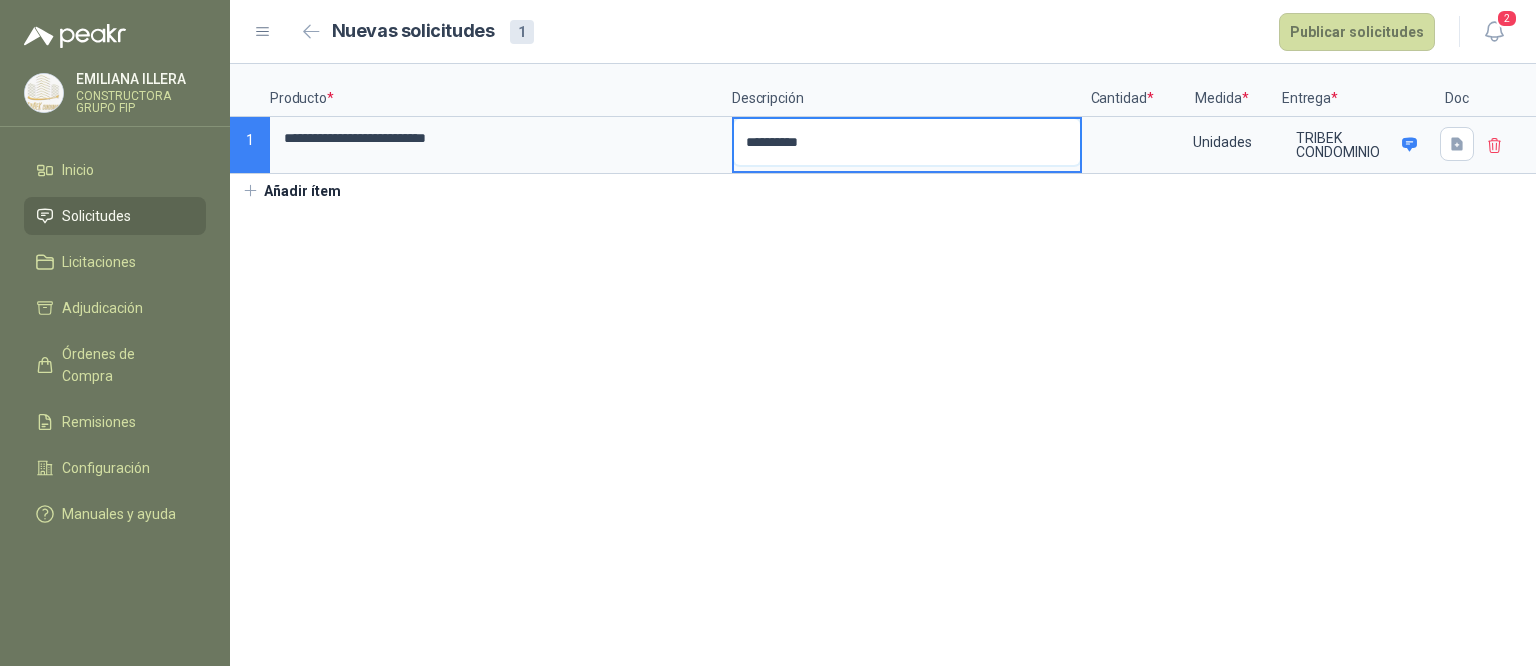 click on "**********" at bounding box center (907, 142) 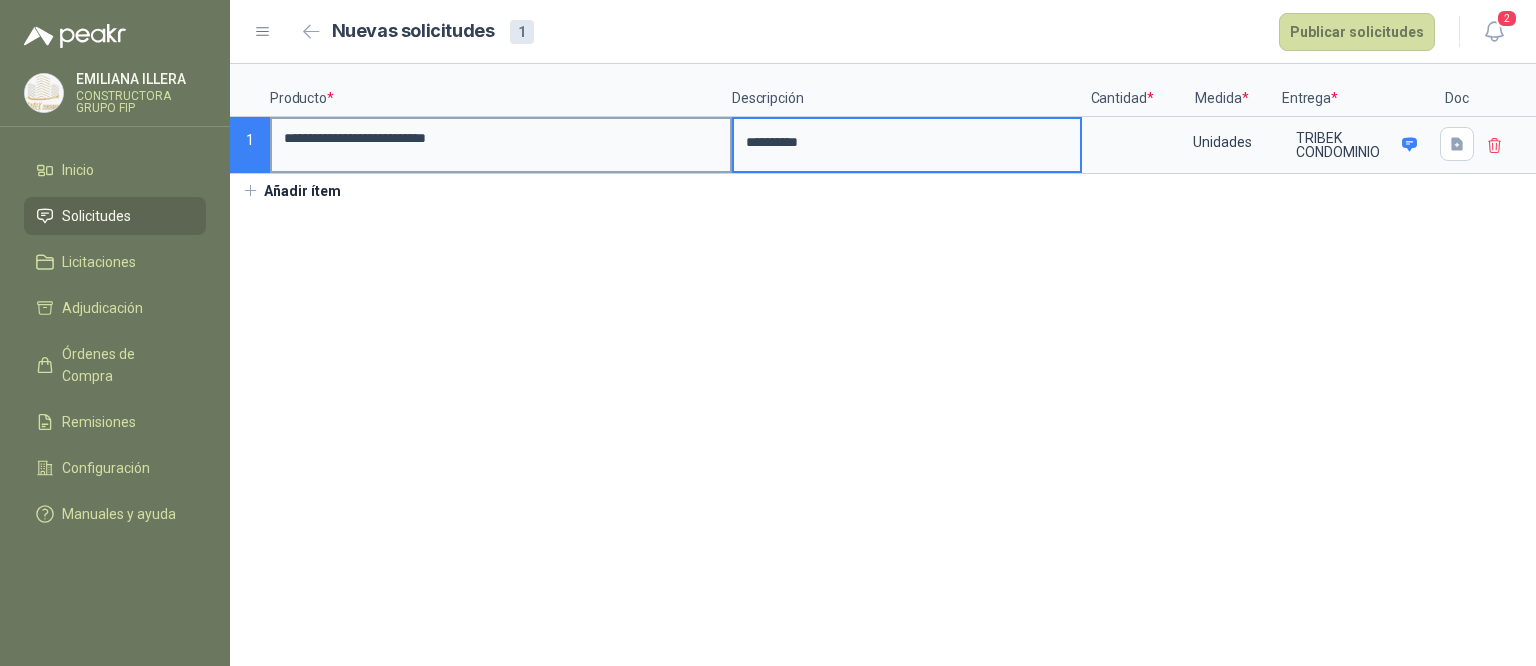 click on "**********" at bounding box center [501, 138] 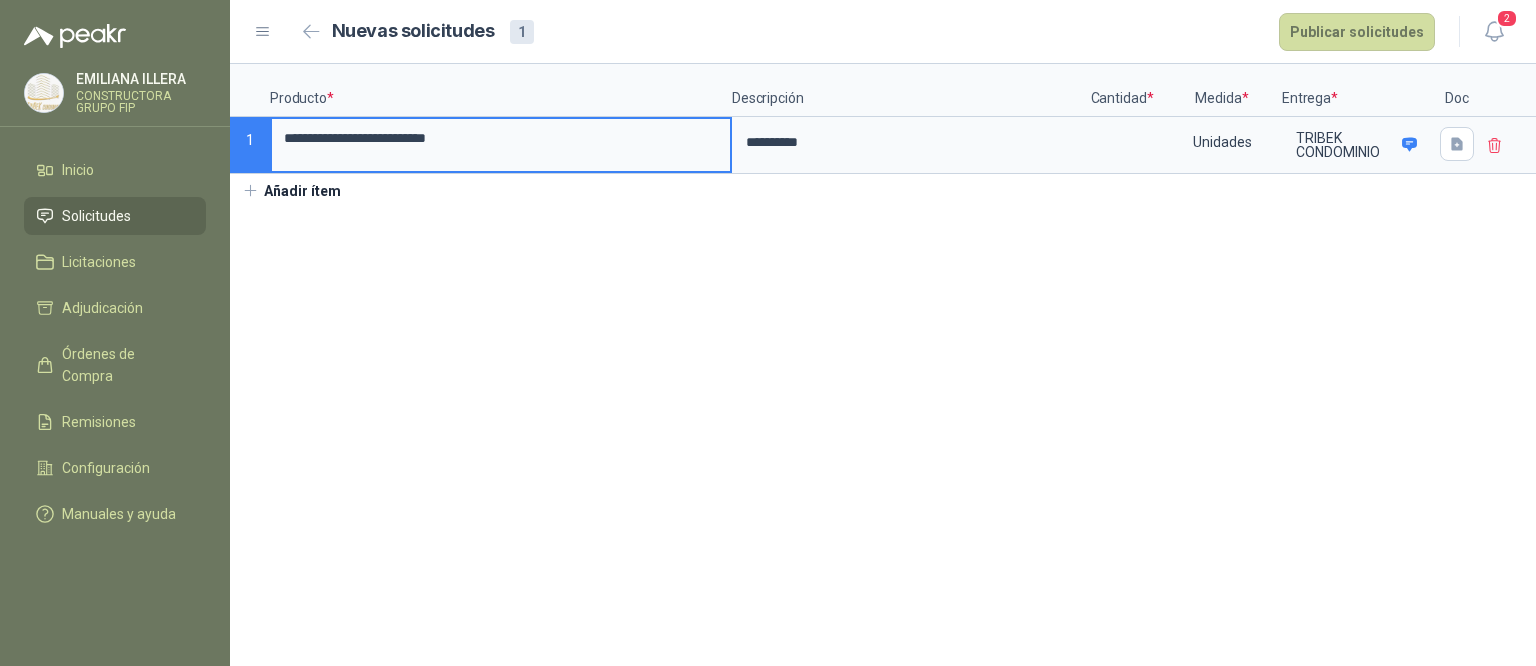 type on "**********" 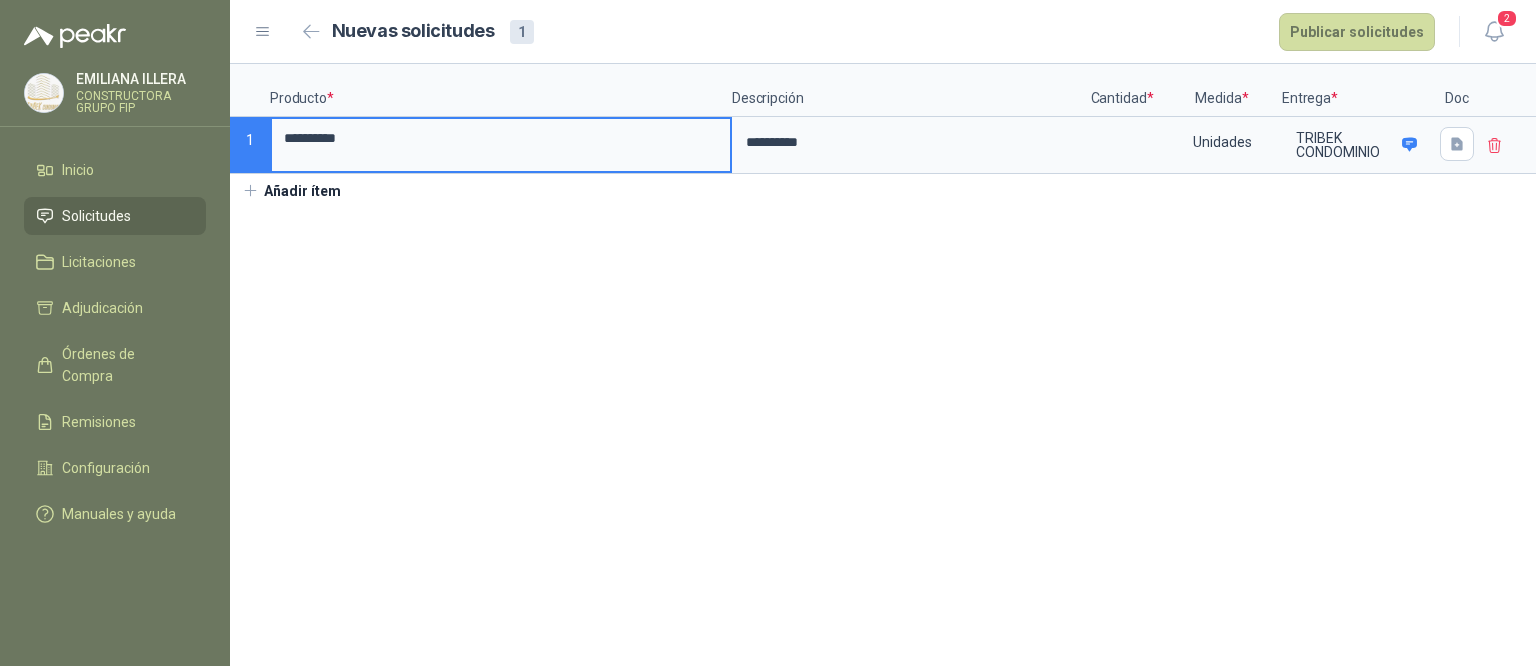 click on "**********" at bounding box center [501, 138] 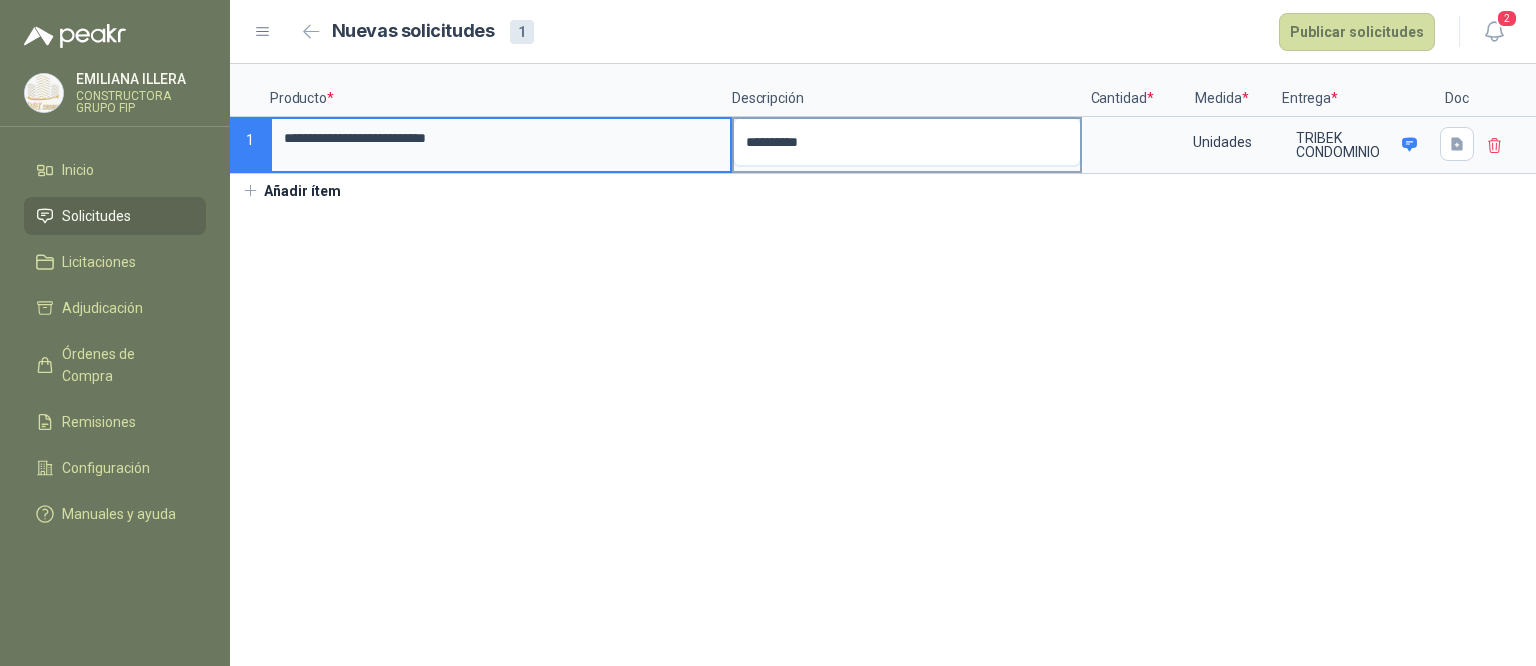 click on "**********" at bounding box center (907, 142) 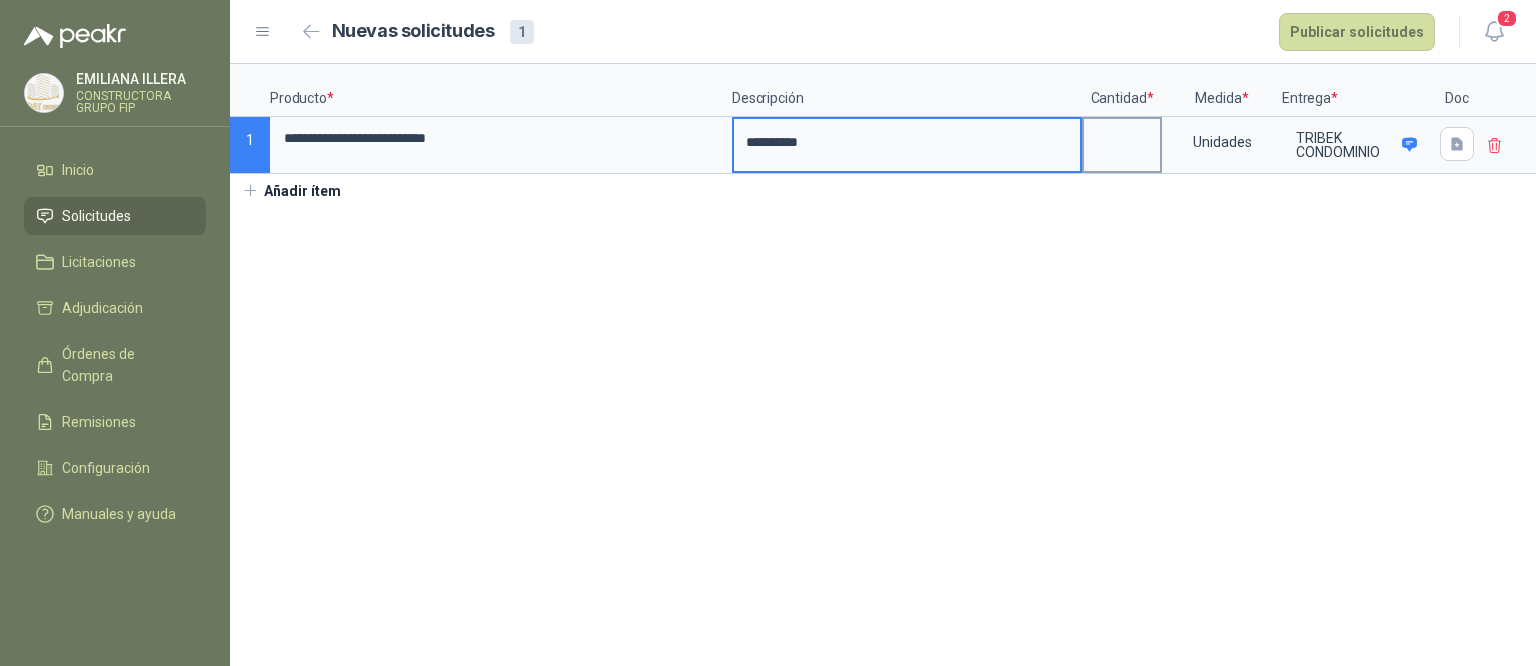 click at bounding box center [1122, 138] 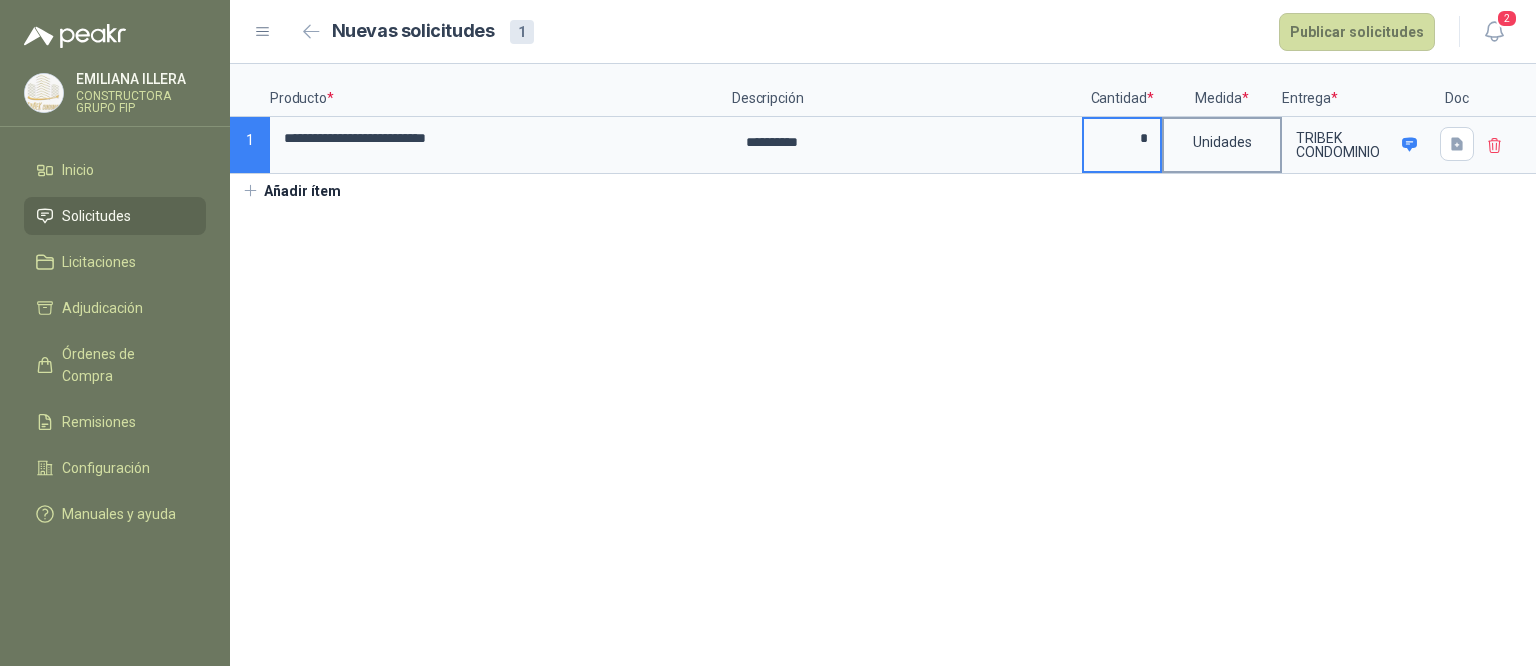 type on "*" 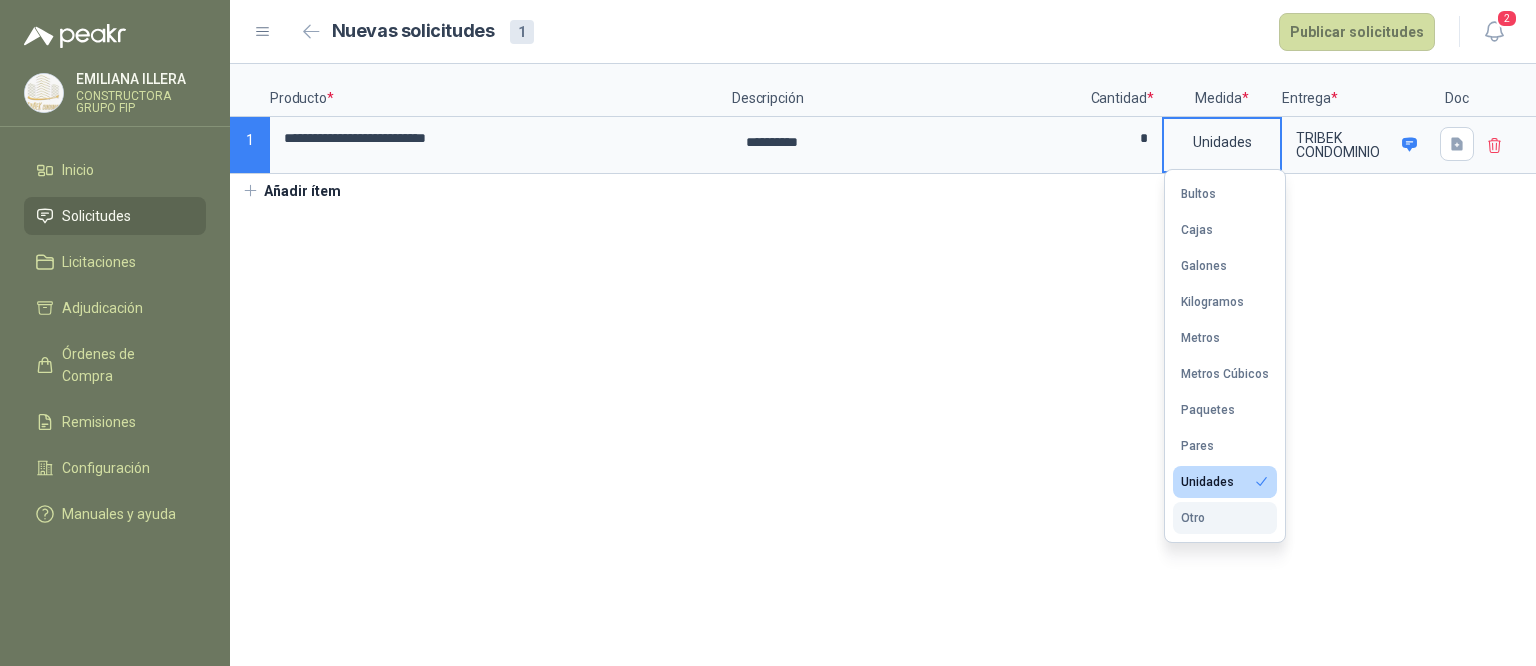 click on "Otro" at bounding box center [1225, 518] 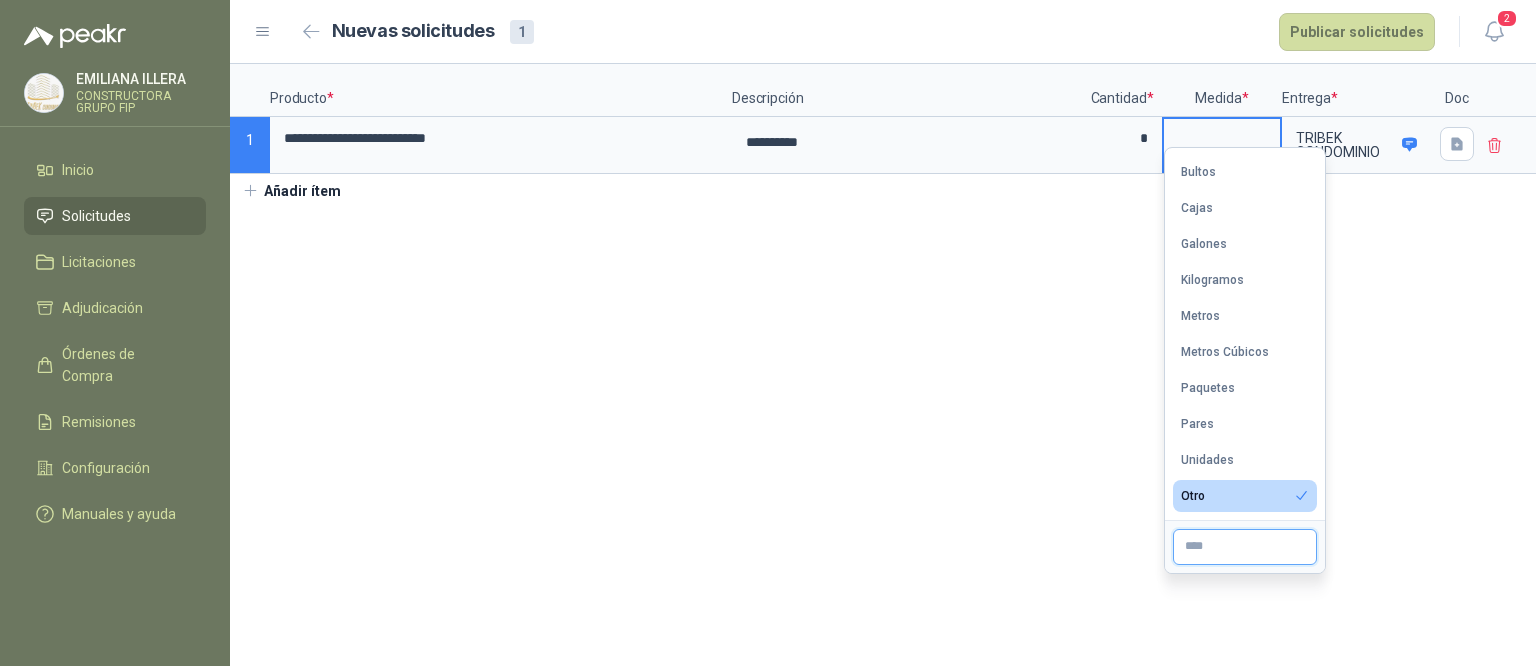 click at bounding box center [1245, 547] 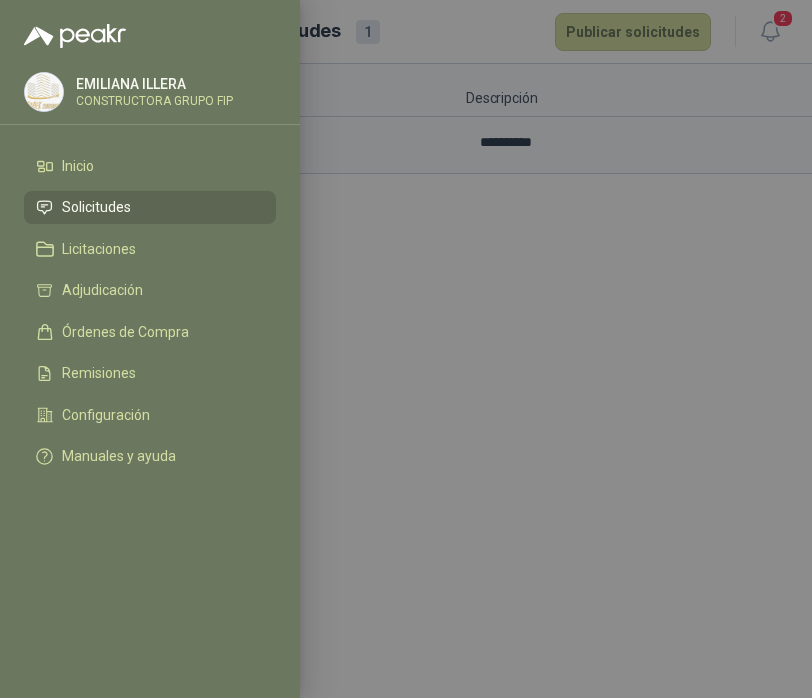 click at bounding box center (406, 349) 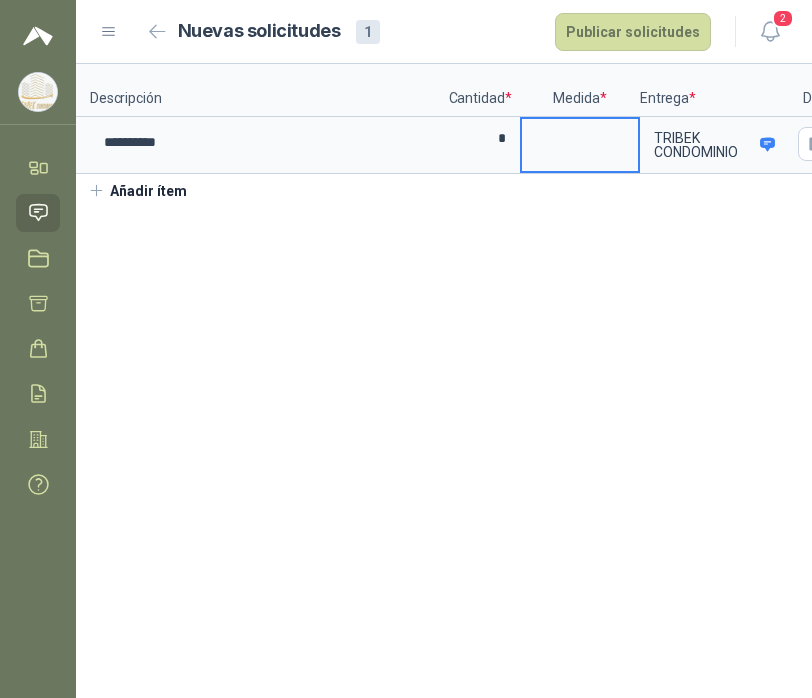 scroll, scrollTop: 0, scrollLeft: 382, axis: horizontal 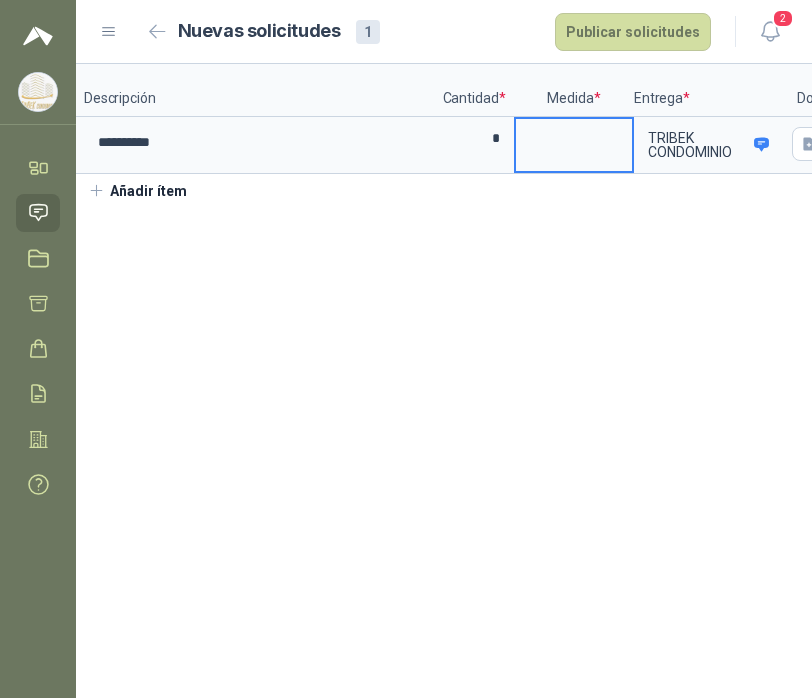click at bounding box center (574, 131) 